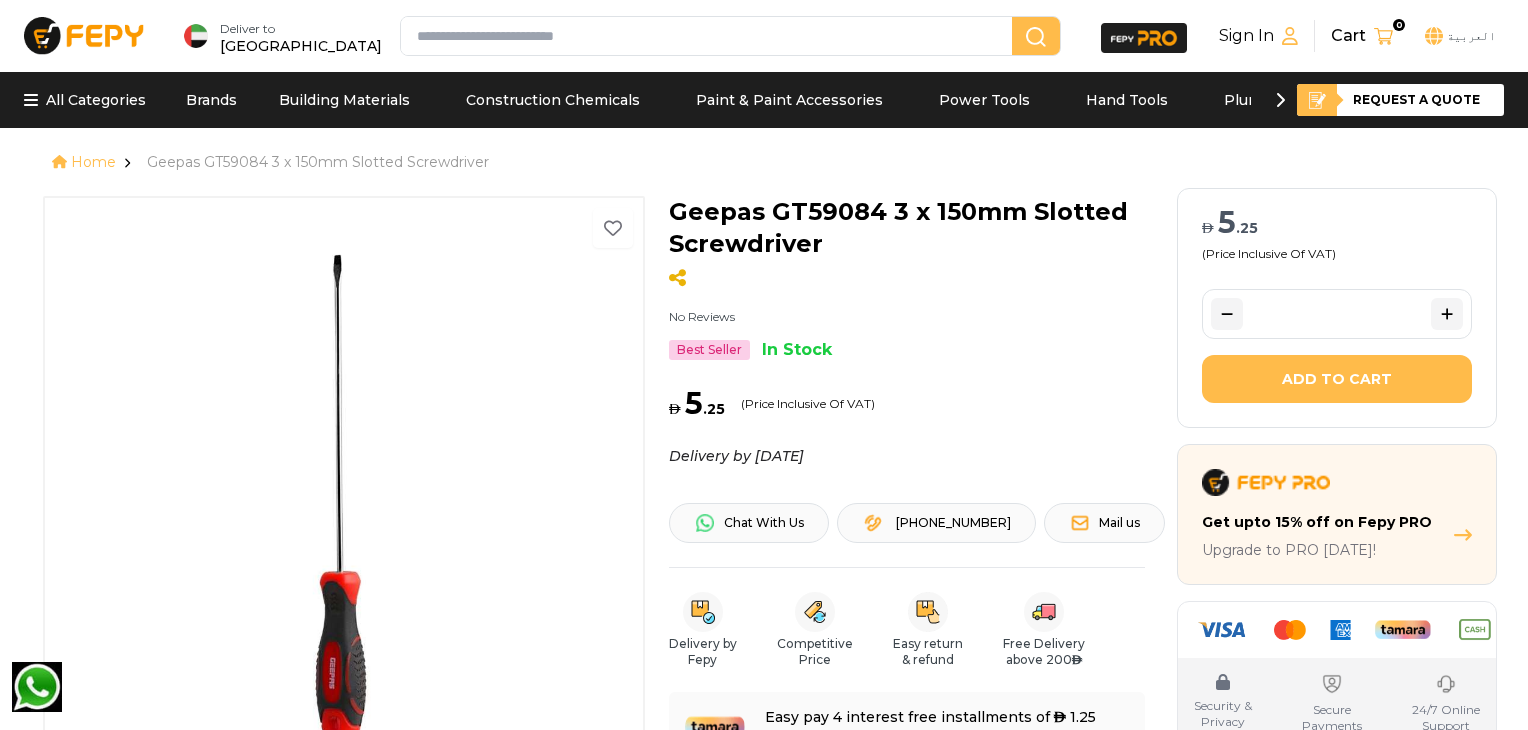 scroll, scrollTop: 0, scrollLeft: 0, axis: both 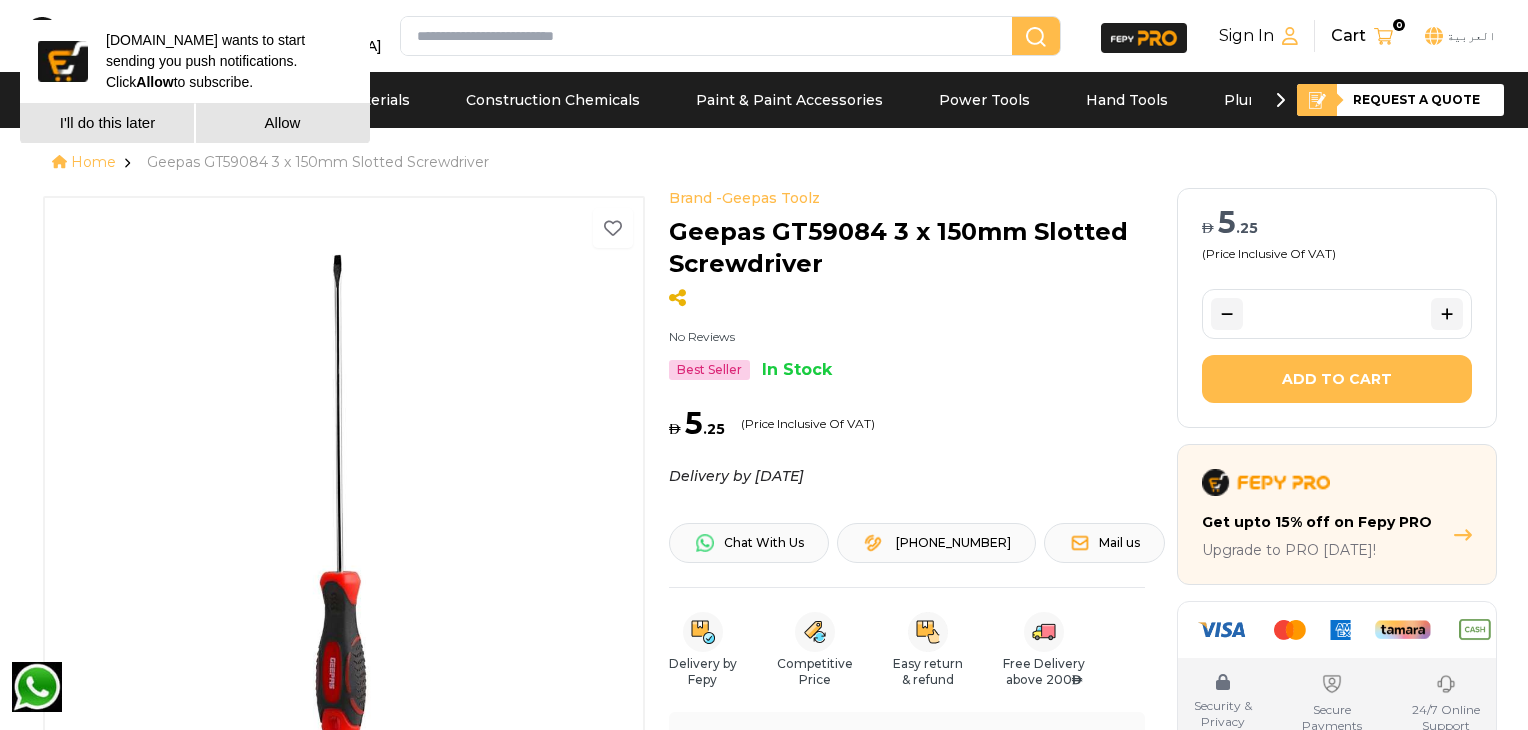 click on "I'll do this later" at bounding box center [107, 123] 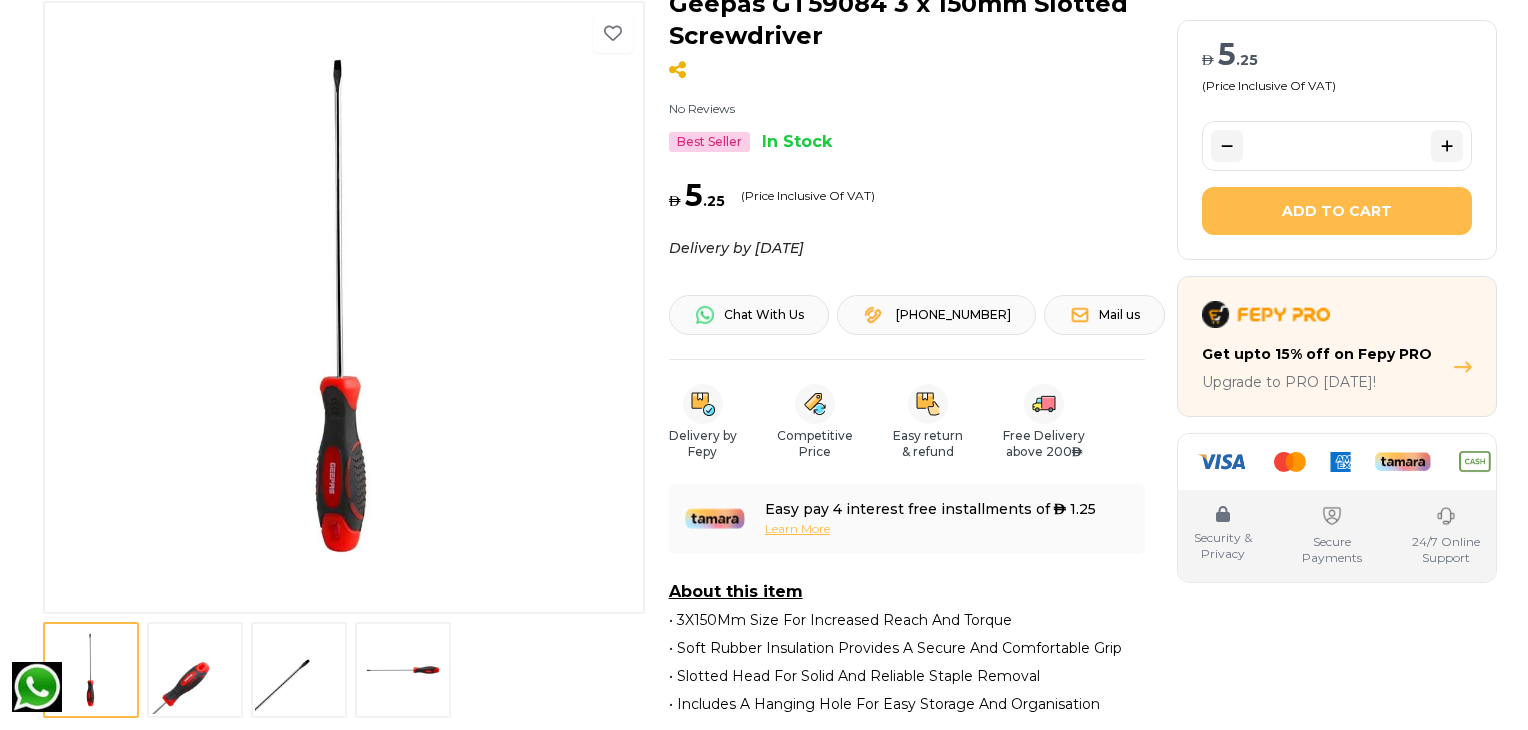 scroll, scrollTop: 260, scrollLeft: 0, axis: vertical 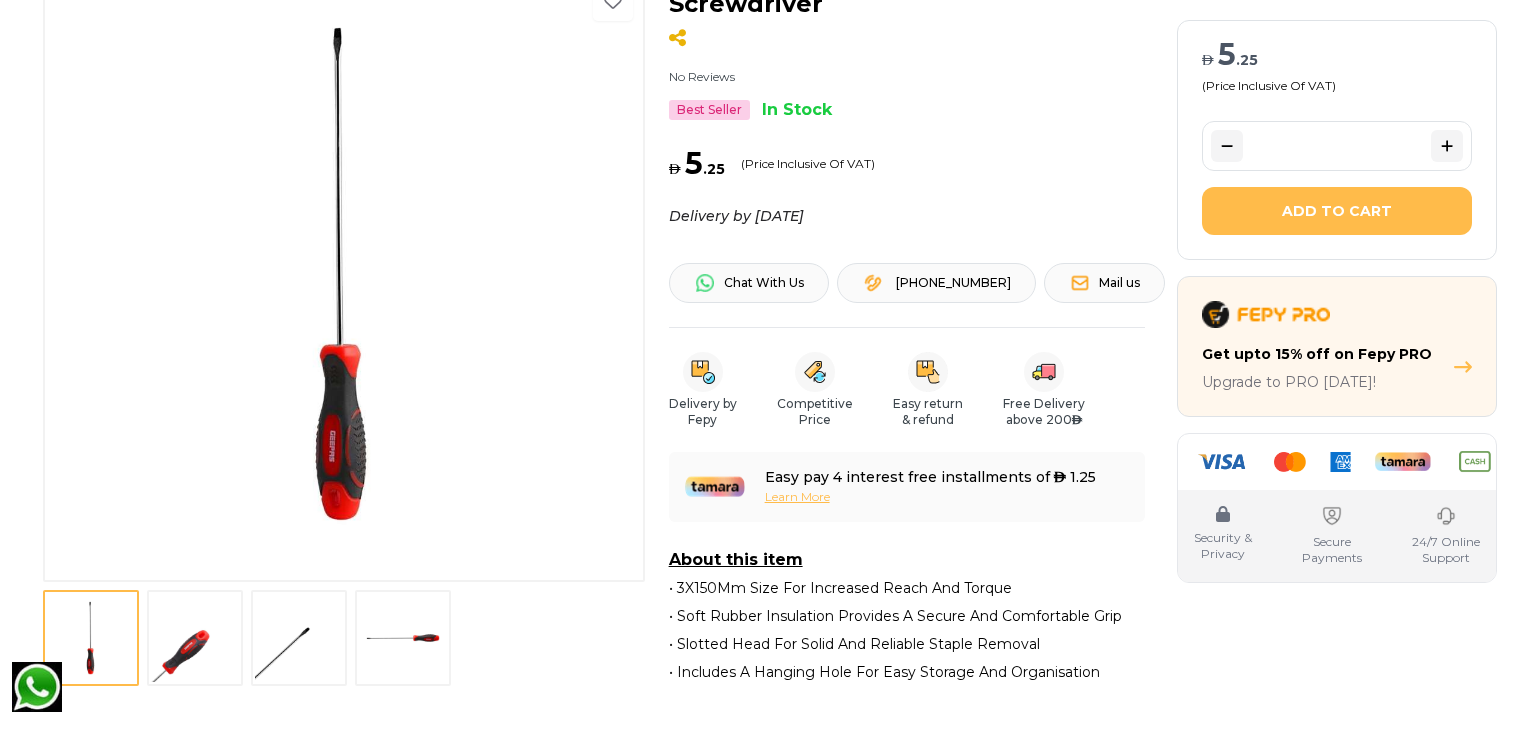 click at bounding box center [195, 638] 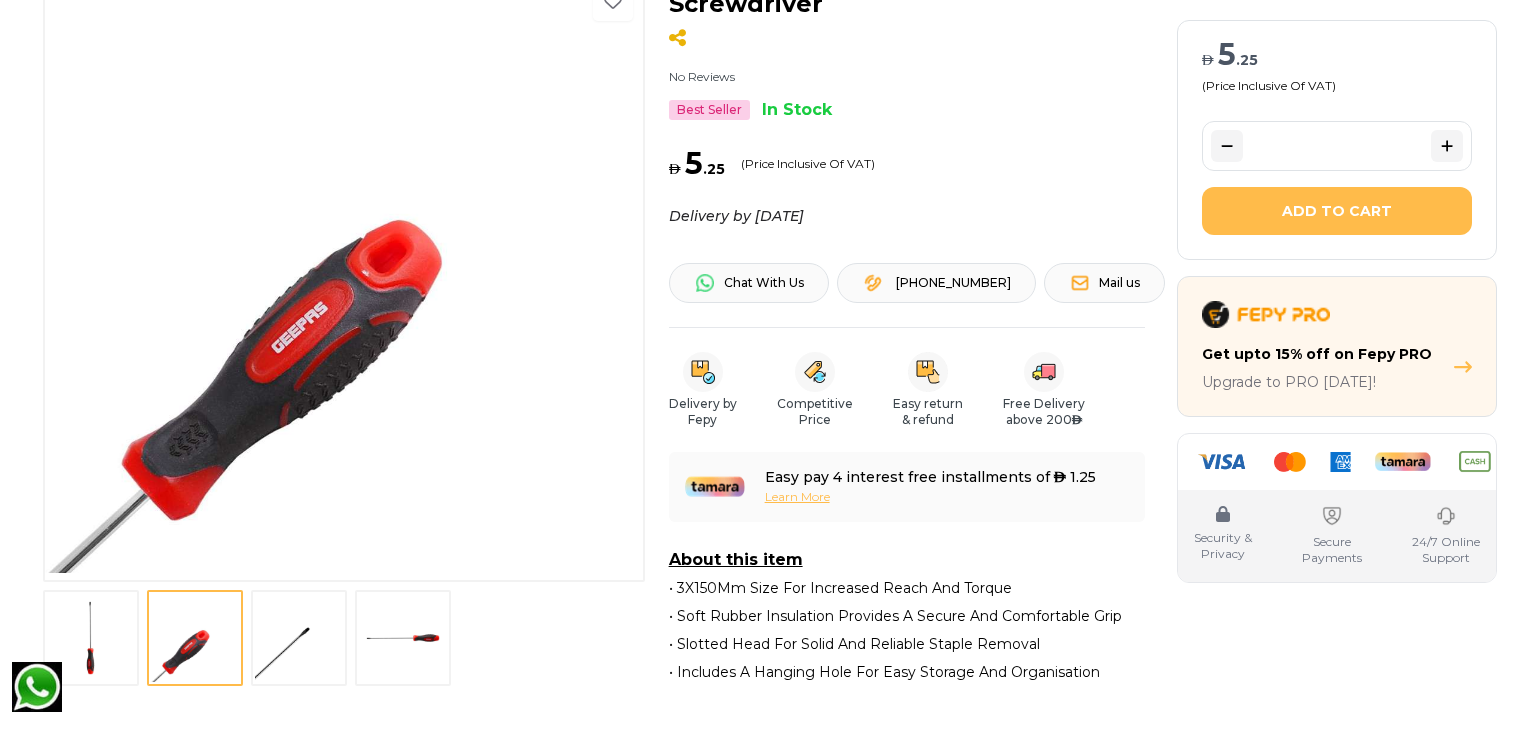 click at bounding box center [299, 638] 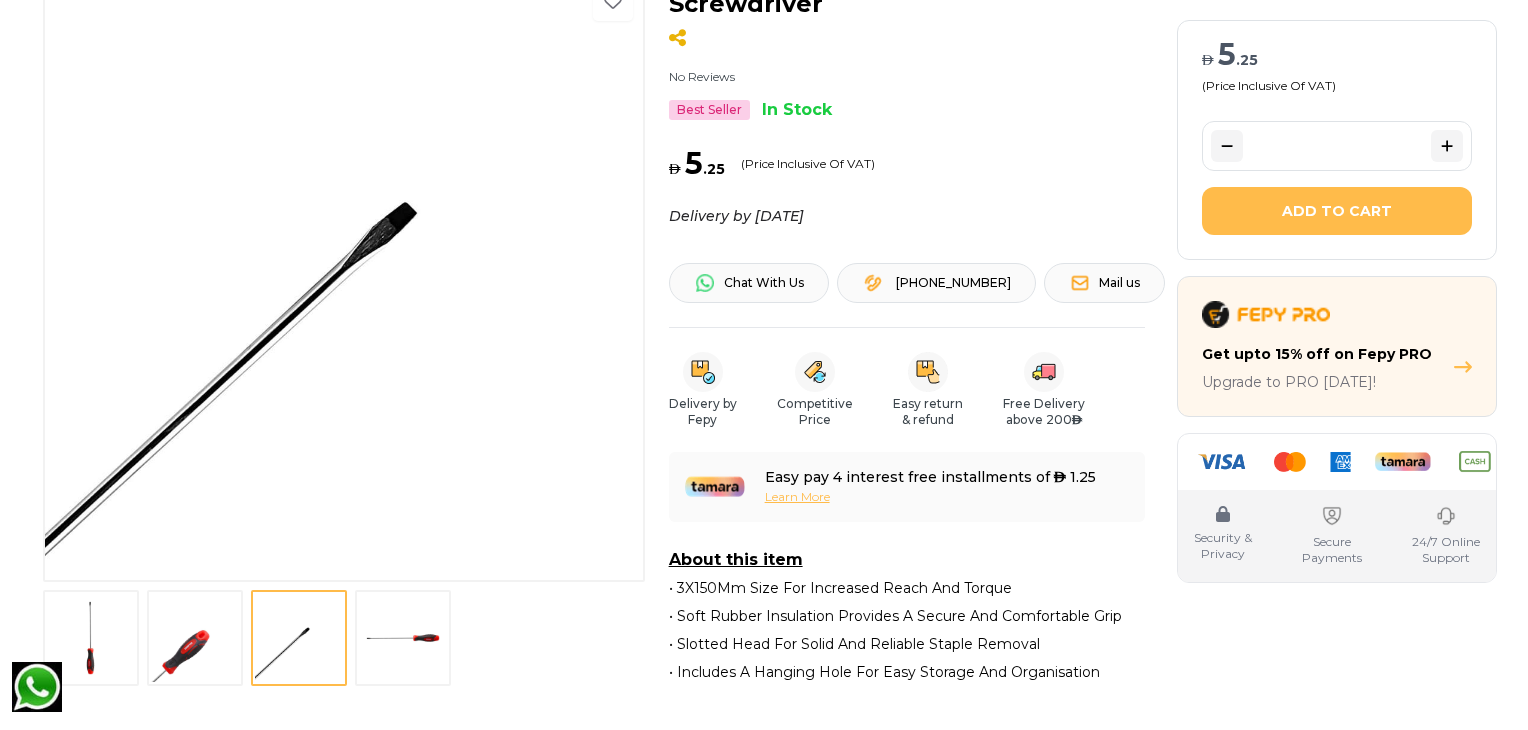 click at bounding box center (403, 638) 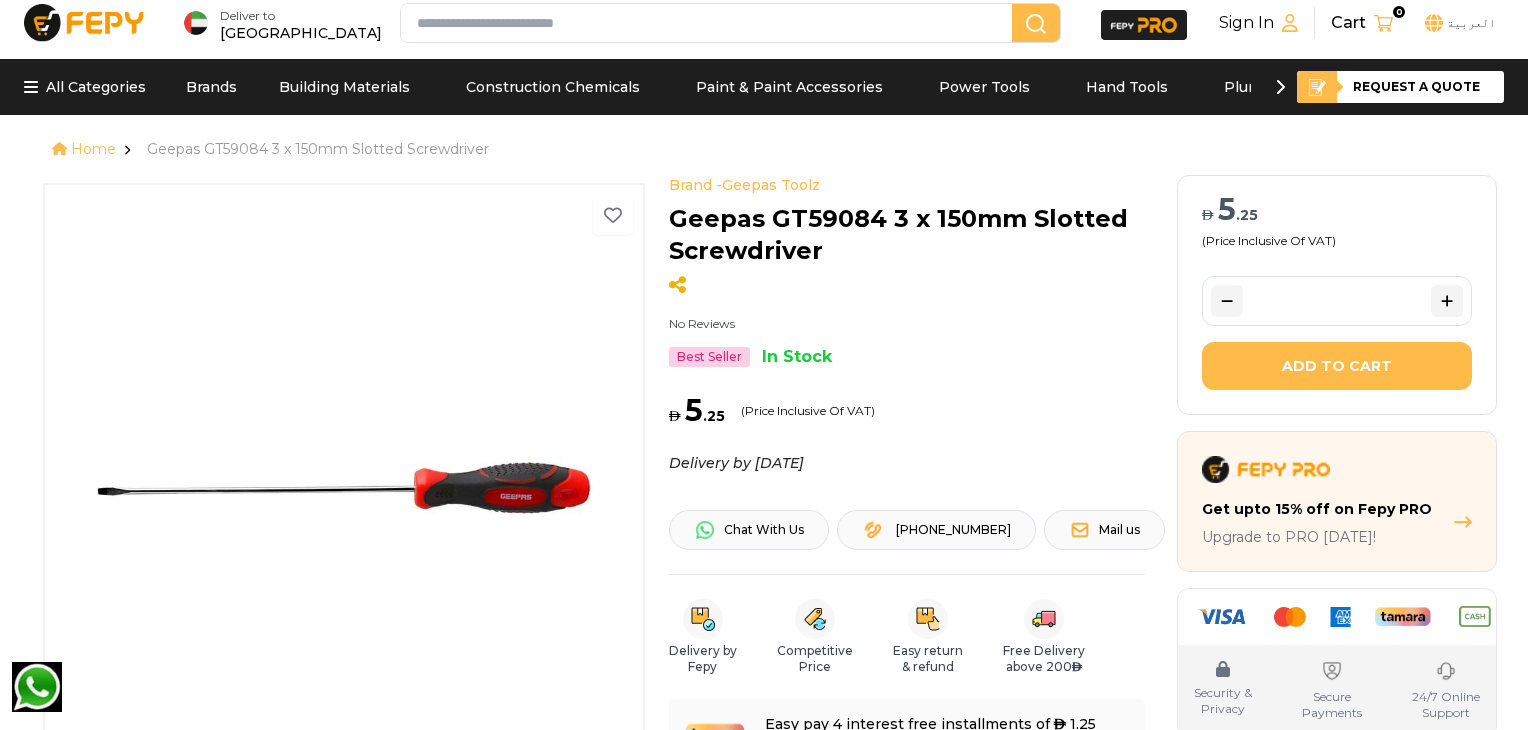 scroll, scrollTop: 0, scrollLeft: 0, axis: both 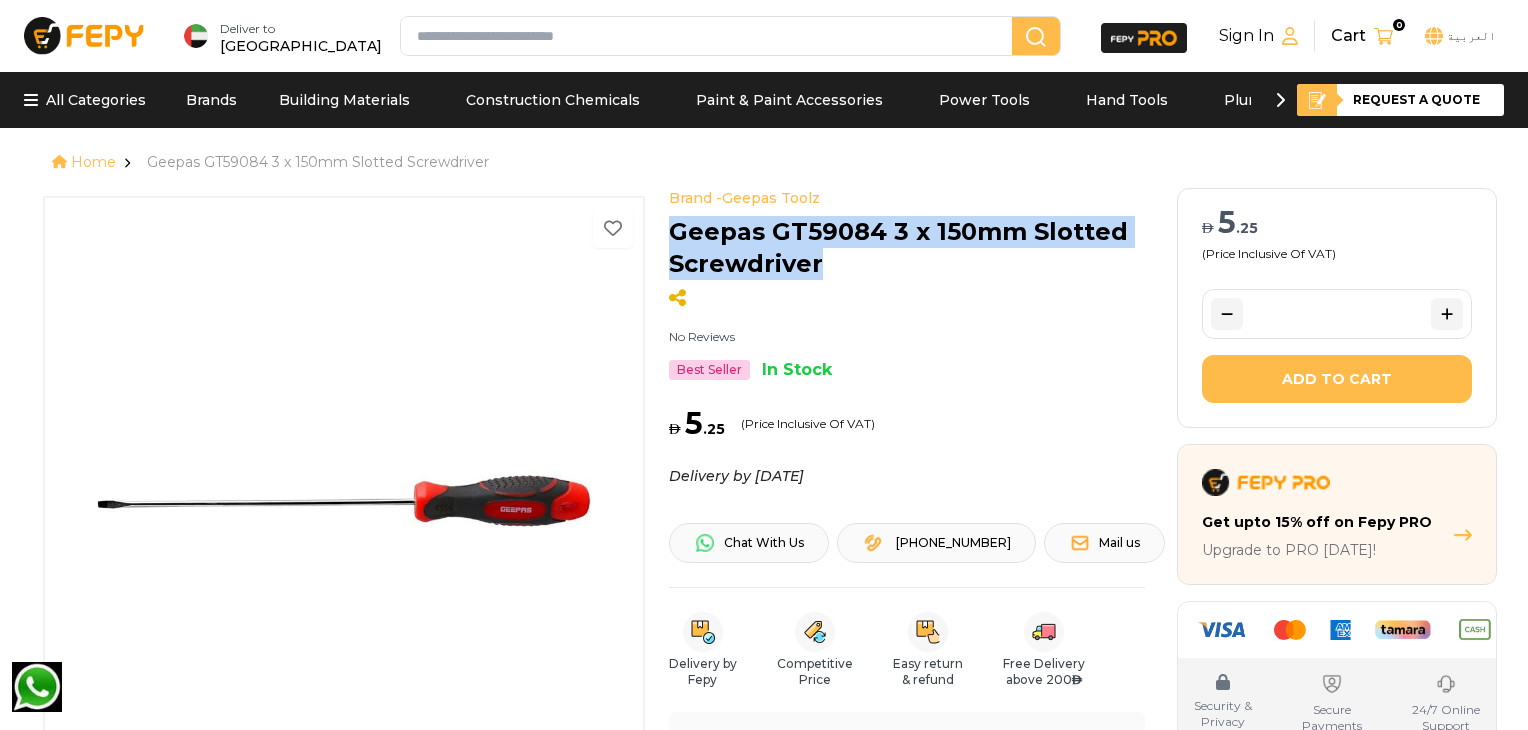 drag, startPoint x: 672, startPoint y: 225, endPoint x: 819, endPoint y: 261, distance: 151.34398 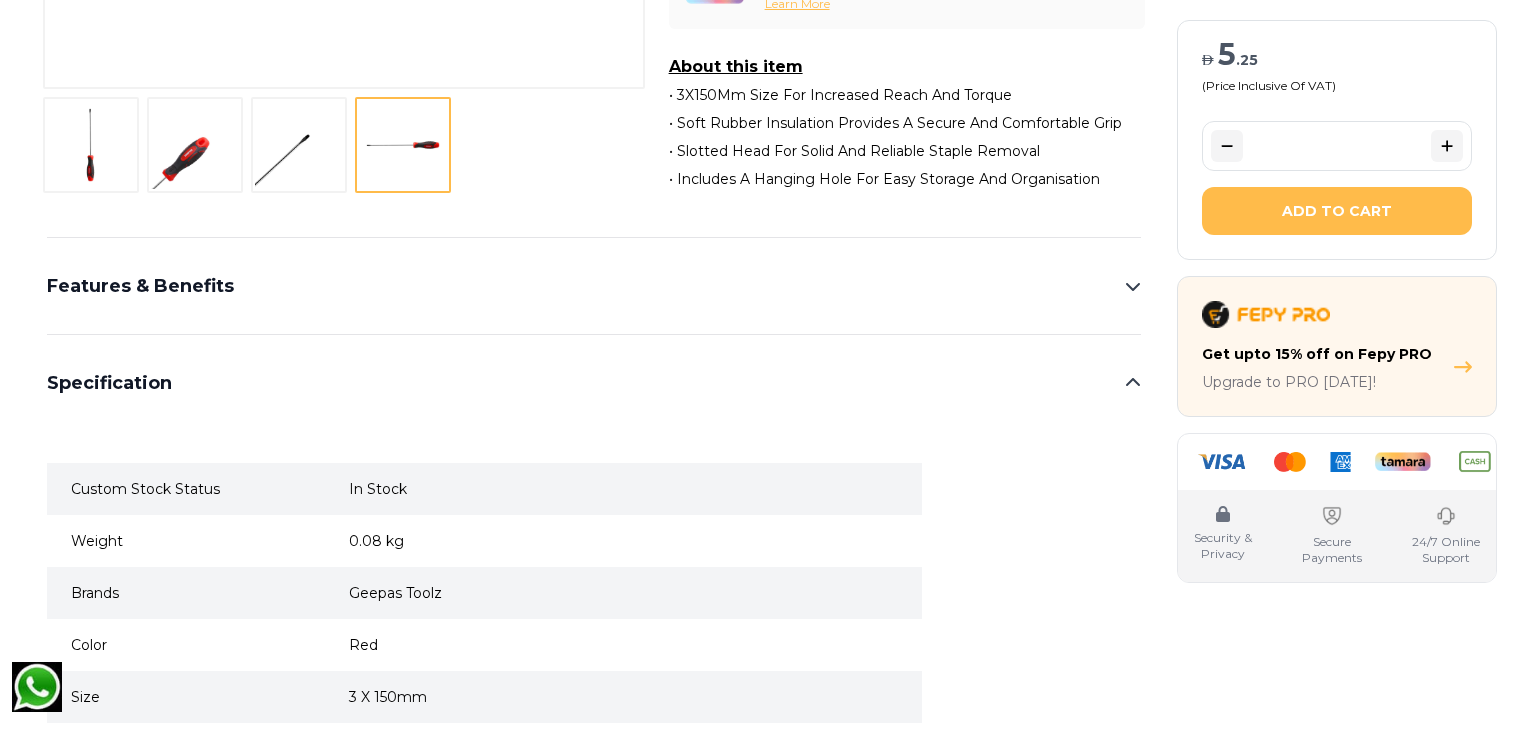 scroll, scrollTop: 776, scrollLeft: 0, axis: vertical 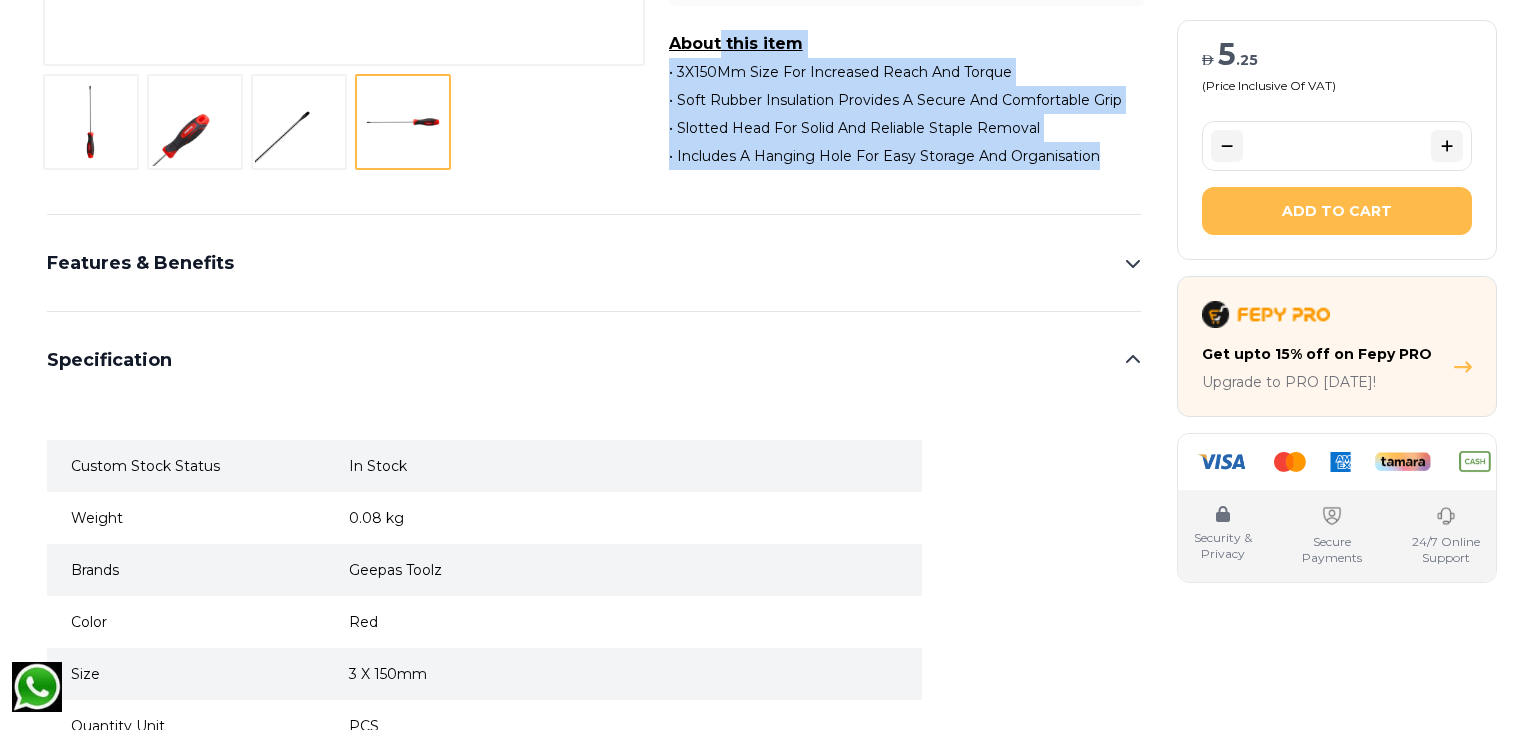 drag, startPoint x: 665, startPoint y: 42, endPoint x: 1126, endPoint y: 165, distance: 477.12683 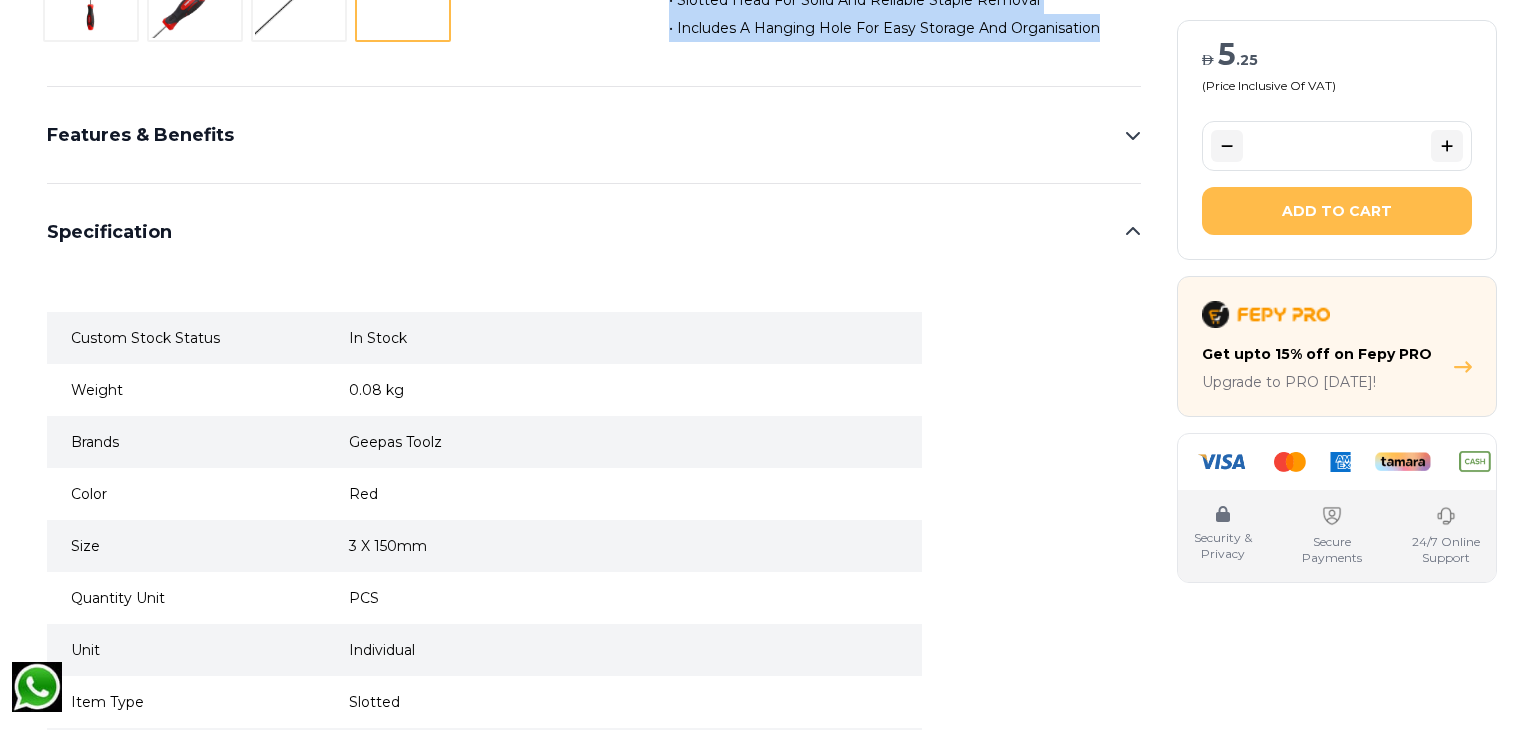 scroll, scrollTop: 990, scrollLeft: 0, axis: vertical 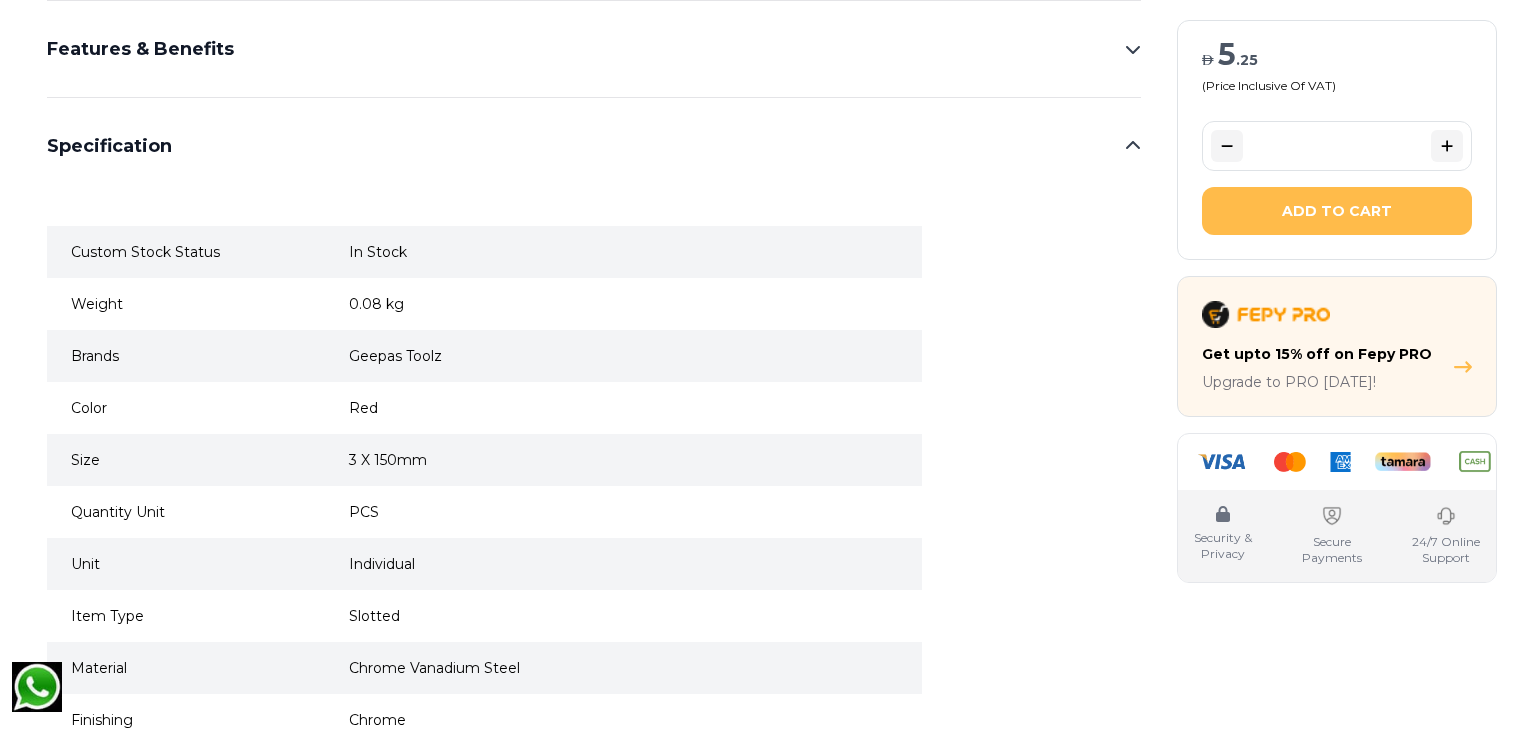 click on "Features & Benefits 1.Made of high-grade steel and with a durable rubber insulated handle, the Geepas GT59084 screwdriver is designed to provide superior grip and user comfort. 2.With its versatile 3x150mm slotted tip, the screwdriver can easily reach into those tight spots to complete a project quickly and efficiently. 3.The integrated hanging hole allows for easy storage and keeps the screwdriver handy for quick access. 4.This screwdriver can be used for a variety of purposes from DIY projects to construction and woodworking. Its long-lasting precision and effectiveness make it a reliable tool to have in every workshop. Specification Custom Stock Status In Stock Weight 0.08 kg Brands Geepas Toolz Color Red Size 3 X 150mm Quantity Unit PCS Unit Individual Item Type Slotted Material Chrome Vanadium Steel Finishing Chrome Customer Reviews Submit Your Review Your email address will not be published. Required fields are marked * Rating  * Quality  * Value  * Email me when someone comments on my review FAQ's" at bounding box center [594, 558] 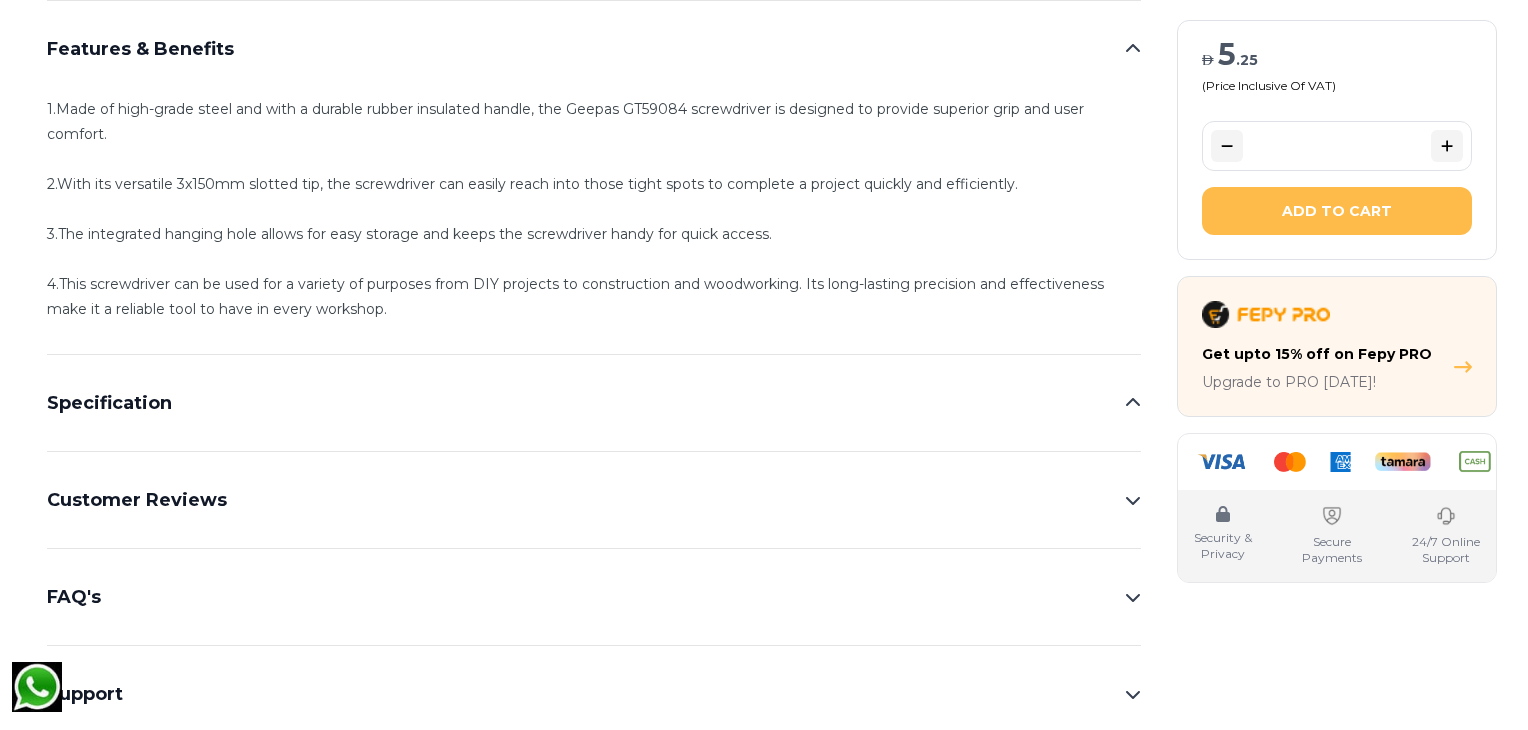scroll, scrollTop: 989, scrollLeft: 0, axis: vertical 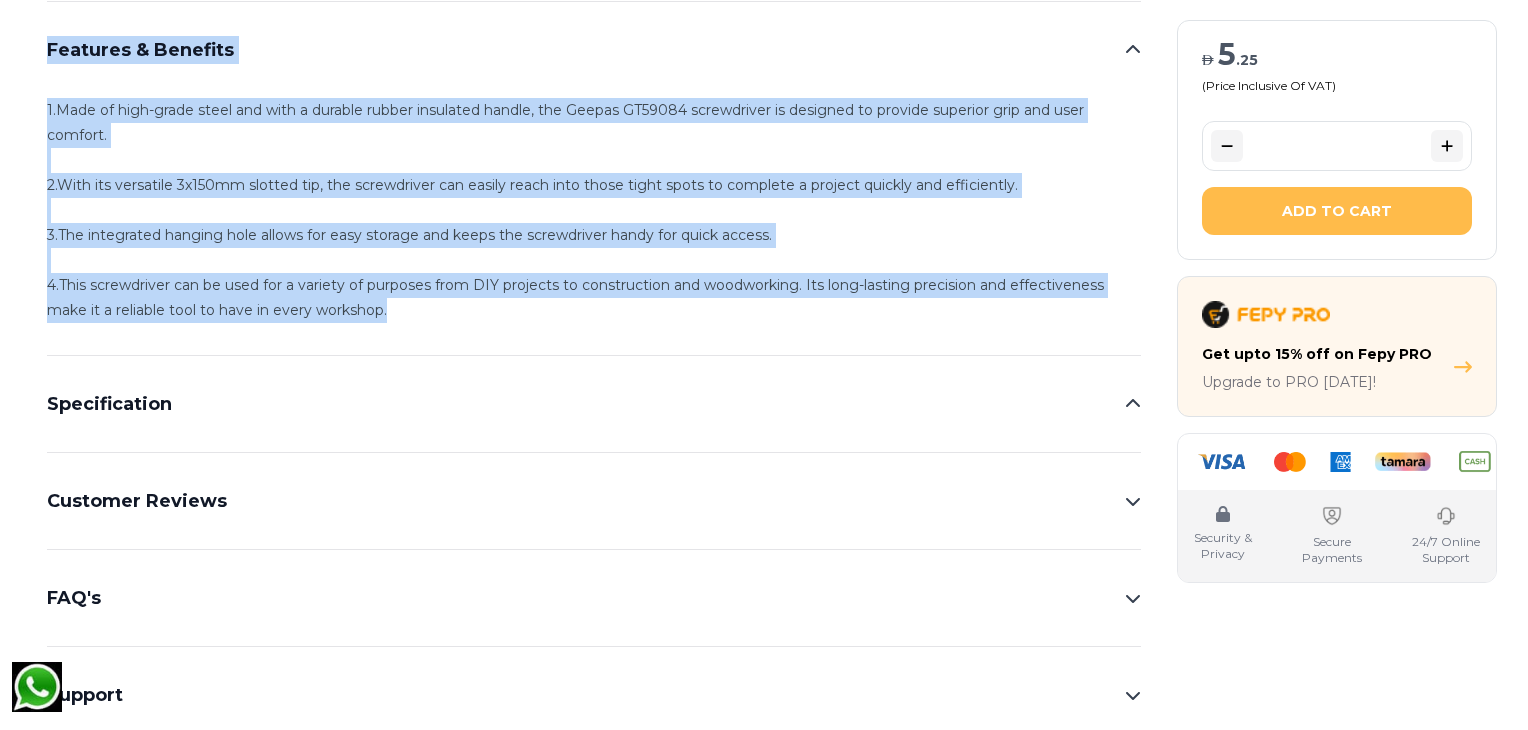 drag, startPoint x: 42, startPoint y: 58, endPoint x: 397, endPoint y: 313, distance: 437.09268 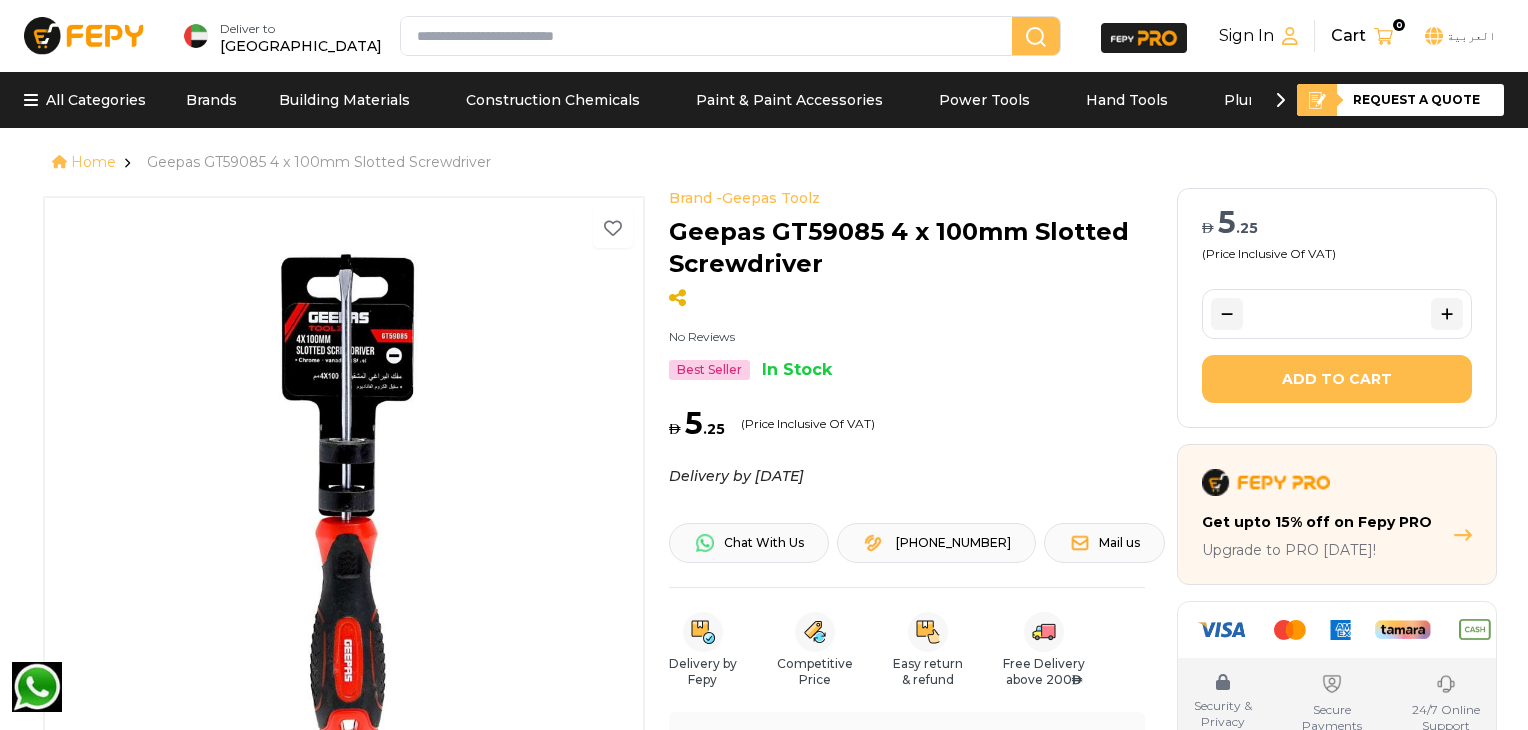 scroll, scrollTop: 0, scrollLeft: 0, axis: both 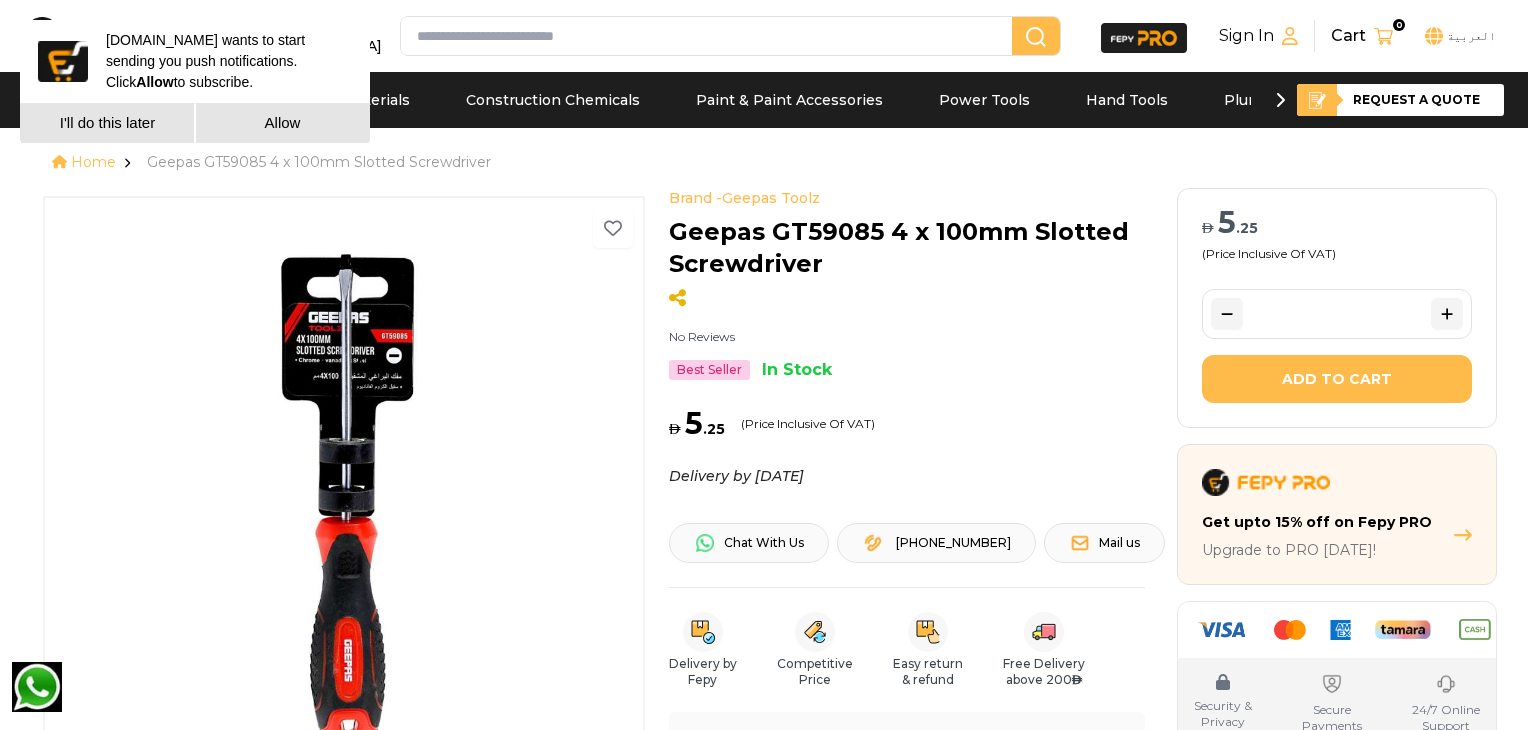 click on "I'll do this later" at bounding box center (107, 123) 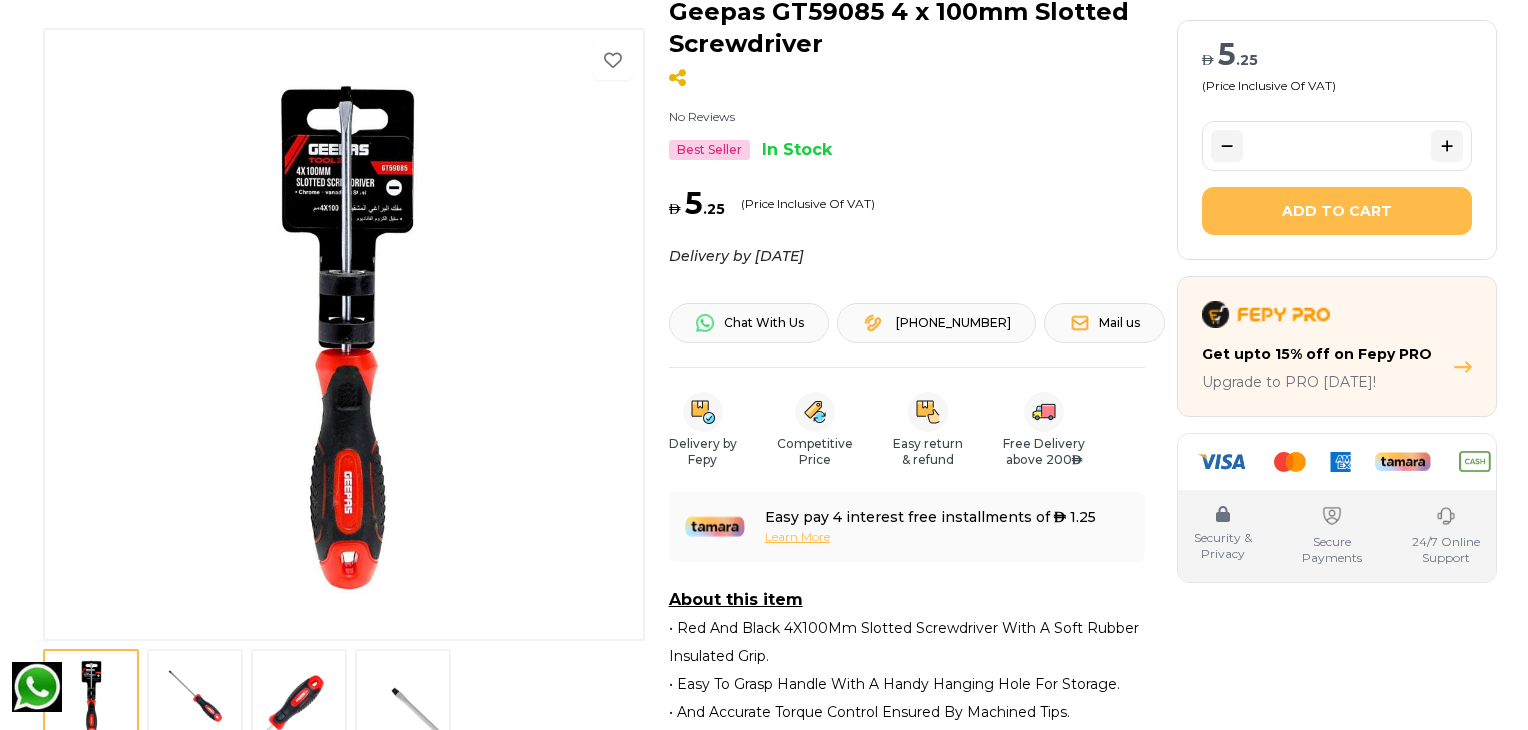 scroll, scrollTop: 271, scrollLeft: 0, axis: vertical 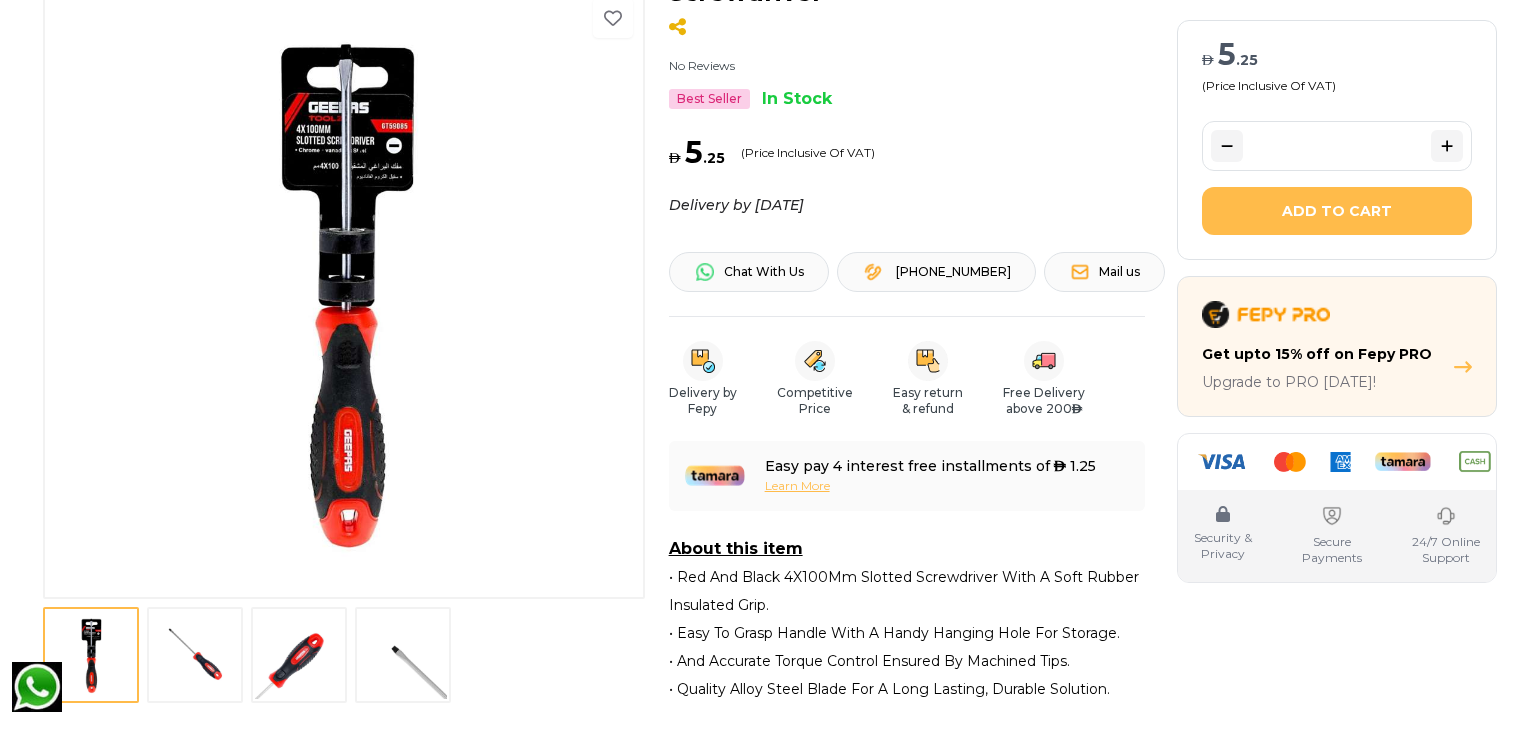 click at bounding box center [195, 655] 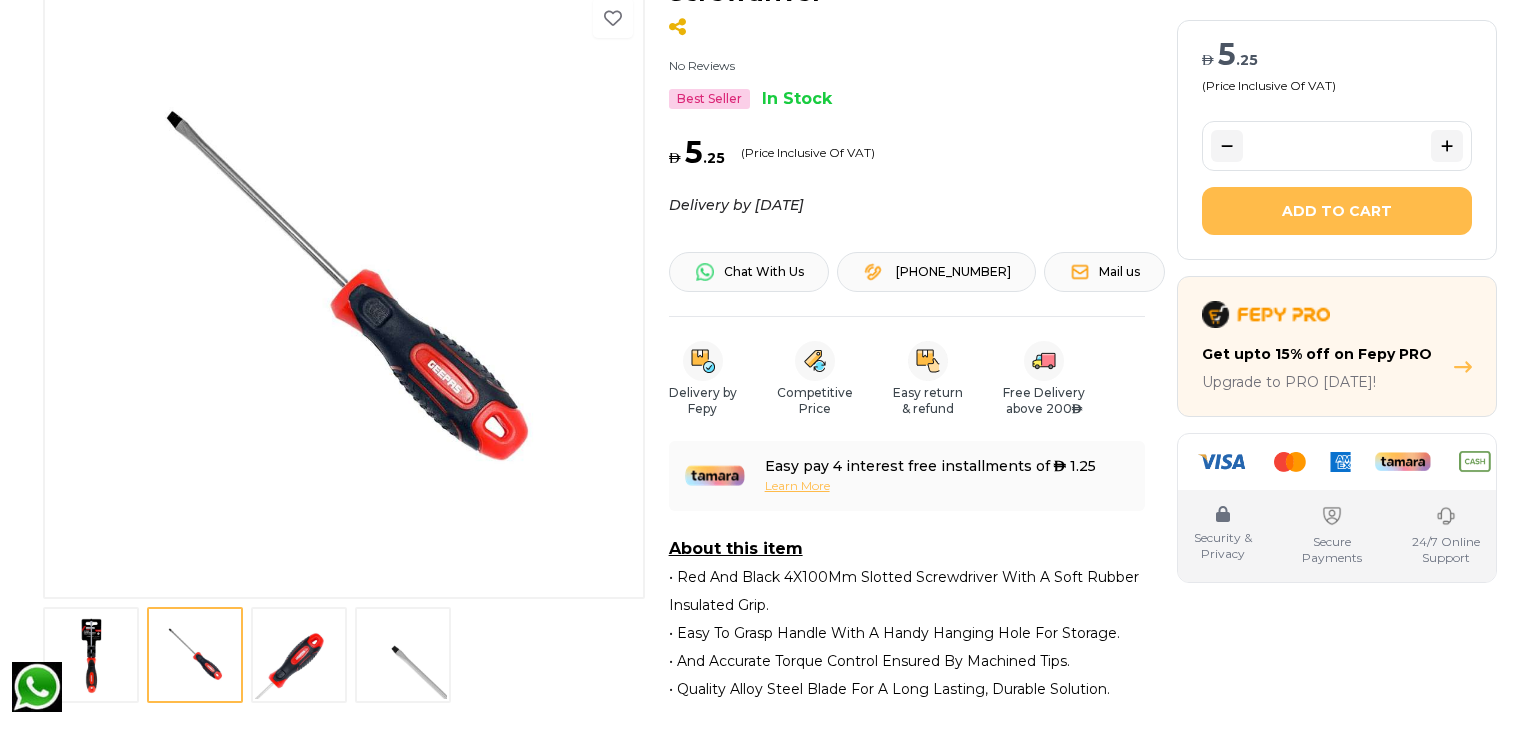click at bounding box center [299, 655] 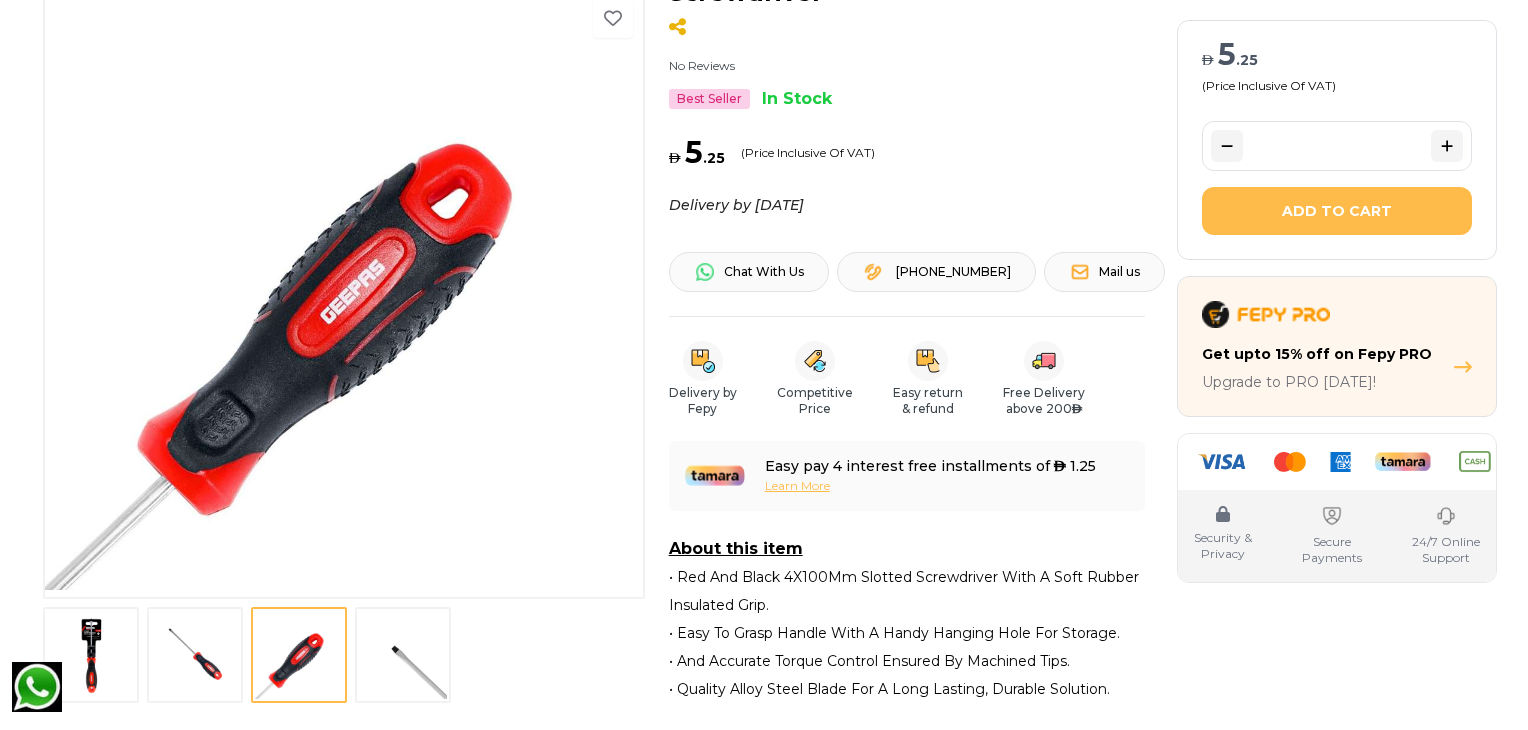 click at bounding box center [403, 655] 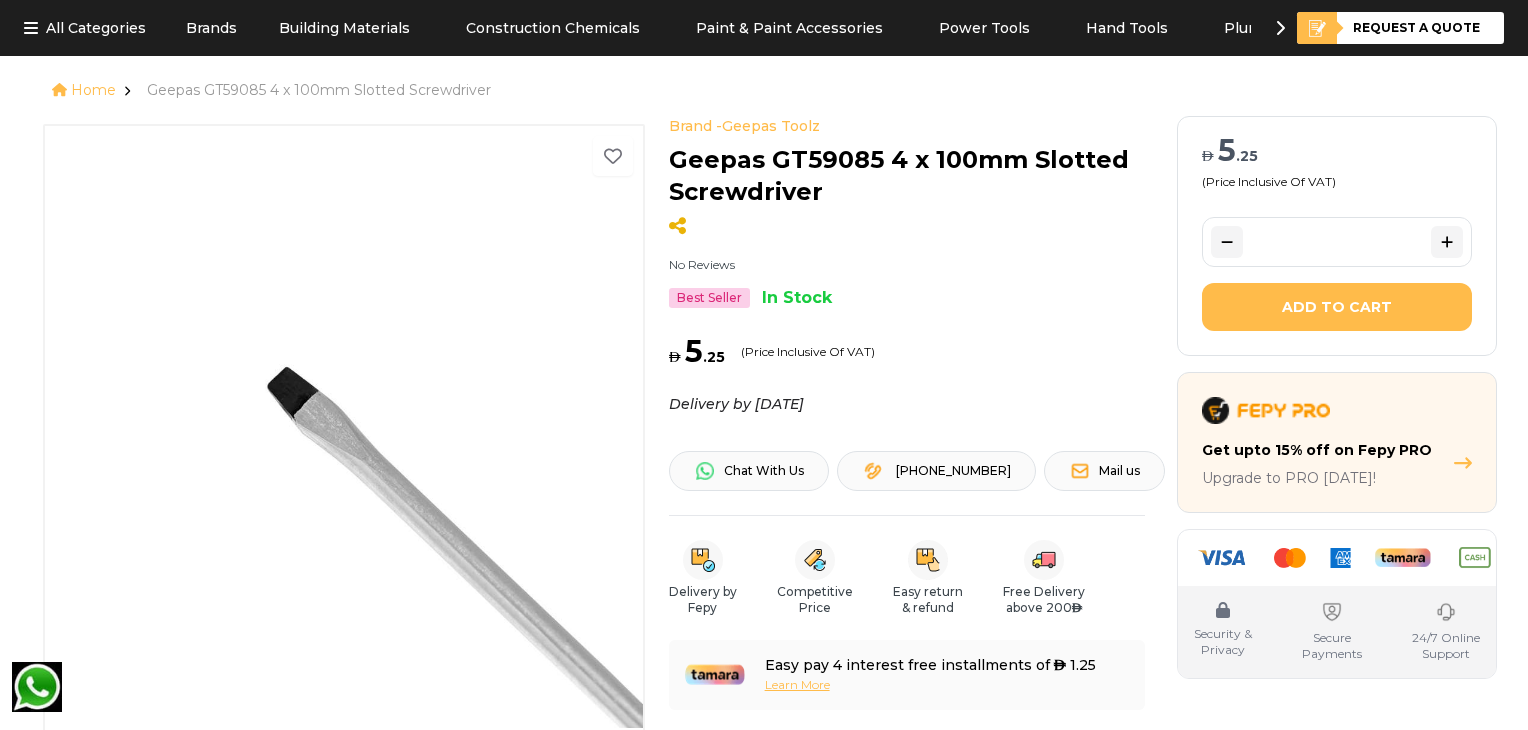 scroll, scrollTop: 0, scrollLeft: 0, axis: both 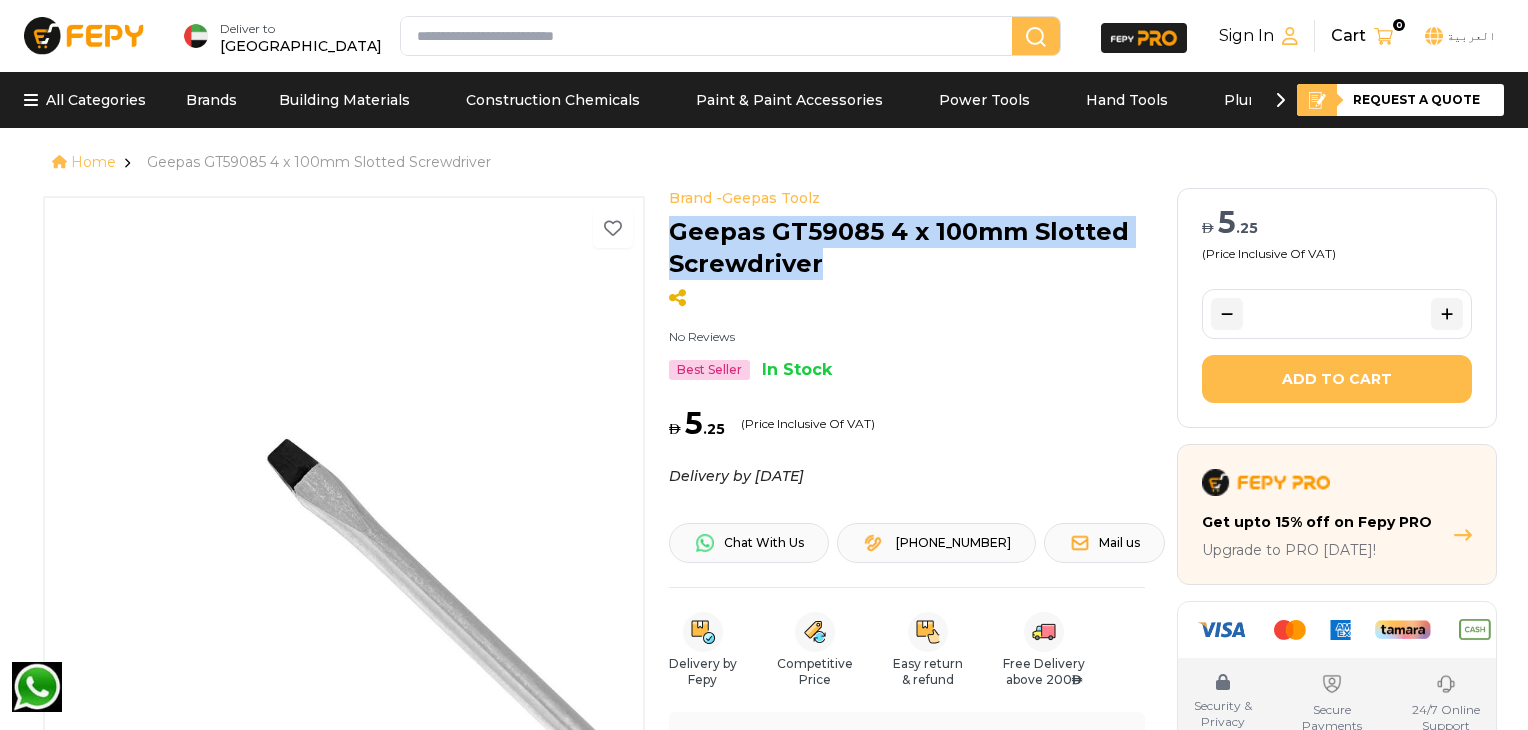 drag, startPoint x: 676, startPoint y: 233, endPoint x: 836, endPoint y: 251, distance: 161.00932 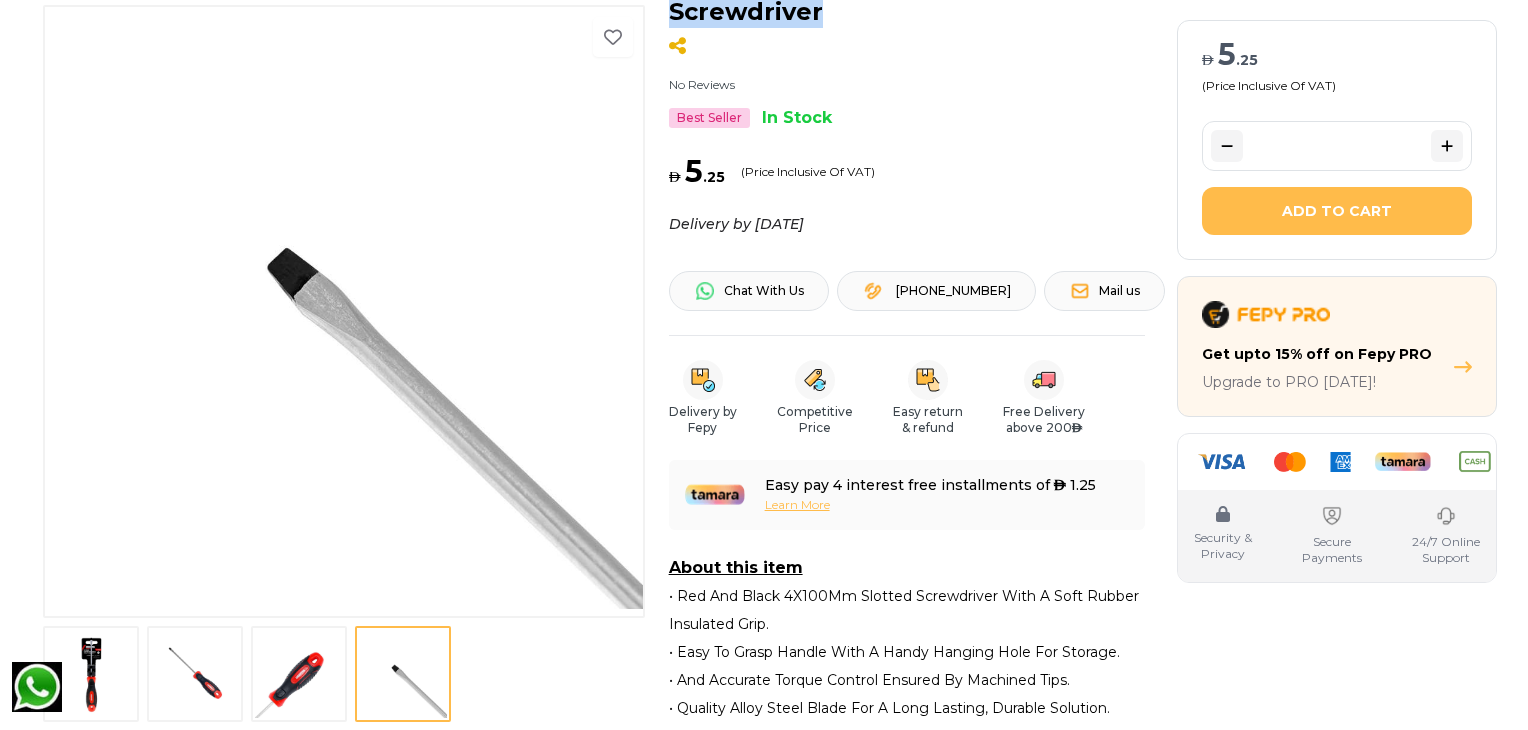 scroll, scrollTop: 216, scrollLeft: 0, axis: vertical 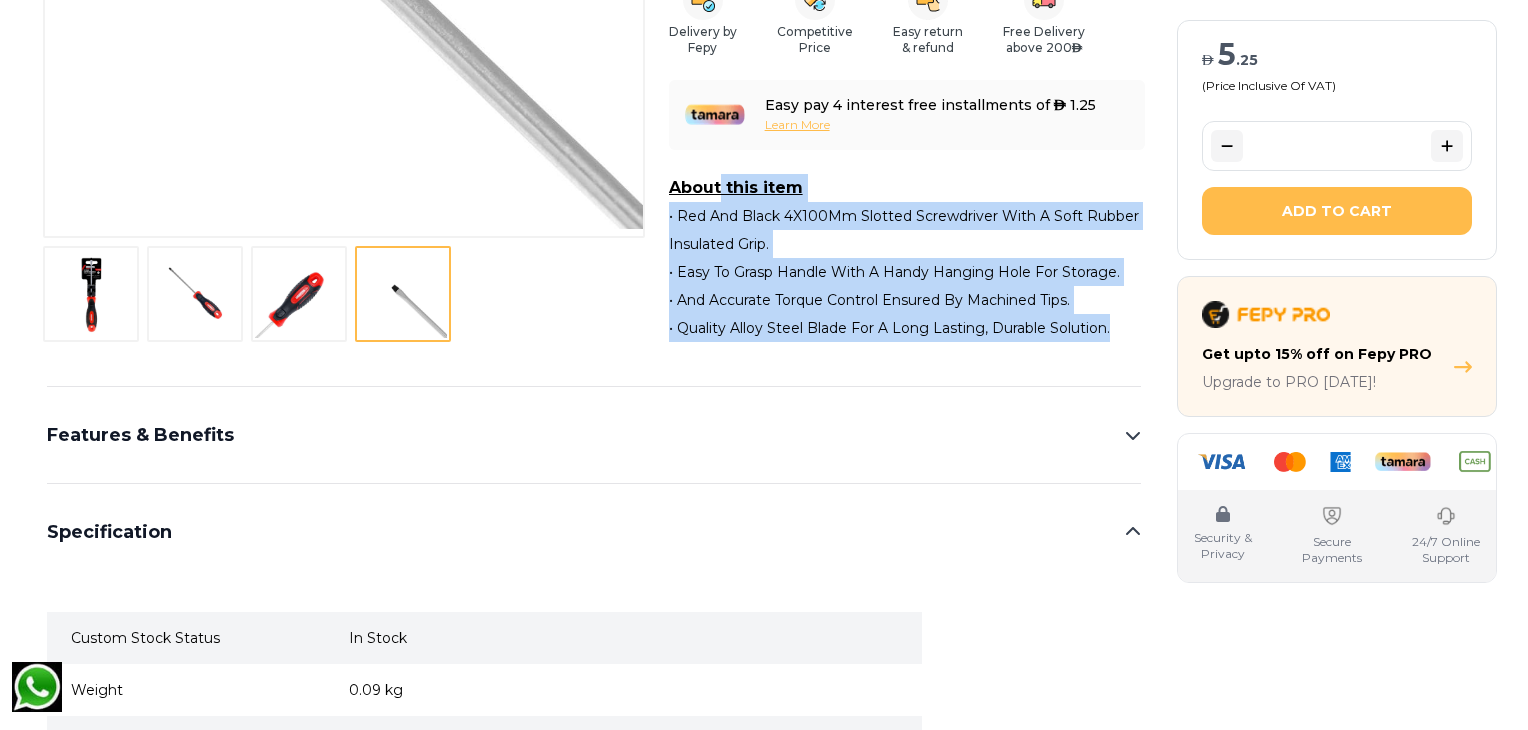 drag, startPoint x: 670, startPoint y: 210, endPoint x: 1123, endPoint y: 355, distance: 475.64062 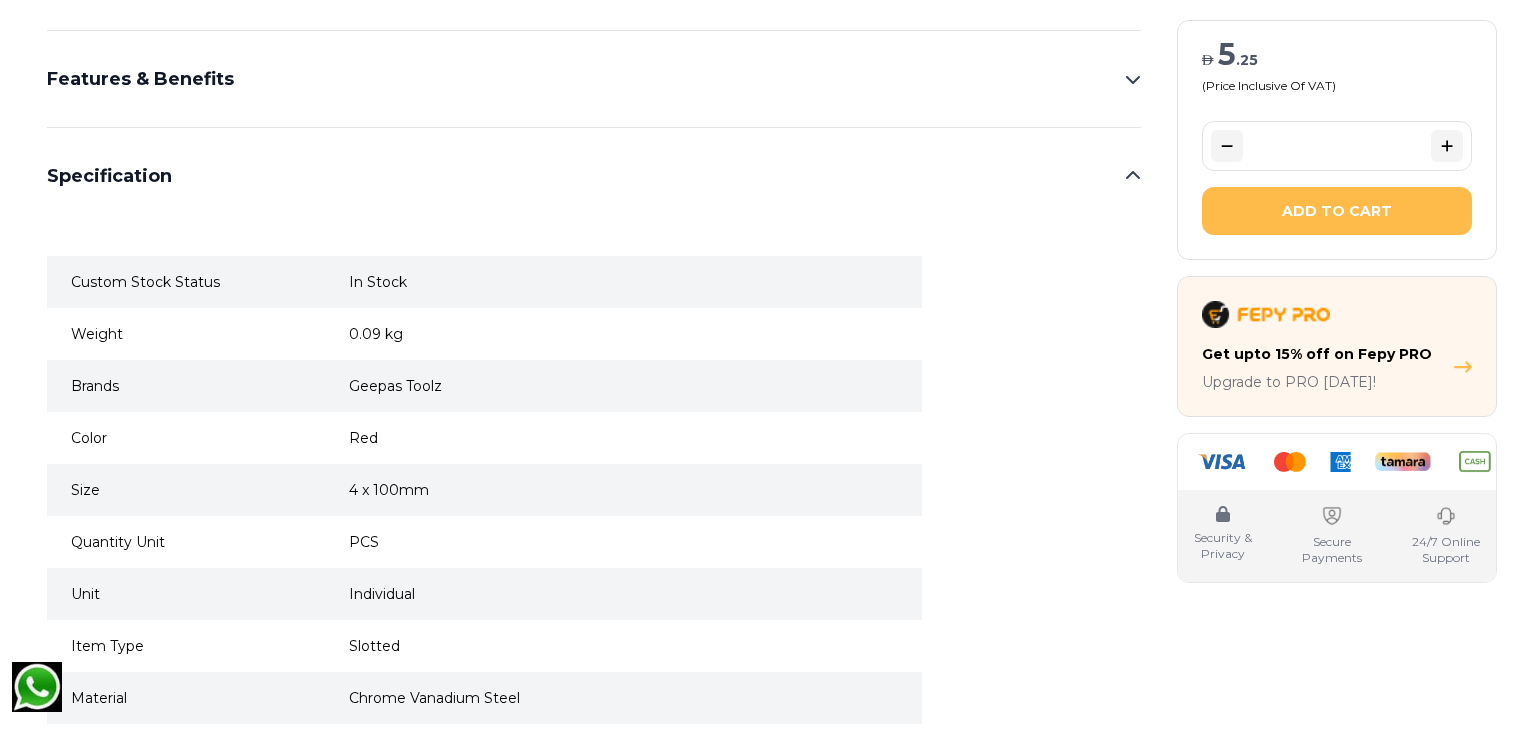 scroll, scrollTop: 930, scrollLeft: 0, axis: vertical 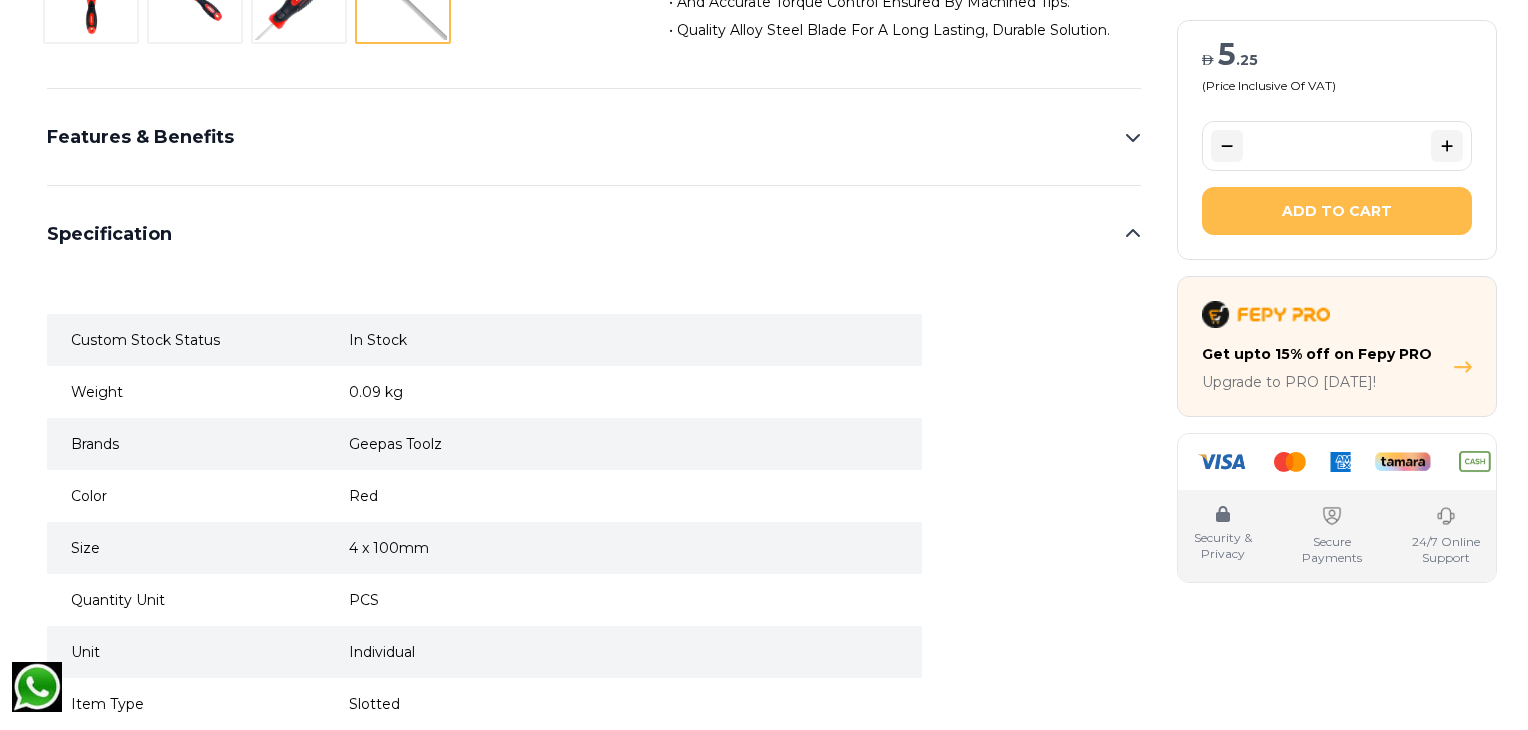 click on "Features & Benefits 1.Geepas GT59085 4x100mm Slotted Screwdriver is the perfect choice for DIYers or professionals. Featuring a soft, rubber-insulated grip that comfortably fits your hand, and a hanging hole on the shaft for easy storage, this convenient tool is perfect for all of your needs. 2.Our screwdriver has a high quality chrome-plated, magnetic blade designed to last for many years. The 4x100mm slotted head is ideal for a number of tasks, while the black and red non-slip handle provides maximum leverage with minimum effort. 3.This screwdriver is incredibly versatile and easily adapts to any environment. Its small size and portability make it suitable for both at-home and on-the-go tasks. The ergonomic design of the handle ensures maximum comfort and control. 4.Whether you're a professional tradesman or a DIY enthusiast, the Geepas GT59085 Slotted Screwdriver is the perfect tool for any job. With its rugged construction and long lasting performance, it's sure to be the go-to choice for any project. Red" at bounding box center (594, 646) 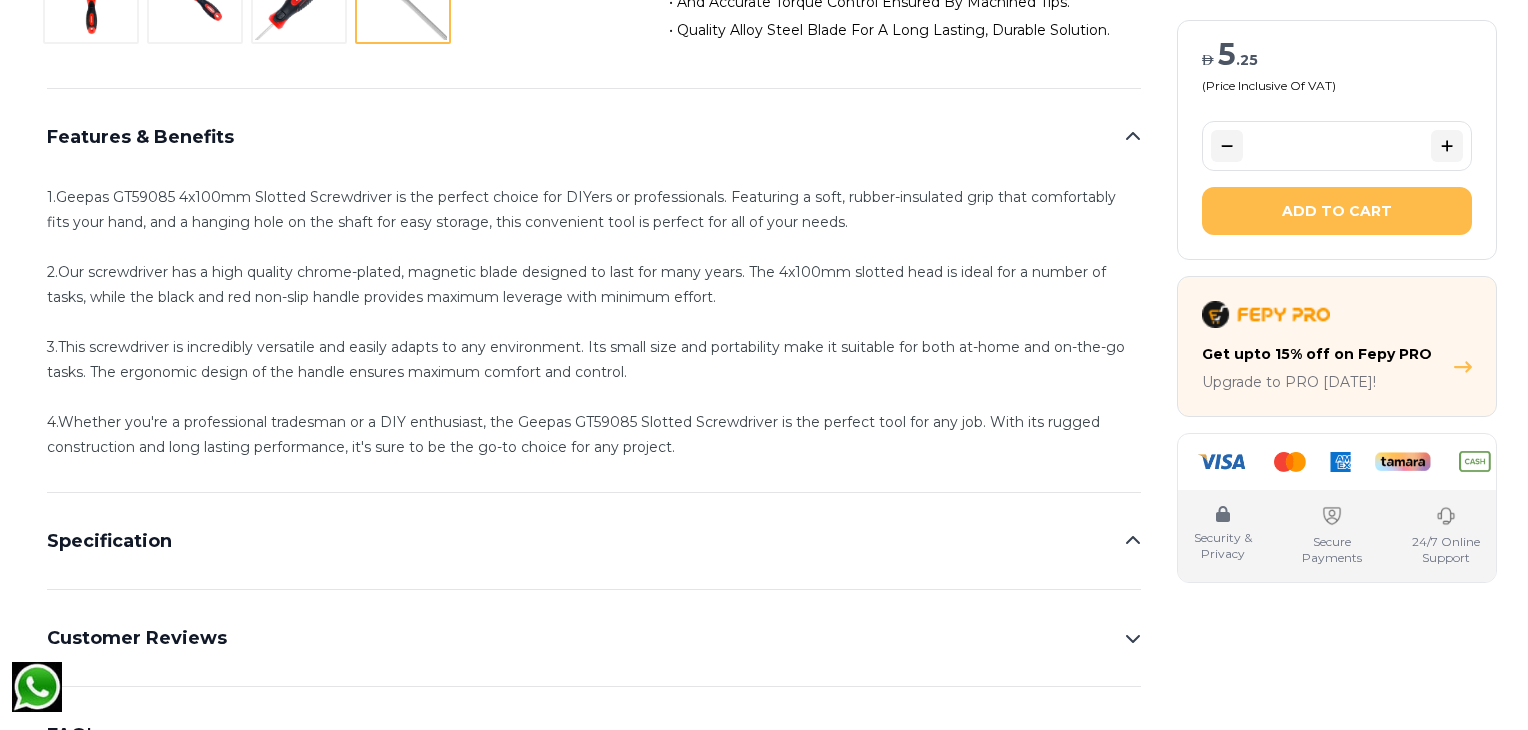 scroll, scrollTop: 1017, scrollLeft: 0, axis: vertical 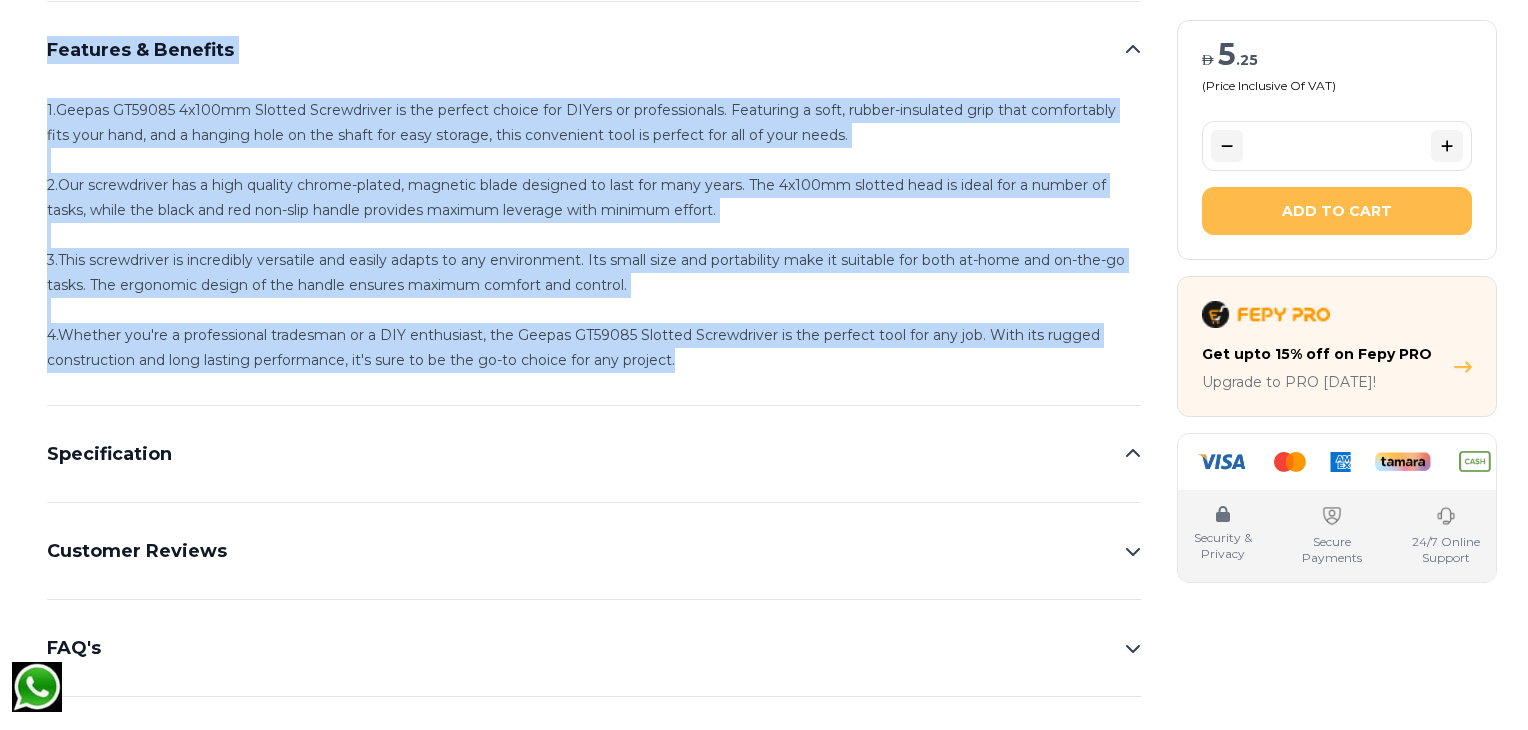 drag, startPoint x: 42, startPoint y: 46, endPoint x: 680, endPoint y: 368, distance: 714.65234 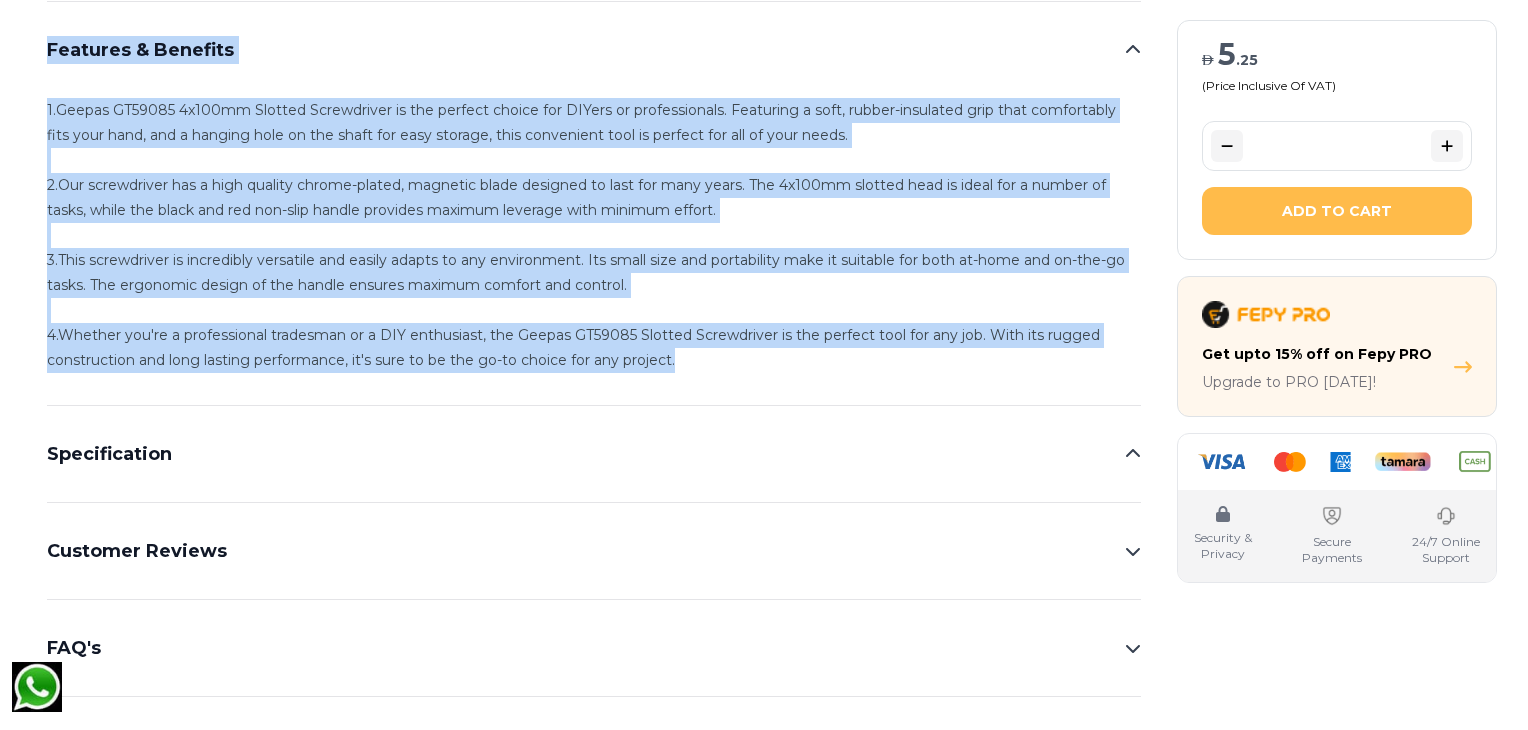 scroll, scrollTop: 930, scrollLeft: 0, axis: vertical 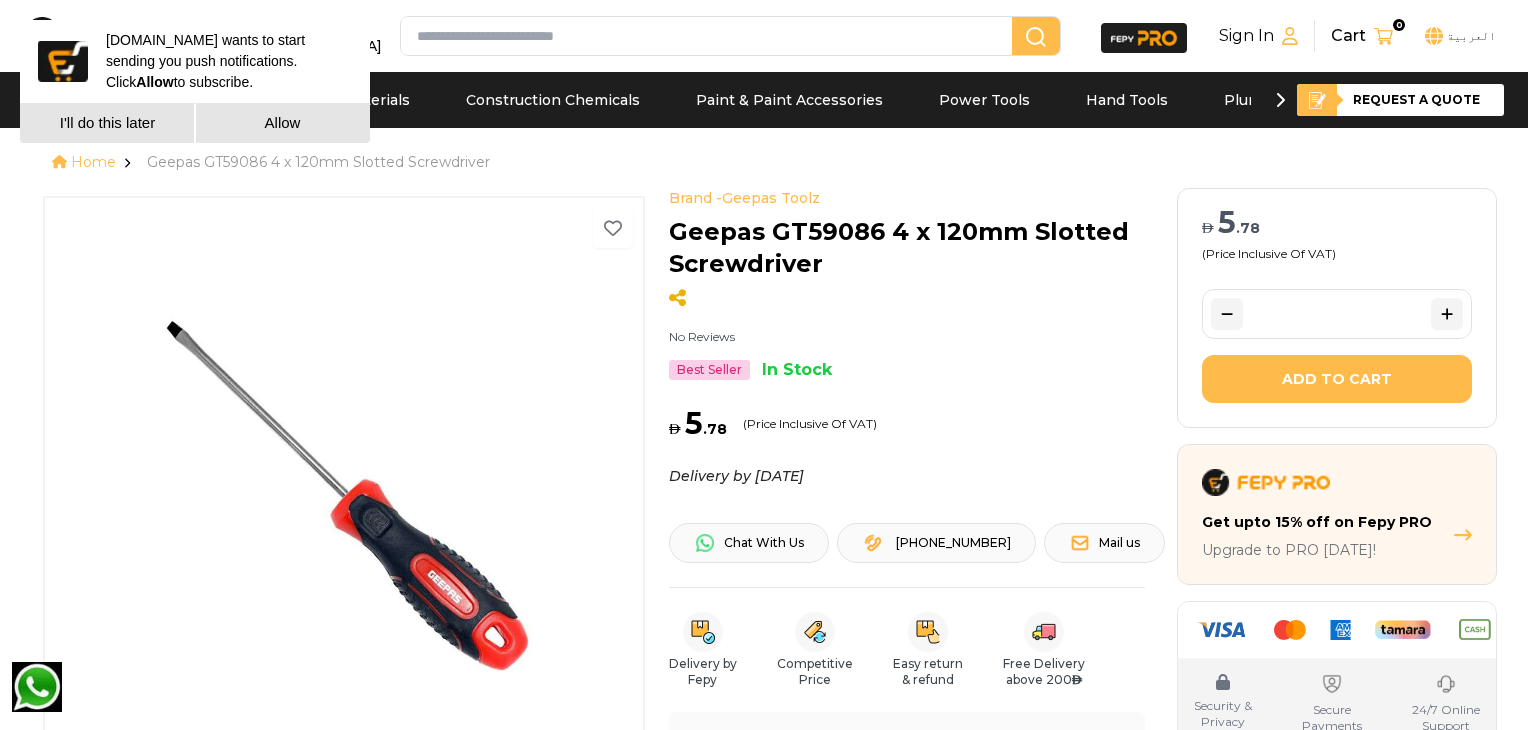 click on "I'll do this later" at bounding box center (107, 123) 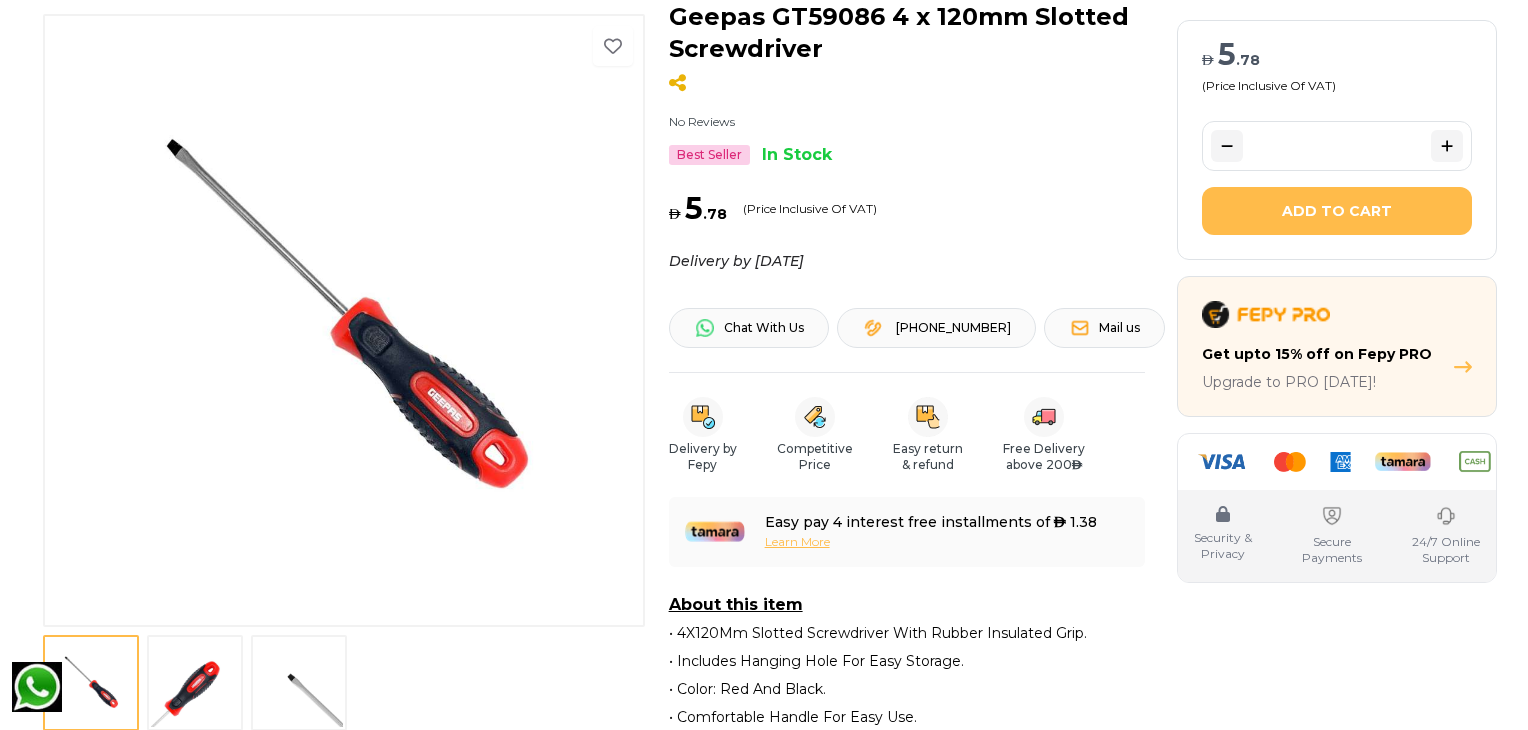 scroll, scrollTop: 246, scrollLeft: 0, axis: vertical 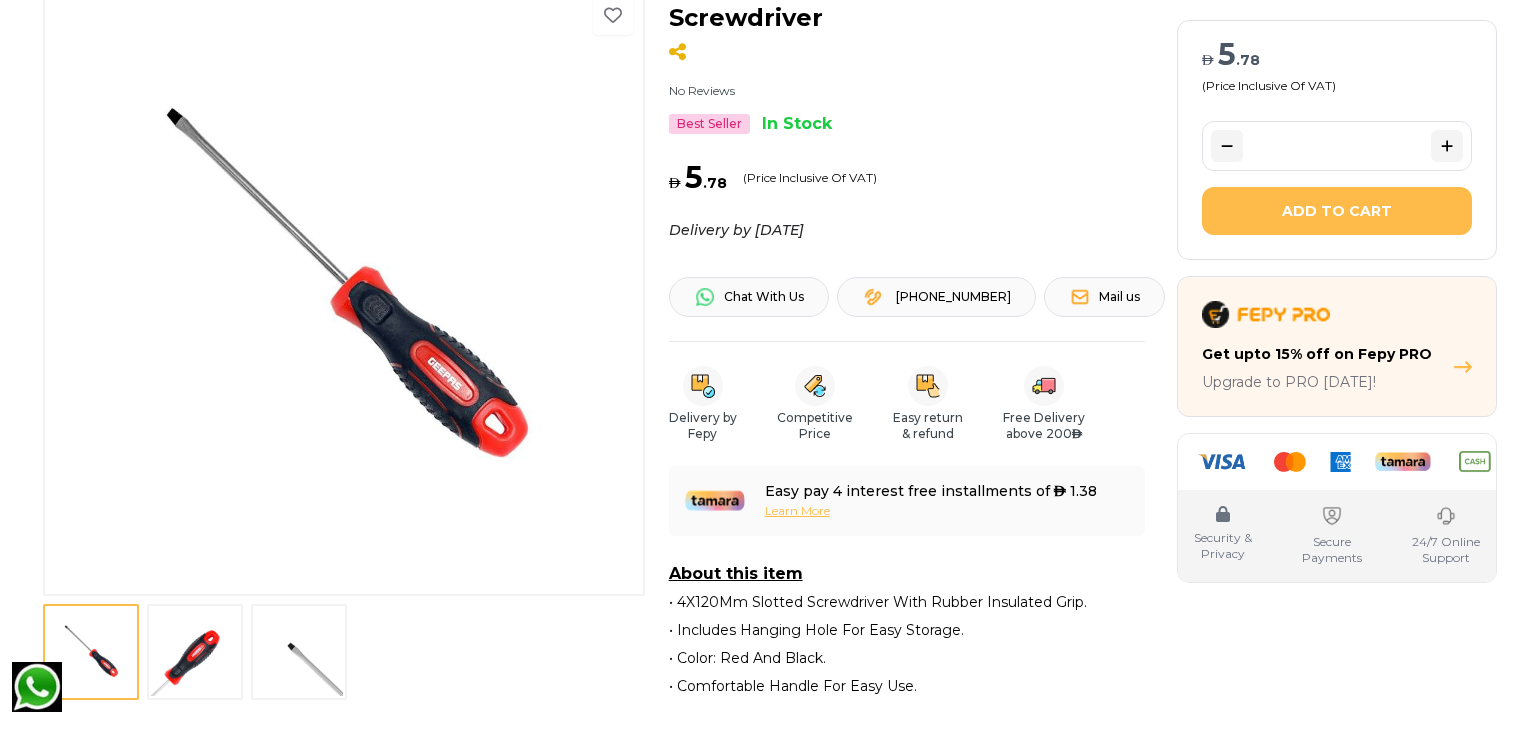 click at bounding box center [195, 652] 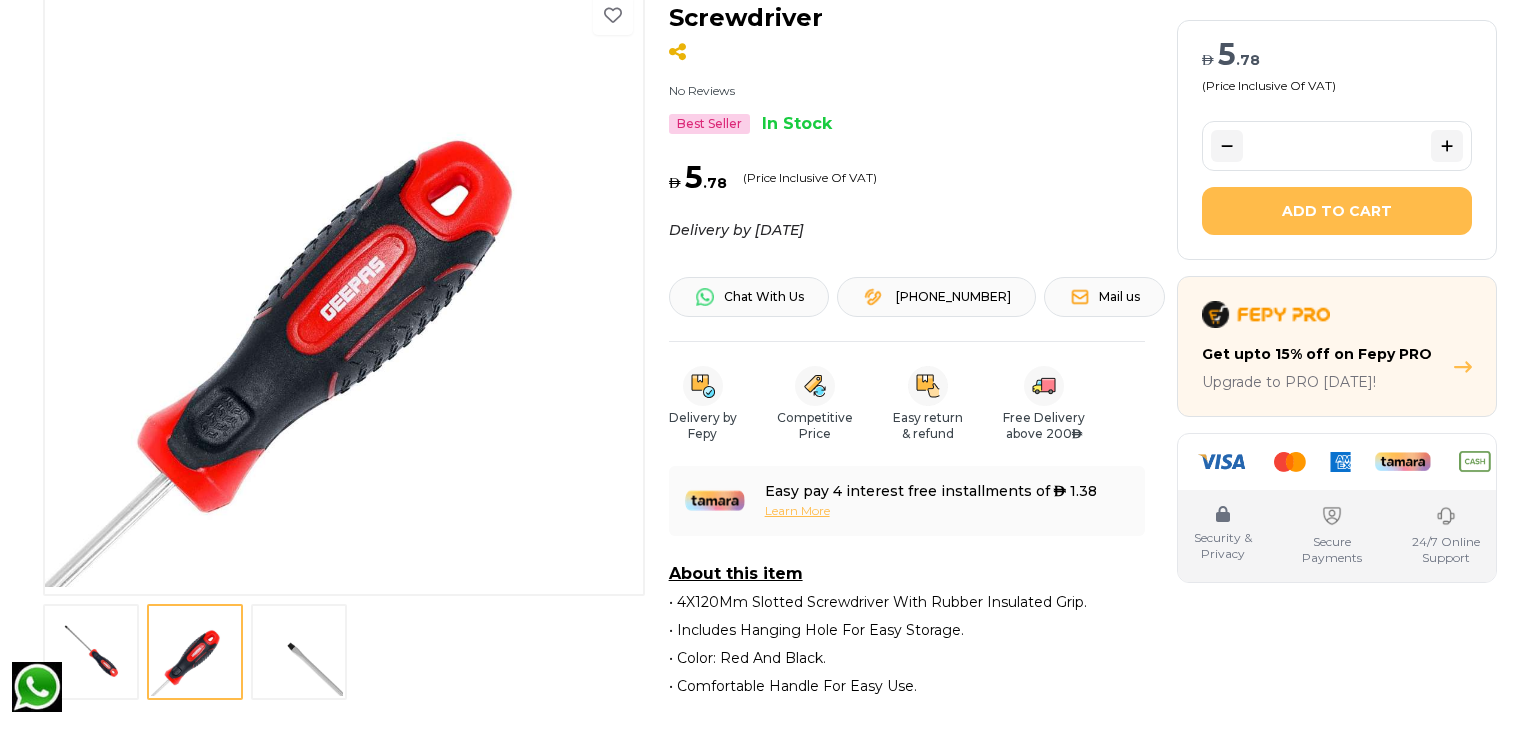 click at bounding box center [299, 652] 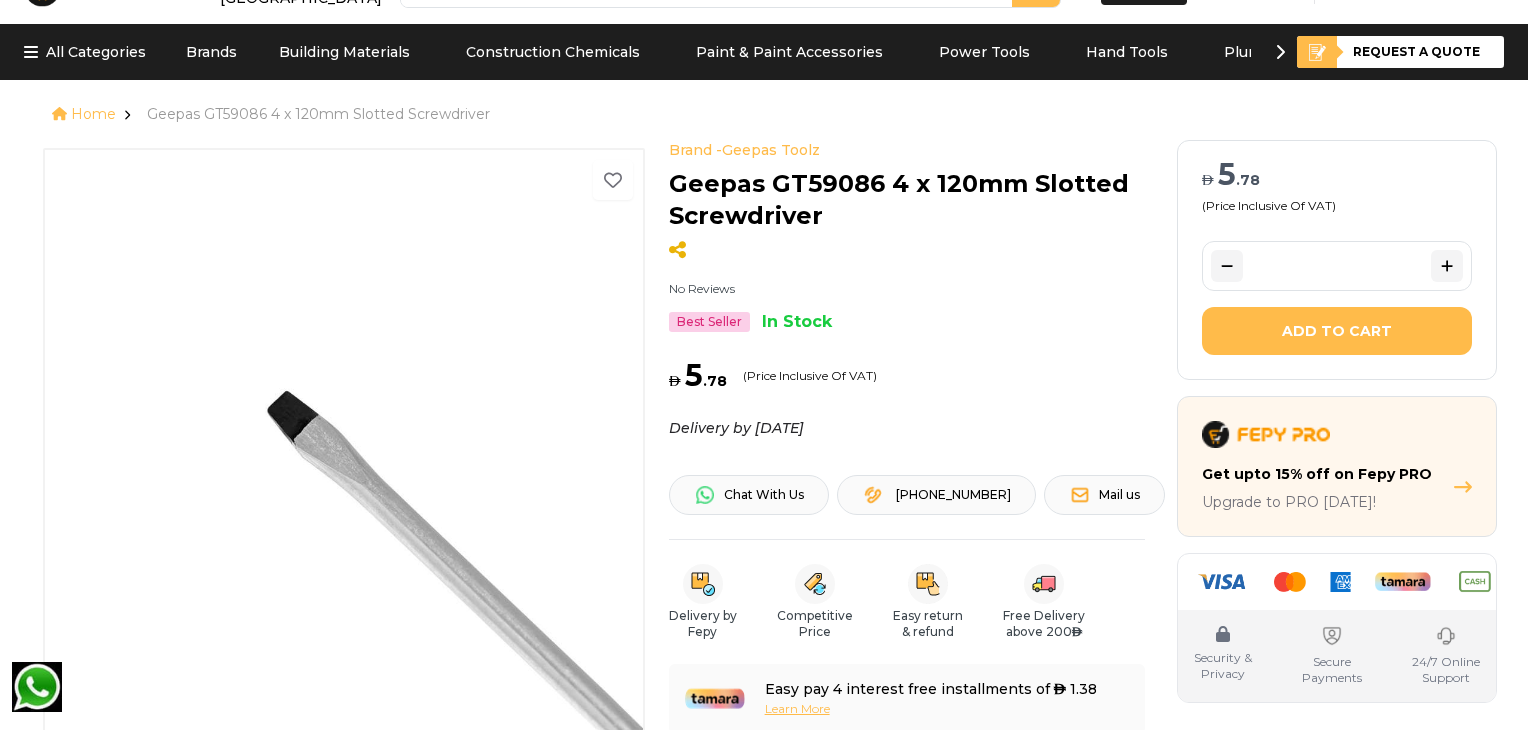 scroll, scrollTop: 0, scrollLeft: 0, axis: both 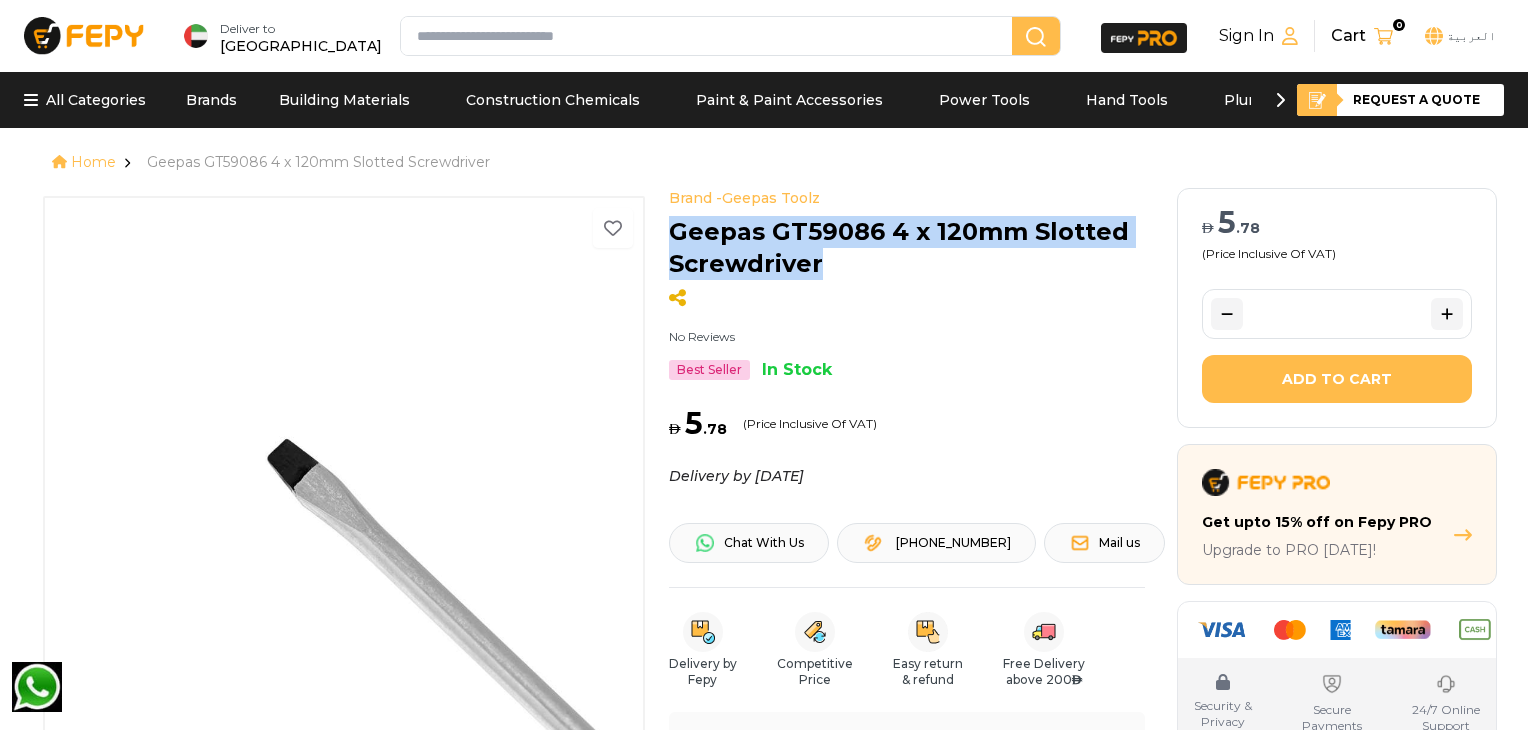 drag, startPoint x: 669, startPoint y: 229, endPoint x: 823, endPoint y: 258, distance: 156.70673 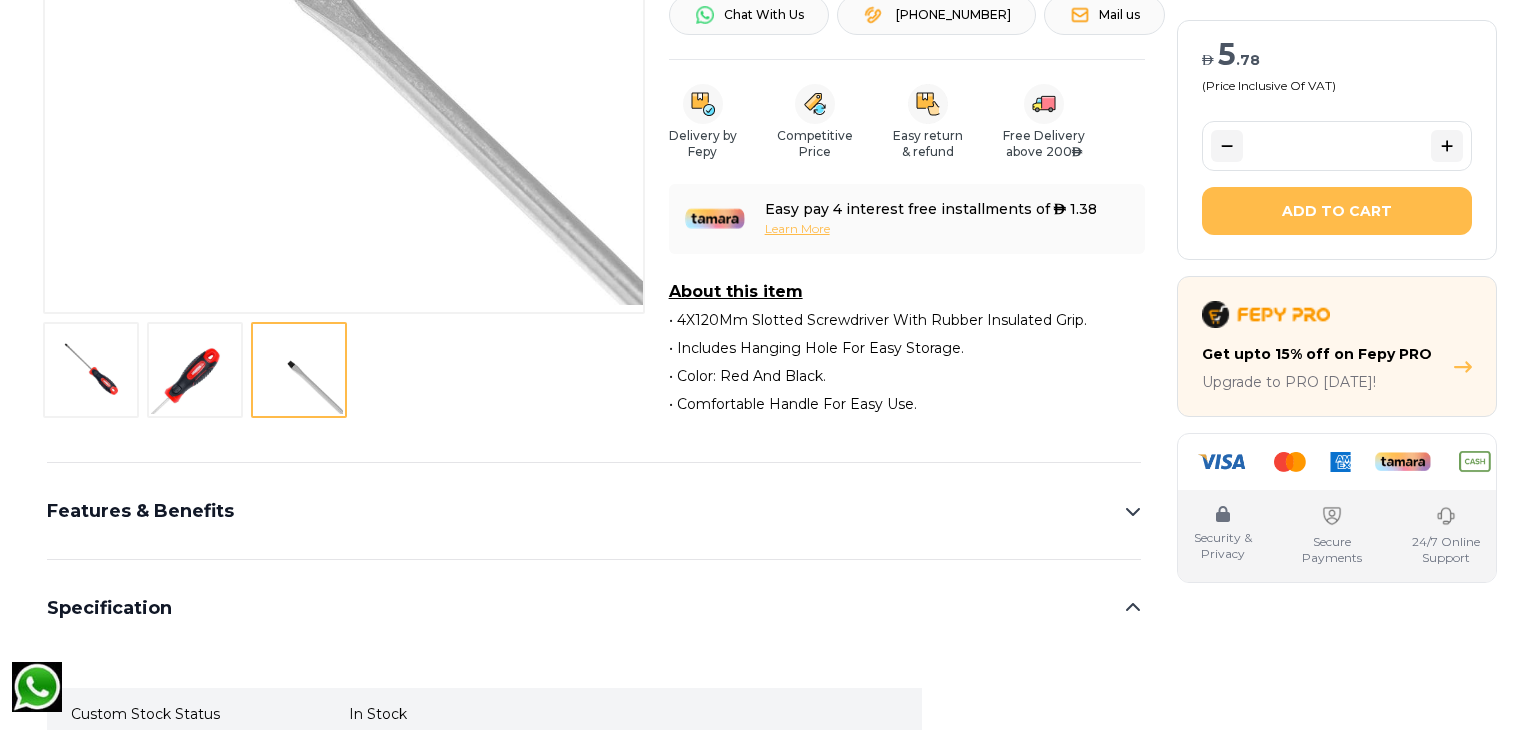 scroll, scrollTop: 533, scrollLeft: 0, axis: vertical 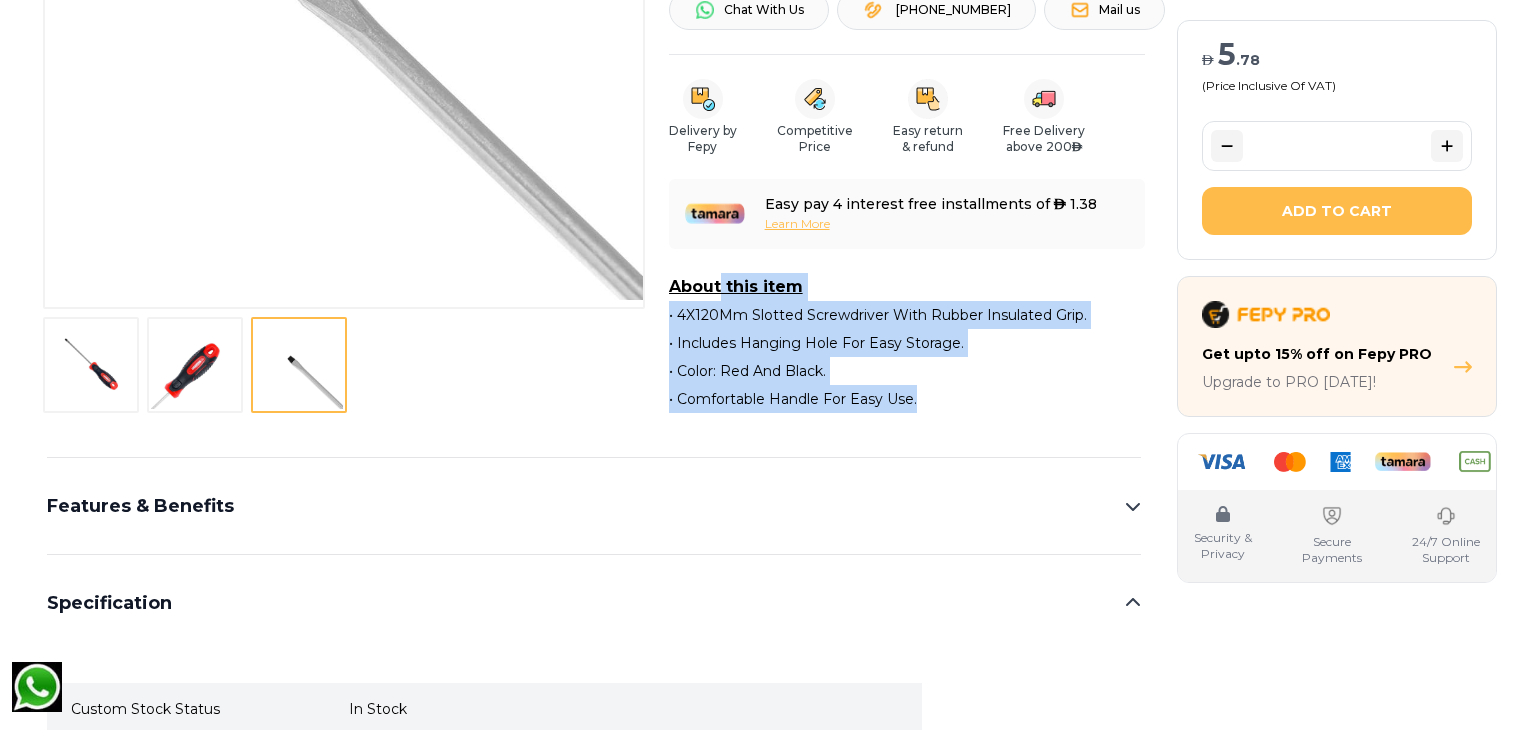 drag, startPoint x: 664, startPoint y: 285, endPoint x: 926, endPoint y: 405, distance: 288.17355 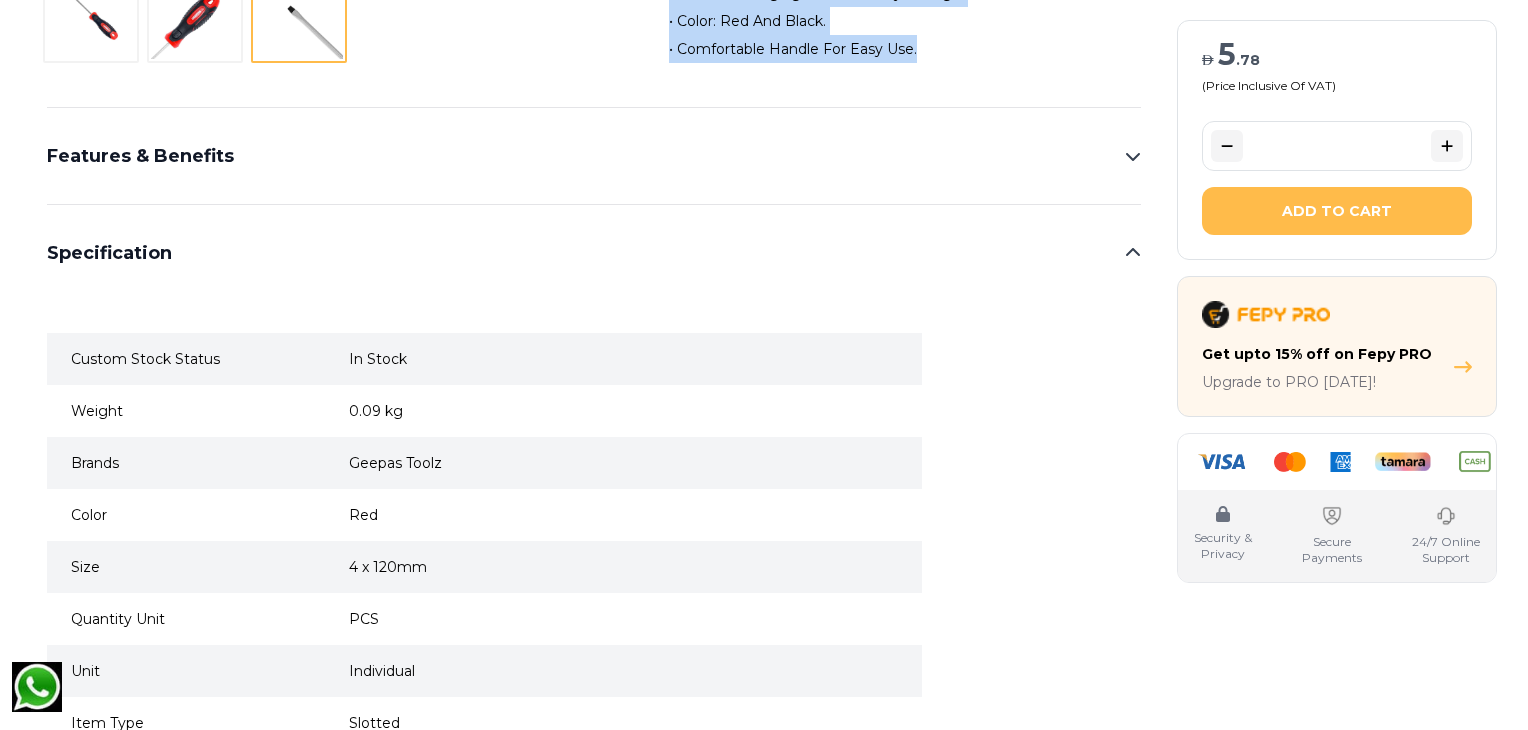 scroll, scrollTop: 928, scrollLeft: 0, axis: vertical 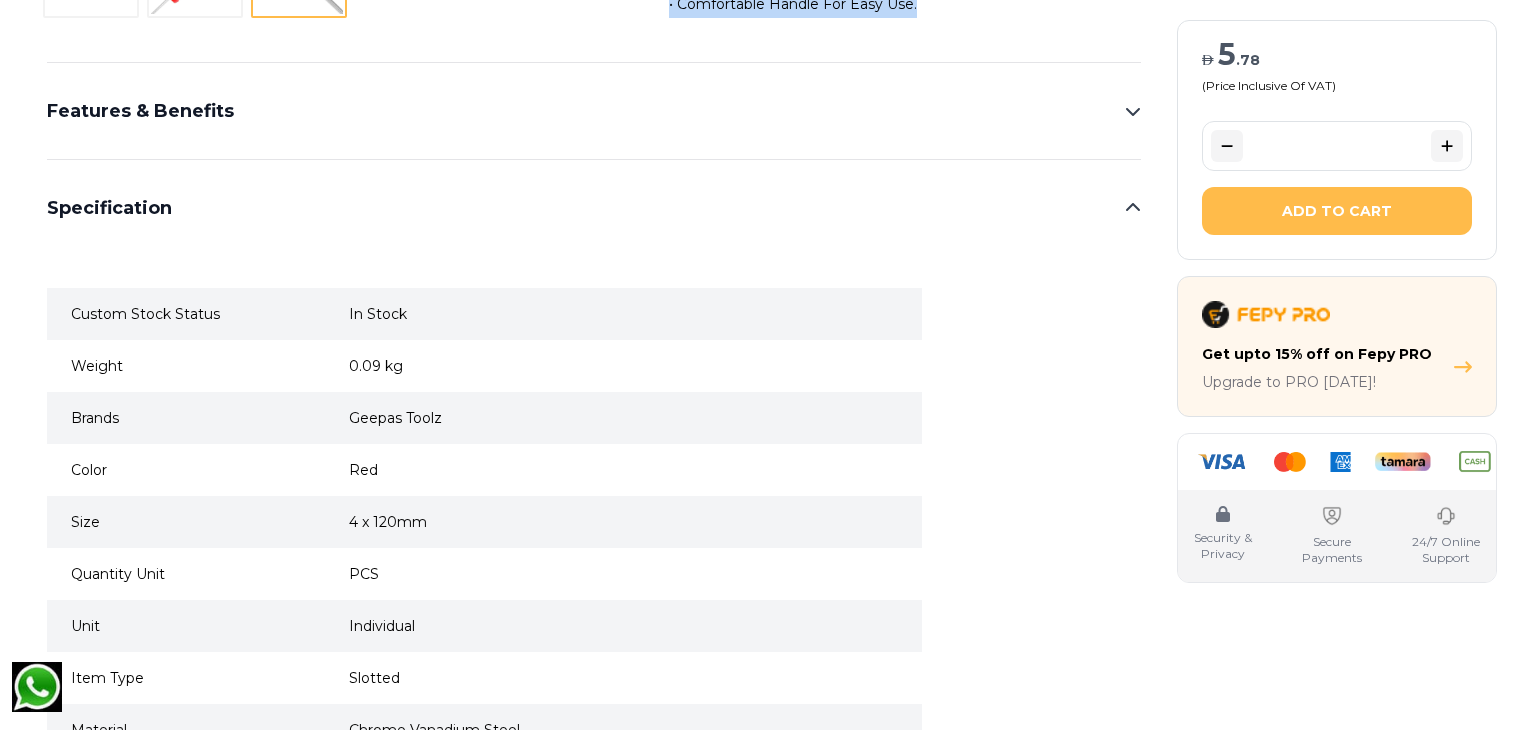 click 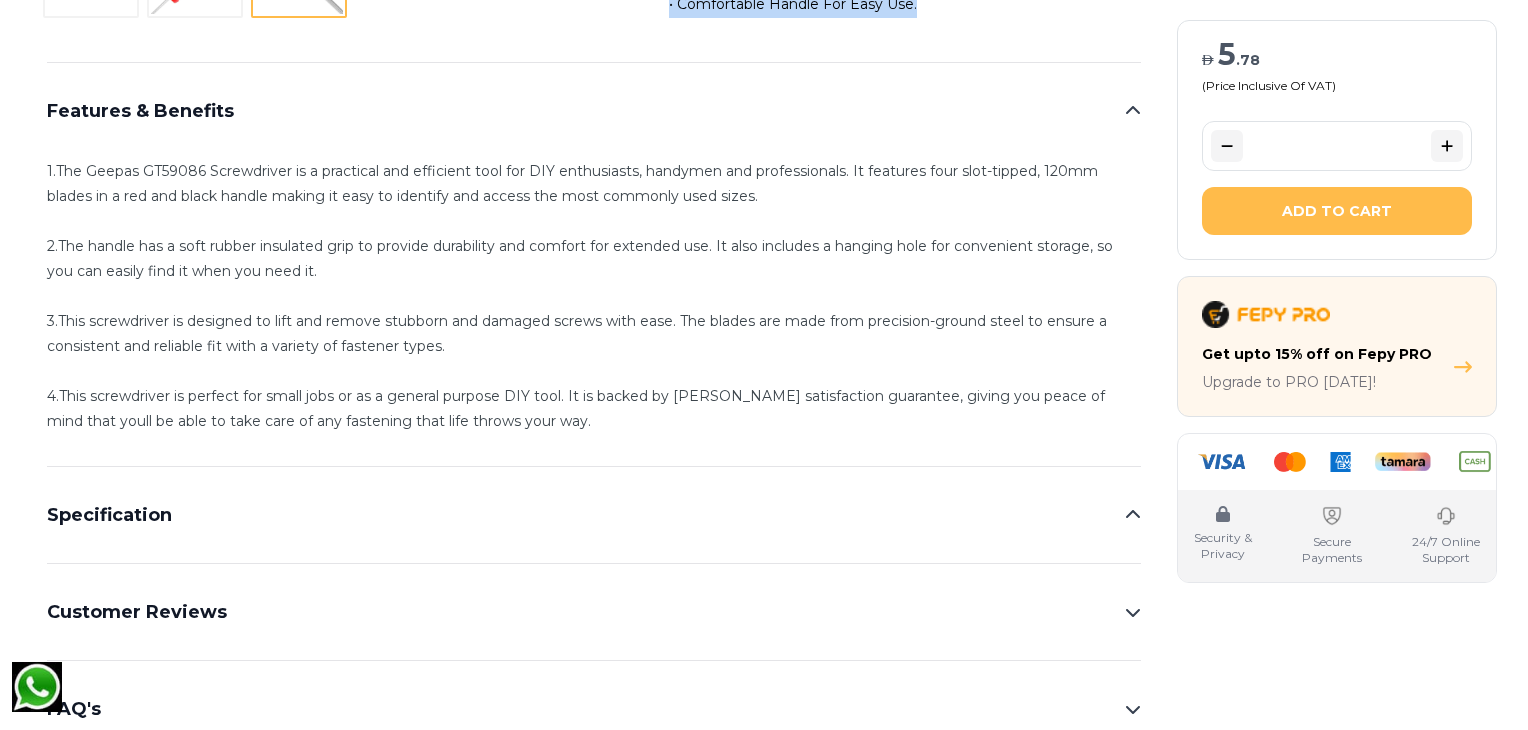 scroll, scrollTop: 989, scrollLeft: 0, axis: vertical 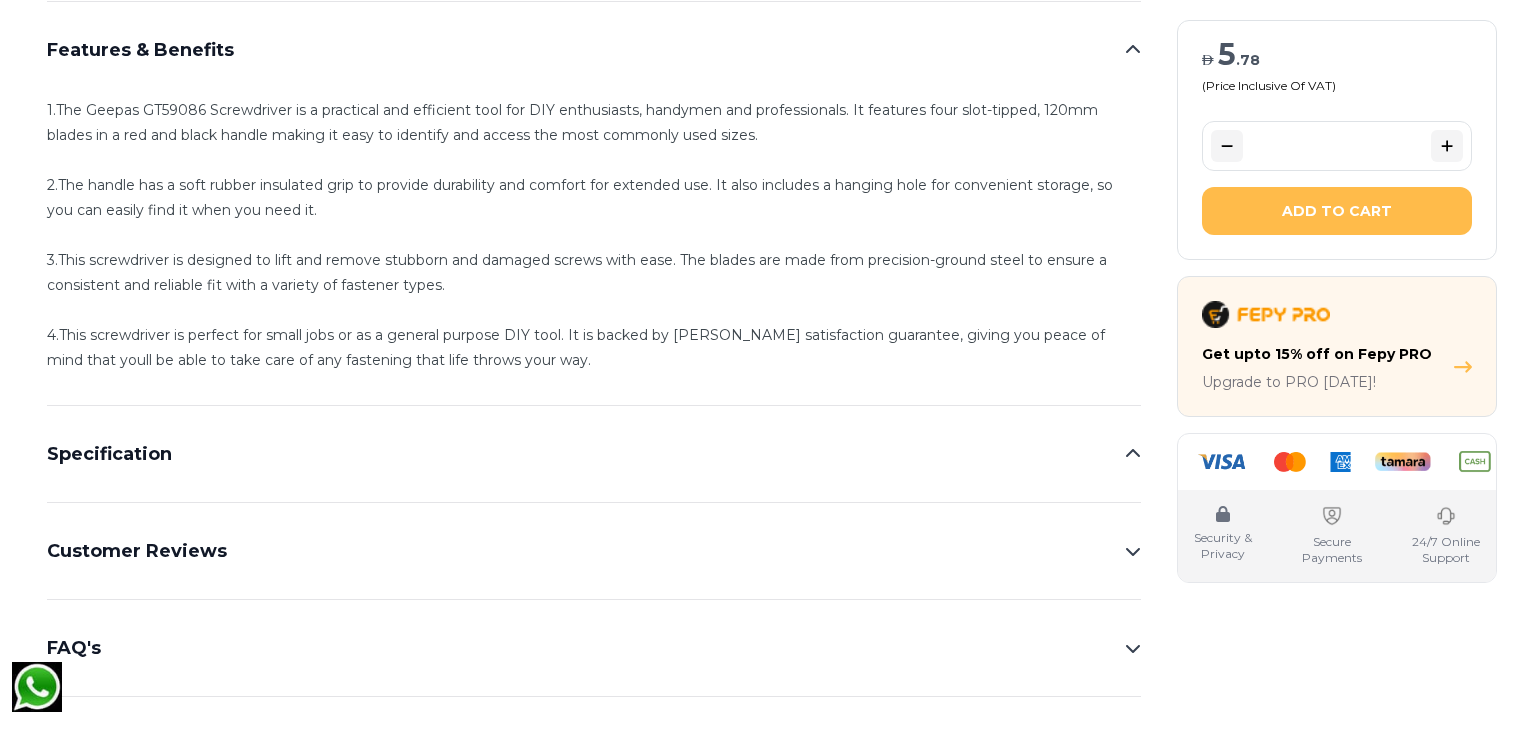 click on "Features & Benefits 1.The Geepas GT59086 Screwdriver is a practical and efficient tool for DIY enthusiasts, handymen and professionals. It features four slot-tipped, 120mm blades in a red and black handle making it easy to identify and access the most commonly used sizes. 2.The handle has a soft rubber insulated grip to provide durability and comfort for extended use. It also includes a hanging hole for convenient storage, so you can easily find it when you need it. 3.This screwdriver is designed to lift and remove stubborn and damaged screws with ease. The blades are made from precision-ground steel to ensure a consistent and reliable fit with a variety of fastener types. 4.This screwdriver is perfect for small jobs or as a general purpose DIY tool. It is backed by Geepas satisfaction guarantee, giving you peace of mind that youll be able to take care of any fastening that life throws your way. Specification Custom Stock Status In Stock Weight 0.09 kg Brands Geepas Toolz Color Red Size 4 x 120mm PCS Unit  *" at bounding box center (594, 405) 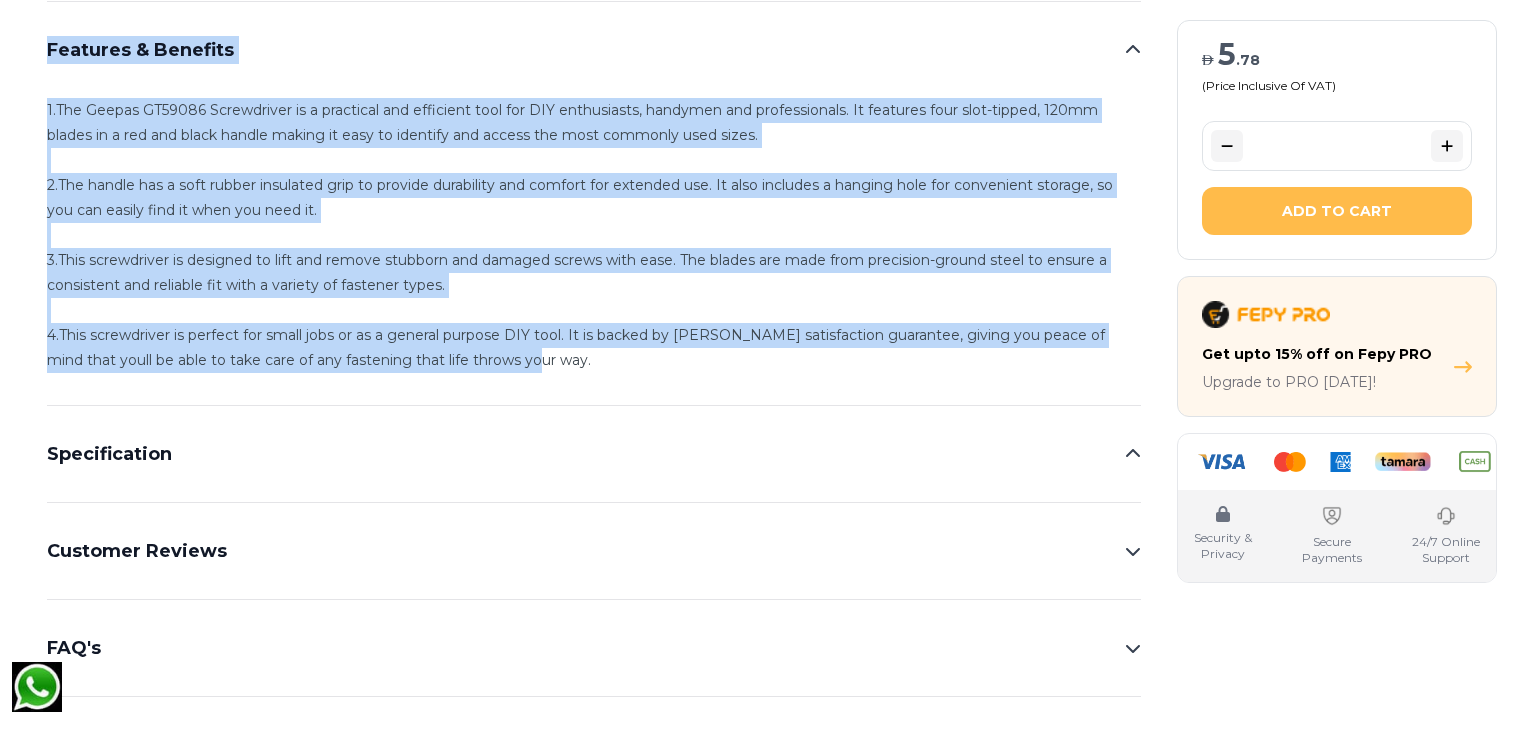 drag, startPoint x: 36, startPoint y: 78, endPoint x: 492, endPoint y: 361, distance: 536.6796 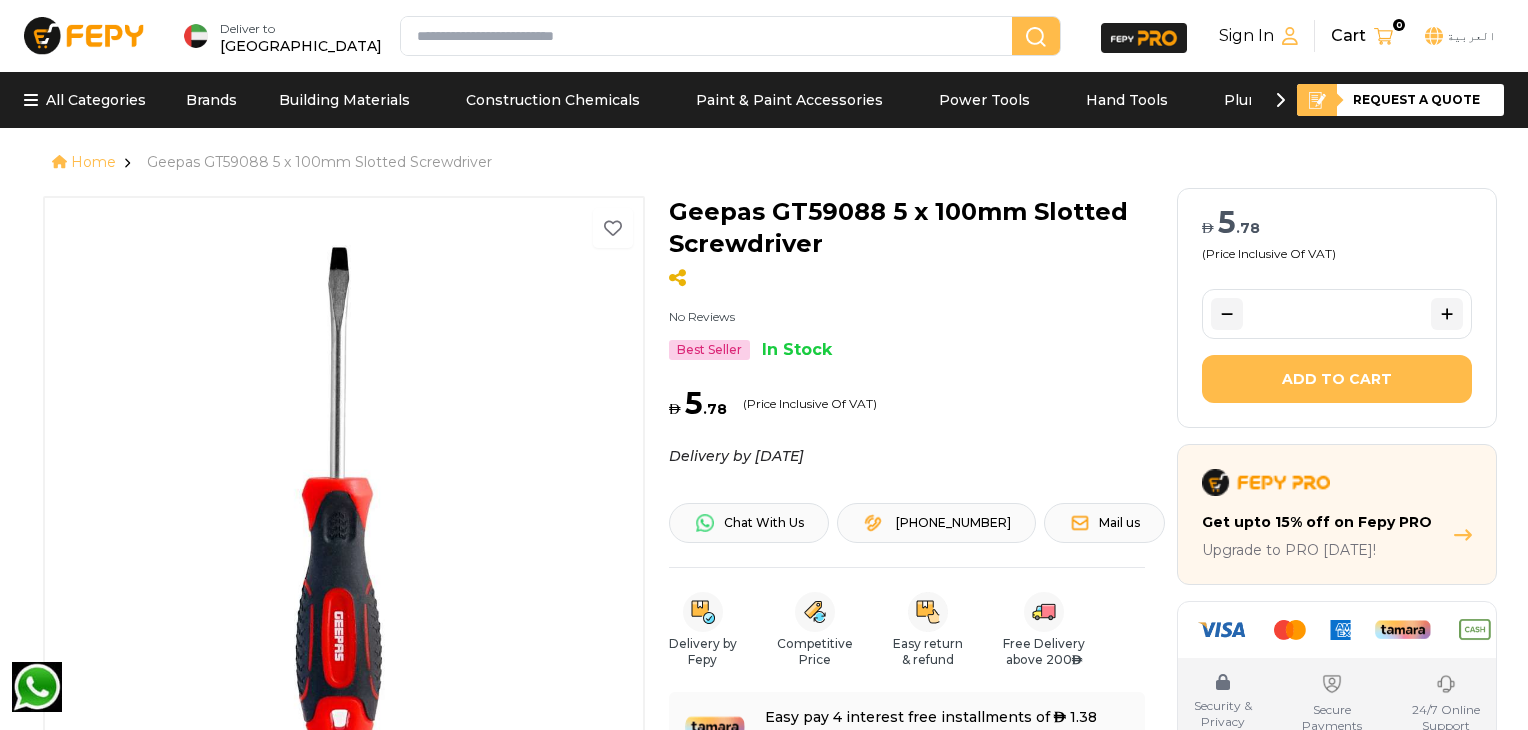 scroll, scrollTop: 0, scrollLeft: 0, axis: both 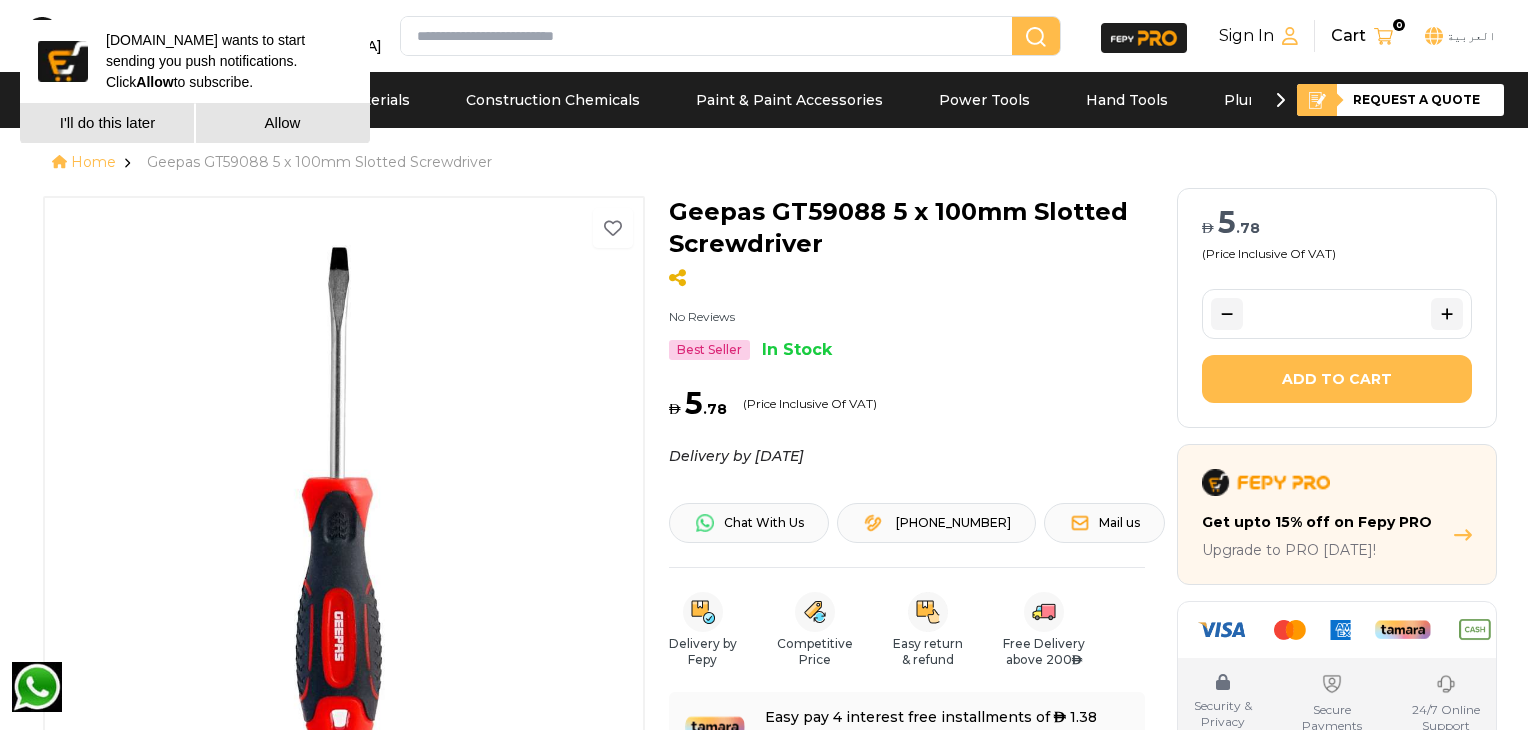 click on "I'll do this later" at bounding box center (107, 123) 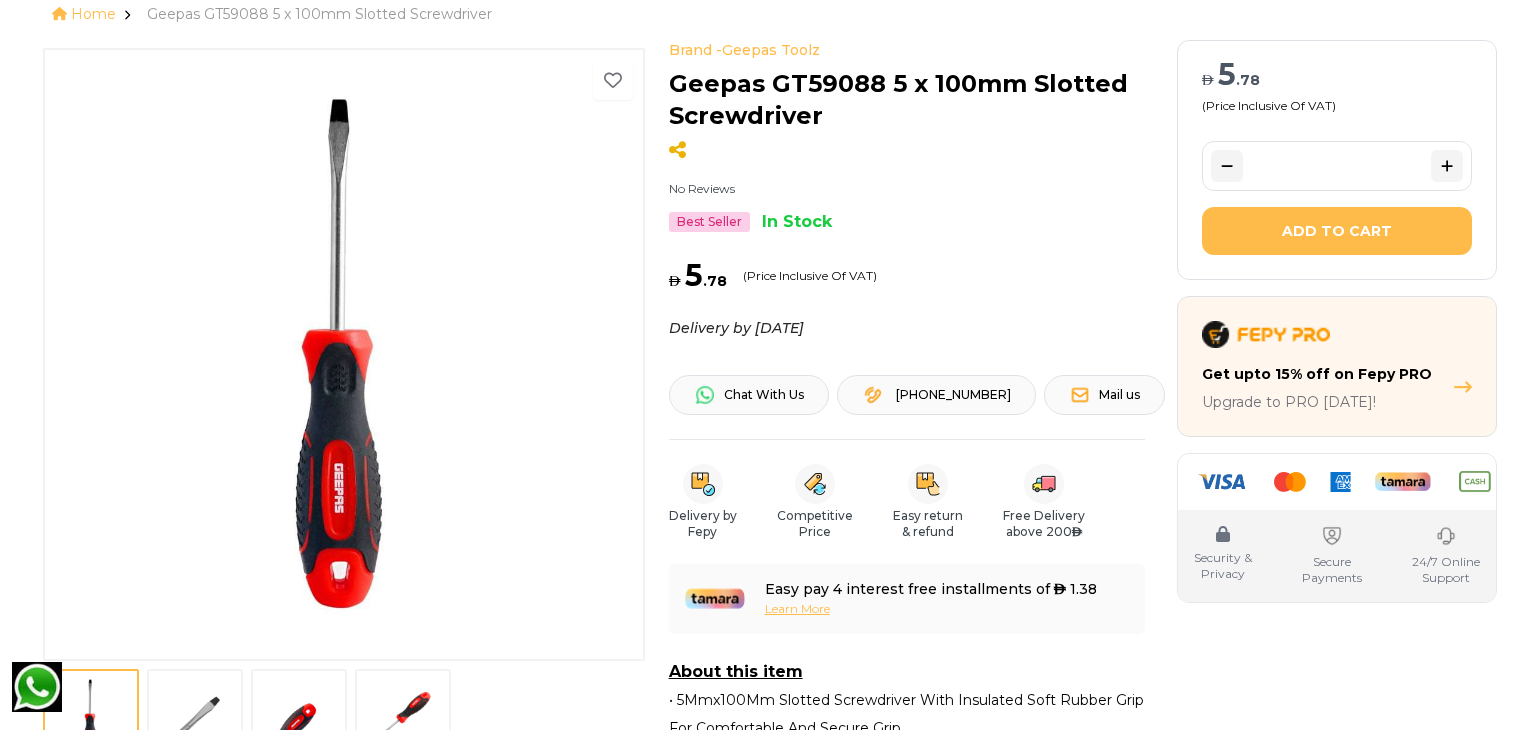 scroll, scrollTop: 638, scrollLeft: 0, axis: vertical 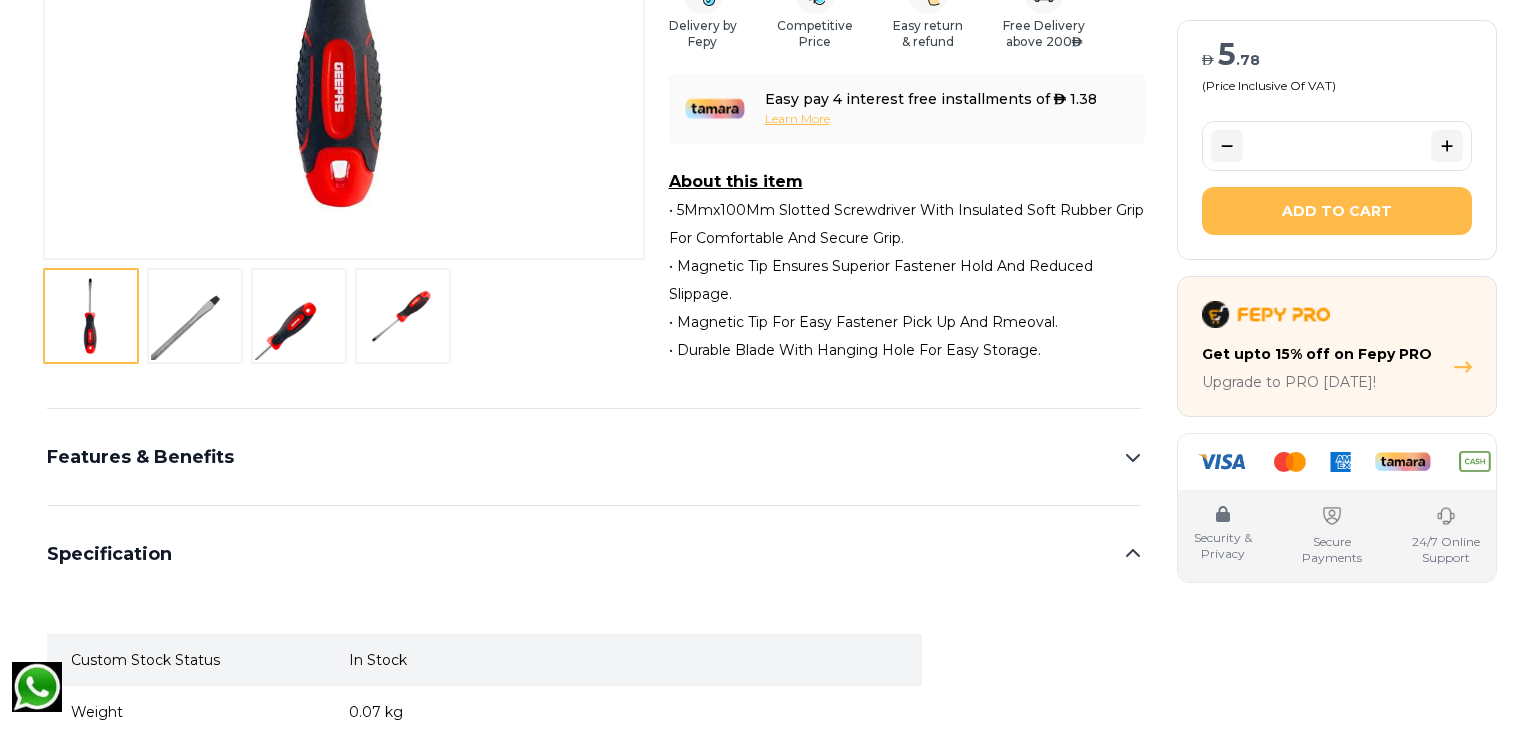 click at bounding box center [195, 316] 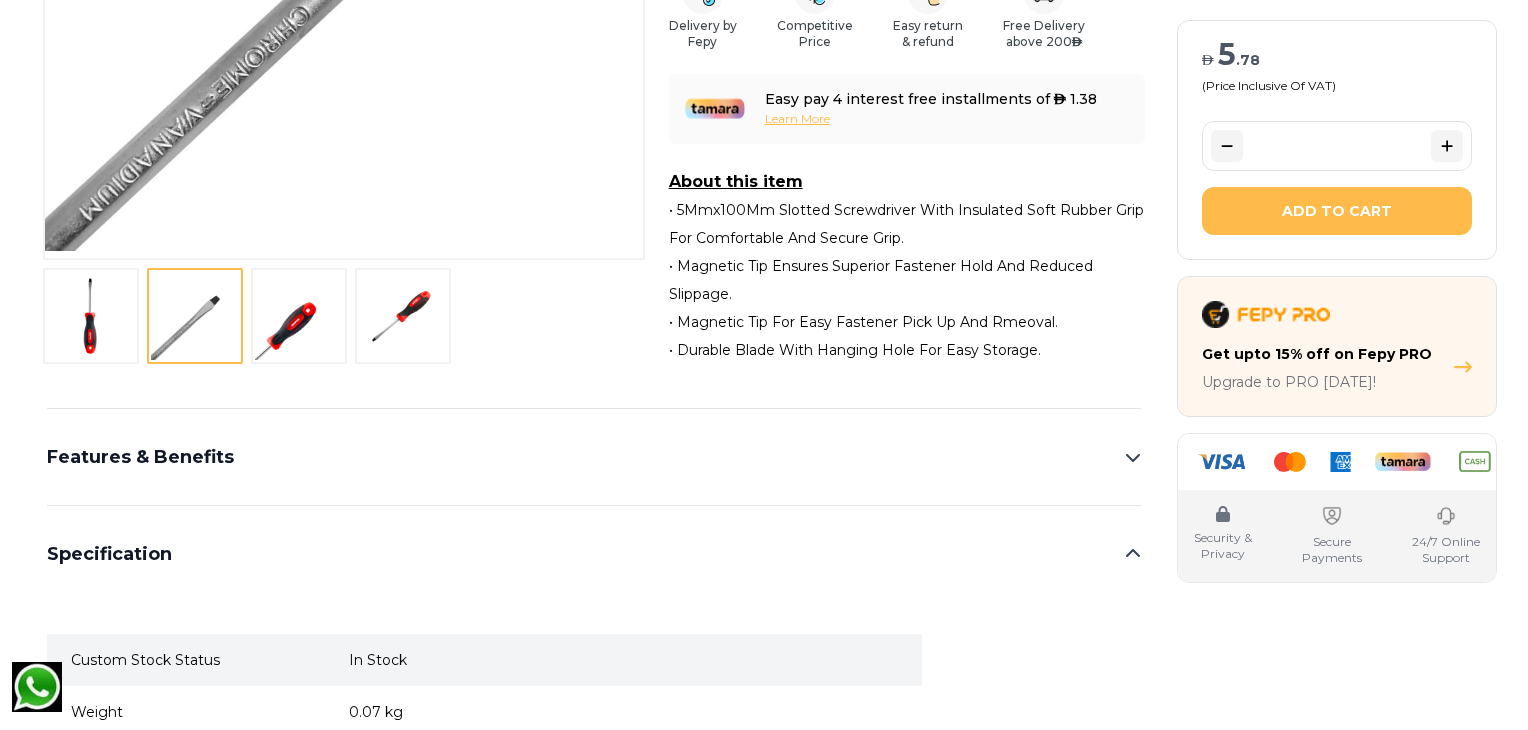 click at bounding box center (299, 316) 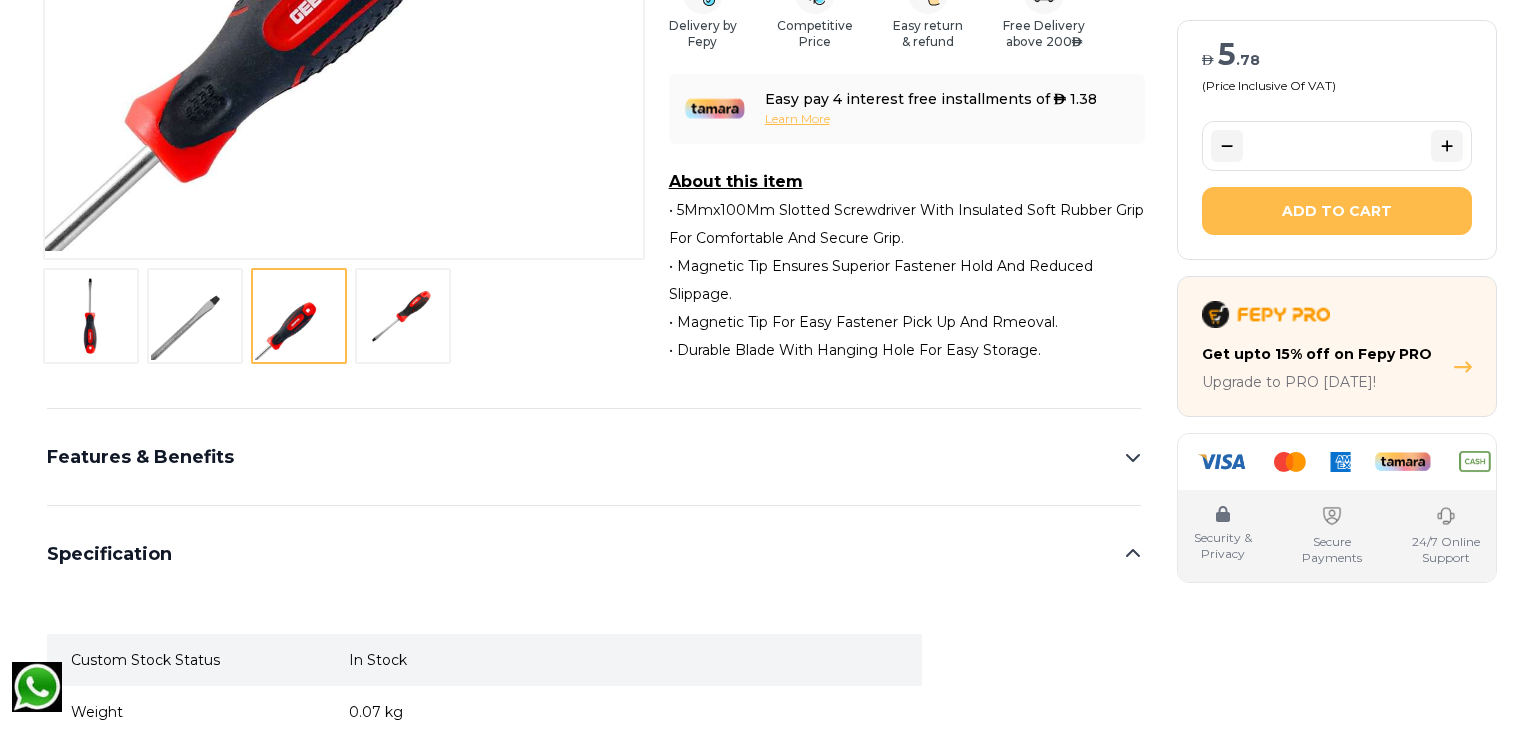 click at bounding box center [403, 316] 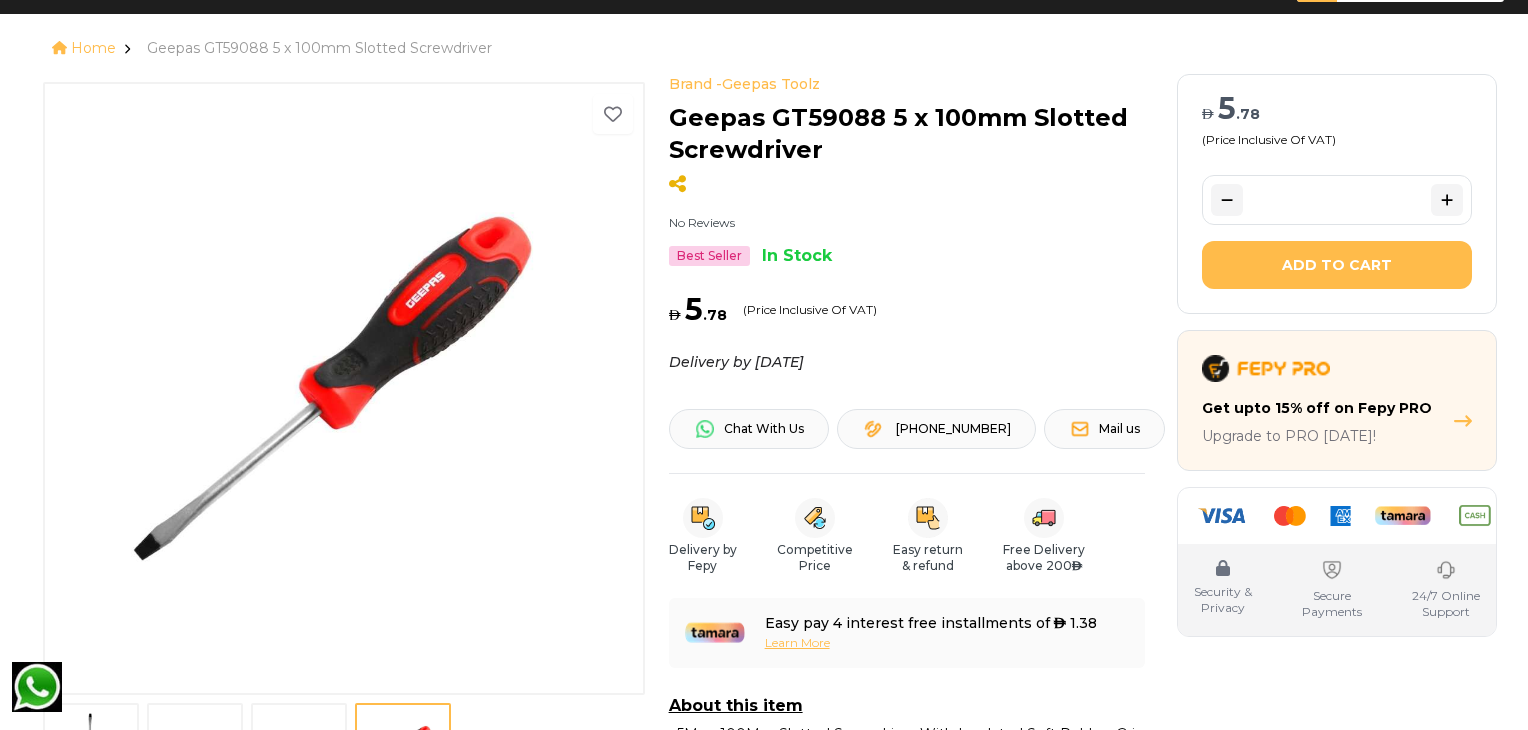scroll, scrollTop: 81, scrollLeft: 0, axis: vertical 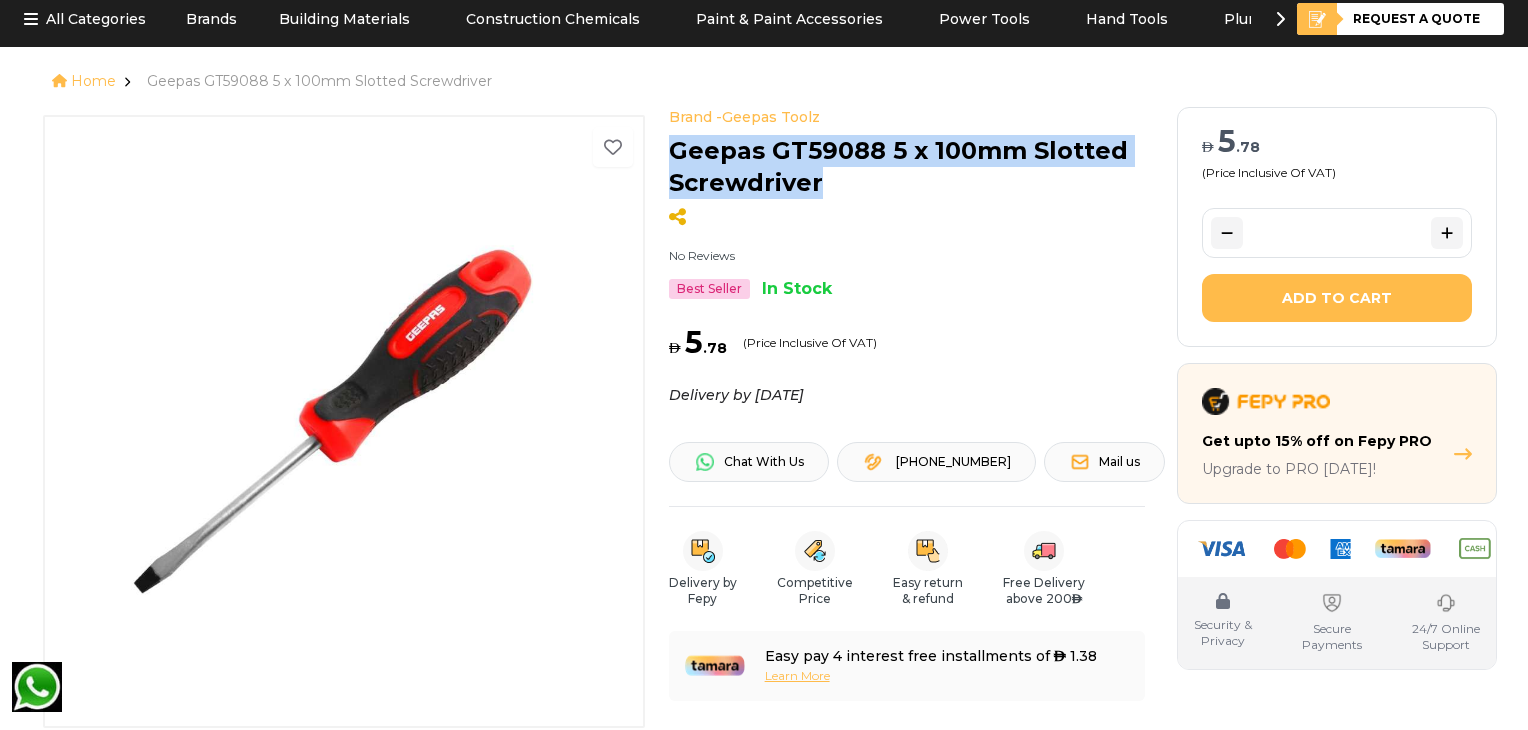 drag, startPoint x: 675, startPoint y: 149, endPoint x: 821, endPoint y: 184, distance: 150.13661 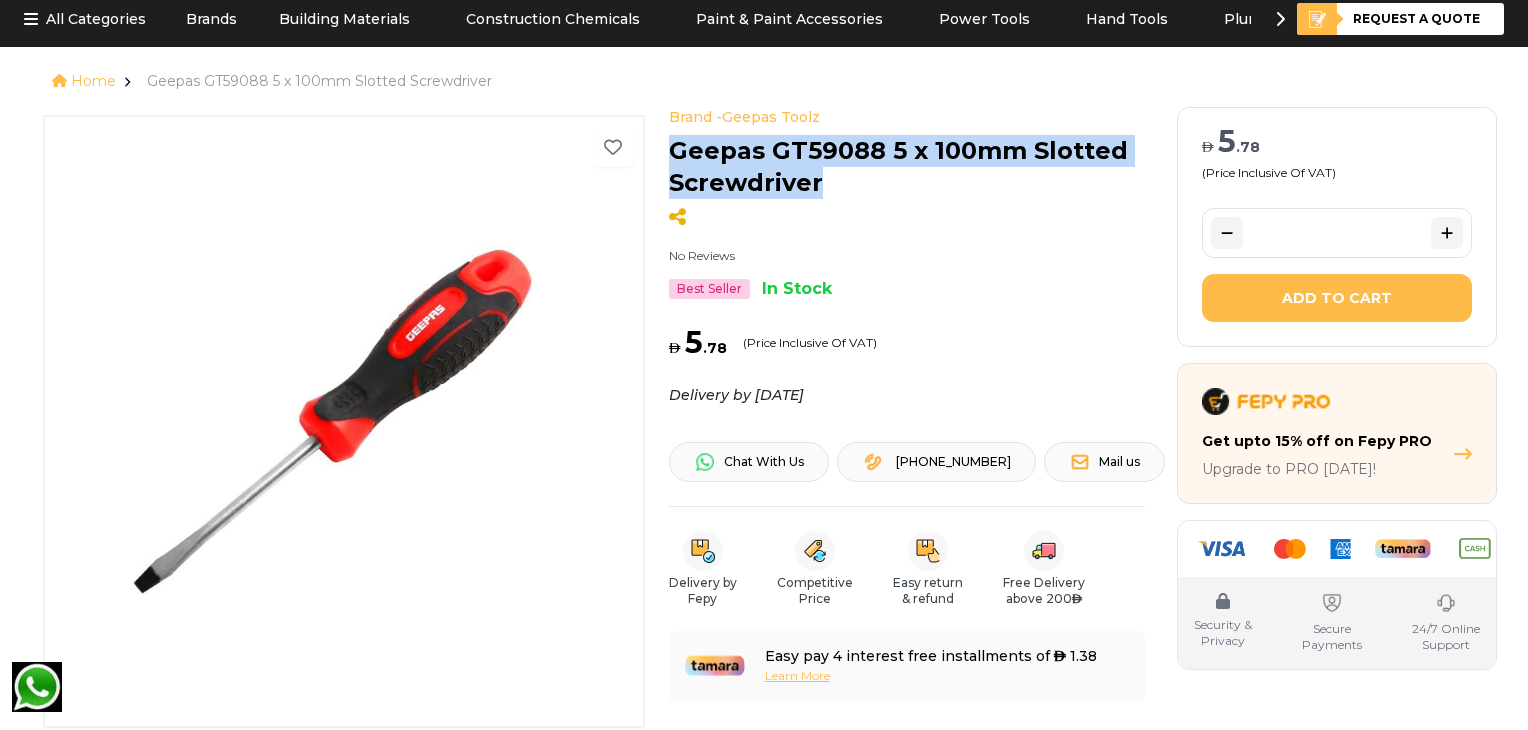 drag, startPoint x: 672, startPoint y: 149, endPoint x: 829, endPoint y: 189, distance: 162.01543 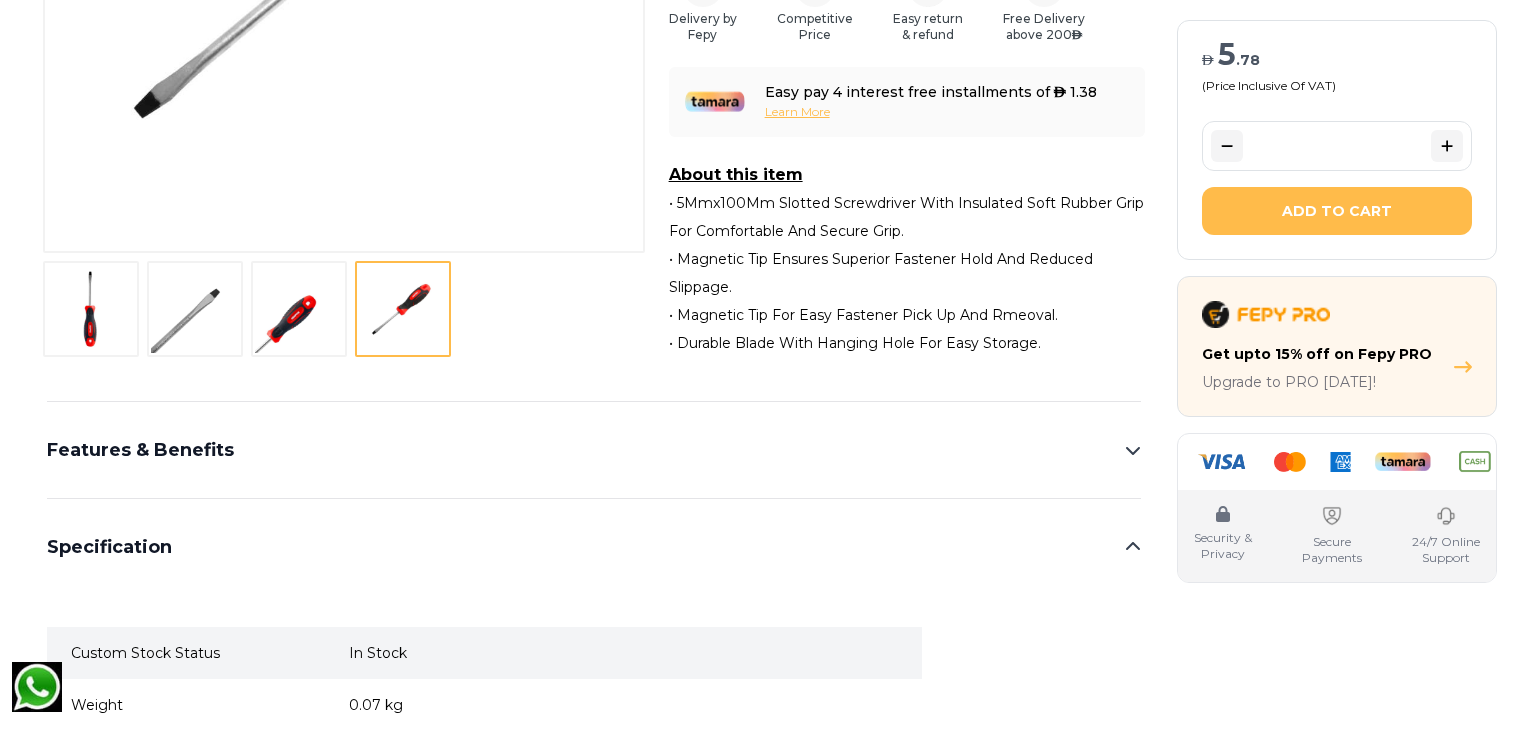 scroll, scrollTop: 654, scrollLeft: 0, axis: vertical 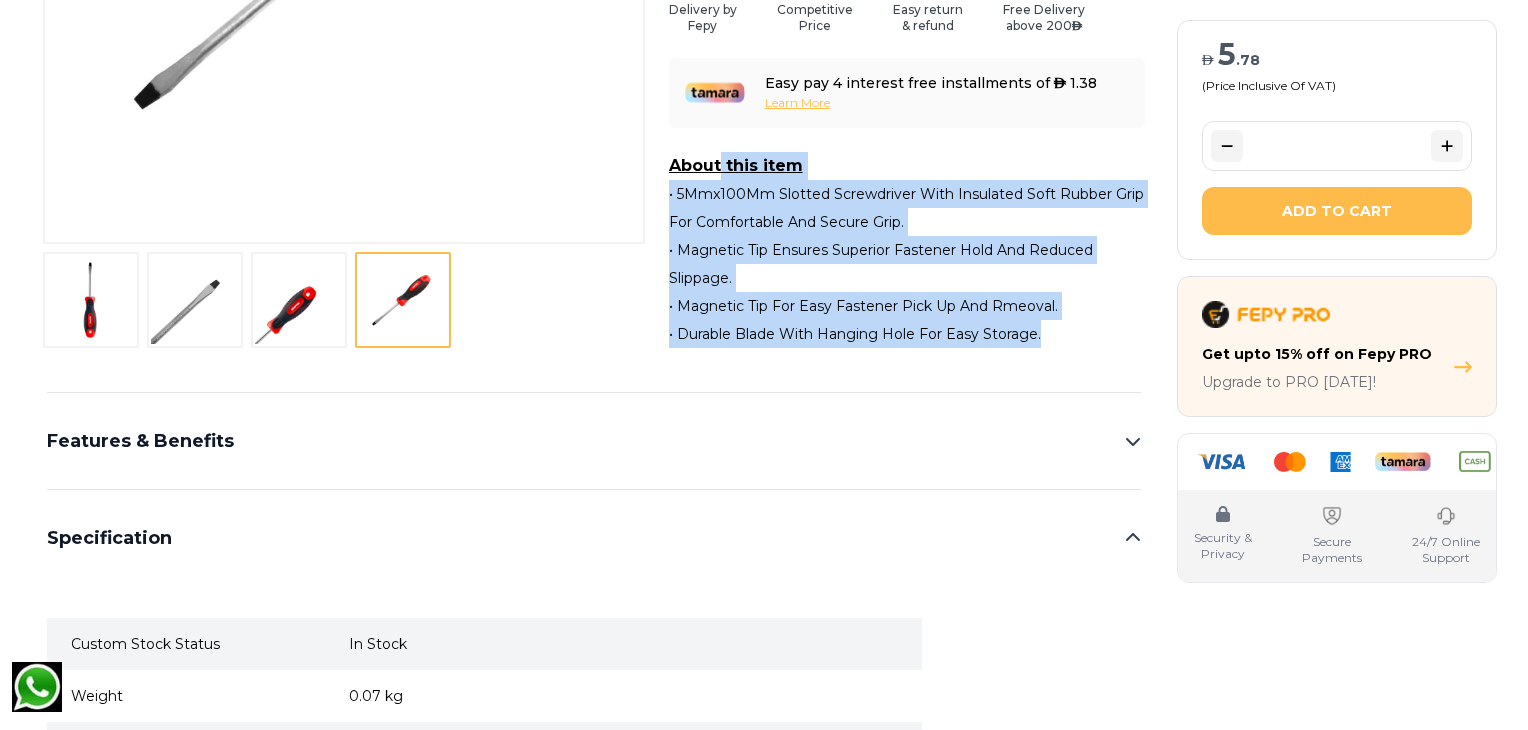 drag, startPoint x: 666, startPoint y: 165, endPoint x: 1067, endPoint y: 353, distance: 442.8826 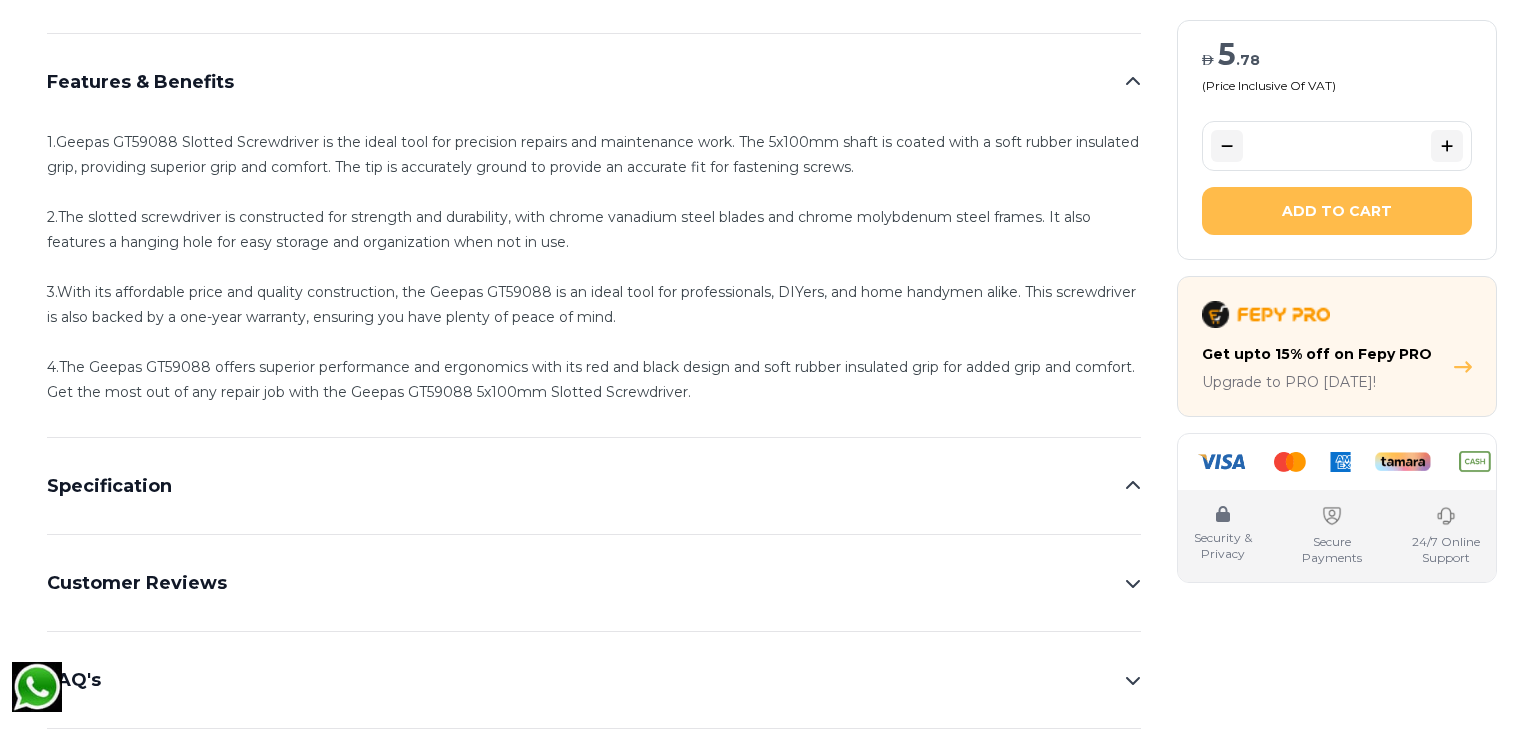 scroll, scrollTop: 1045, scrollLeft: 0, axis: vertical 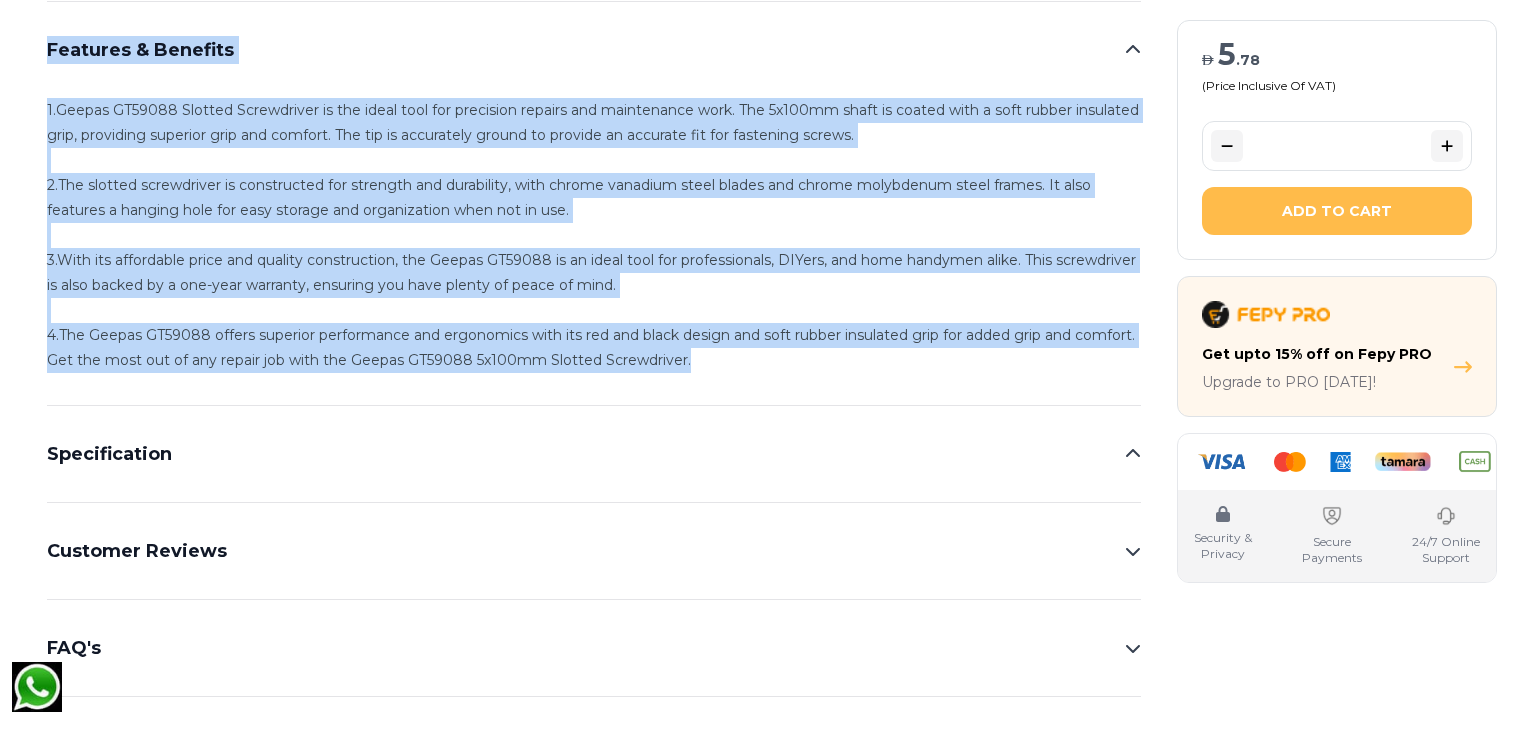 drag, startPoint x: 32, startPoint y: 45, endPoint x: 724, endPoint y: 359, distance: 759.9079 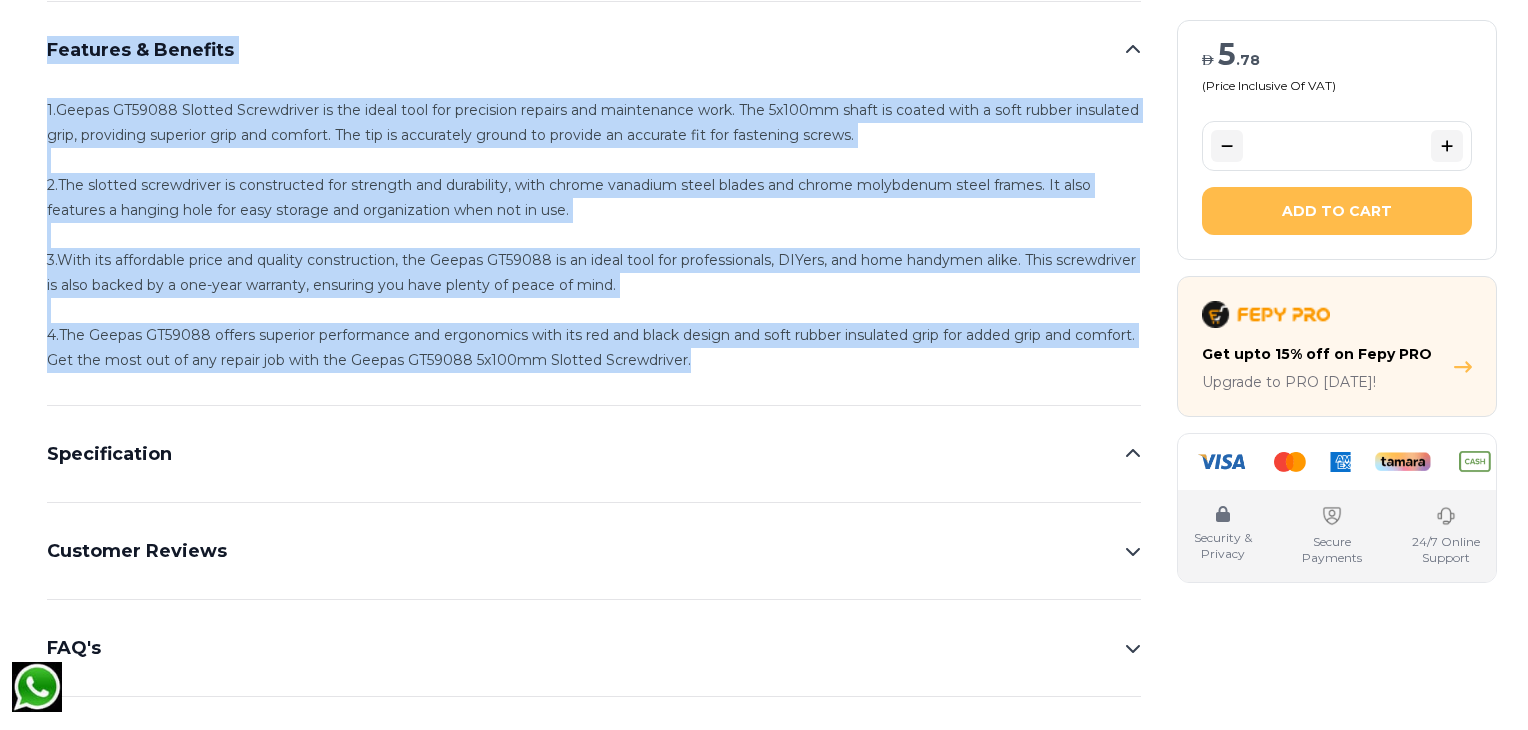 scroll, scrollTop: 1013, scrollLeft: 0, axis: vertical 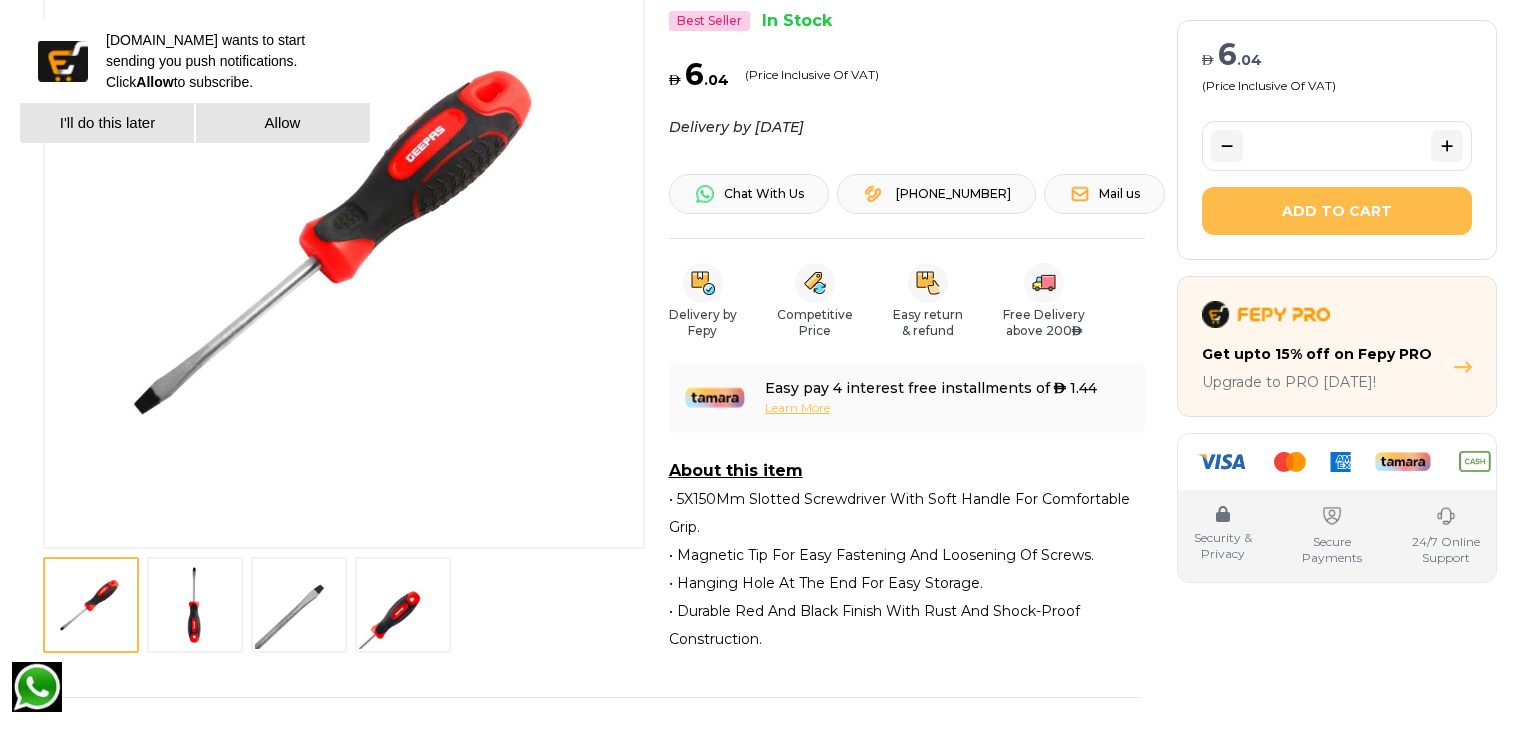 click at bounding box center (195, 605) 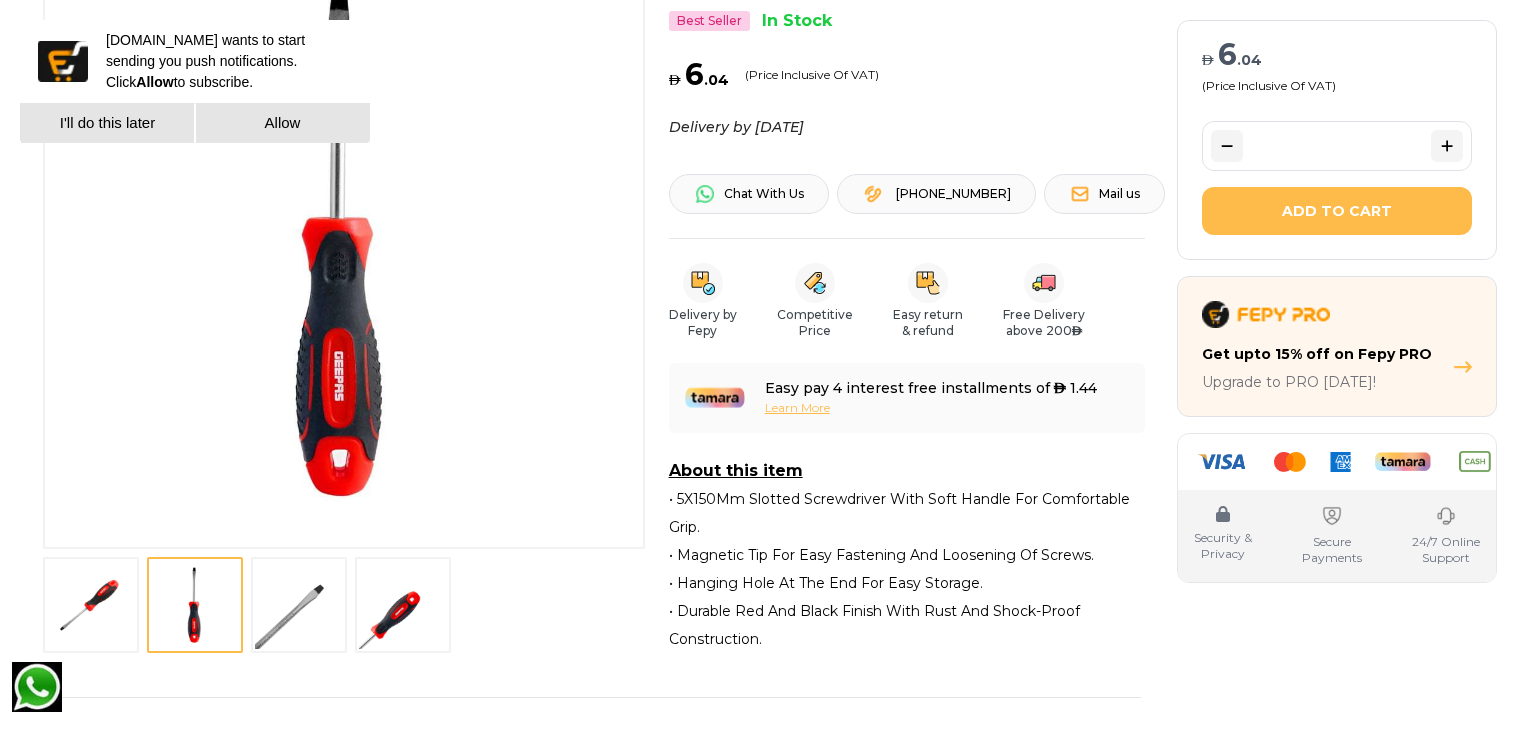 click at bounding box center (299, 605) 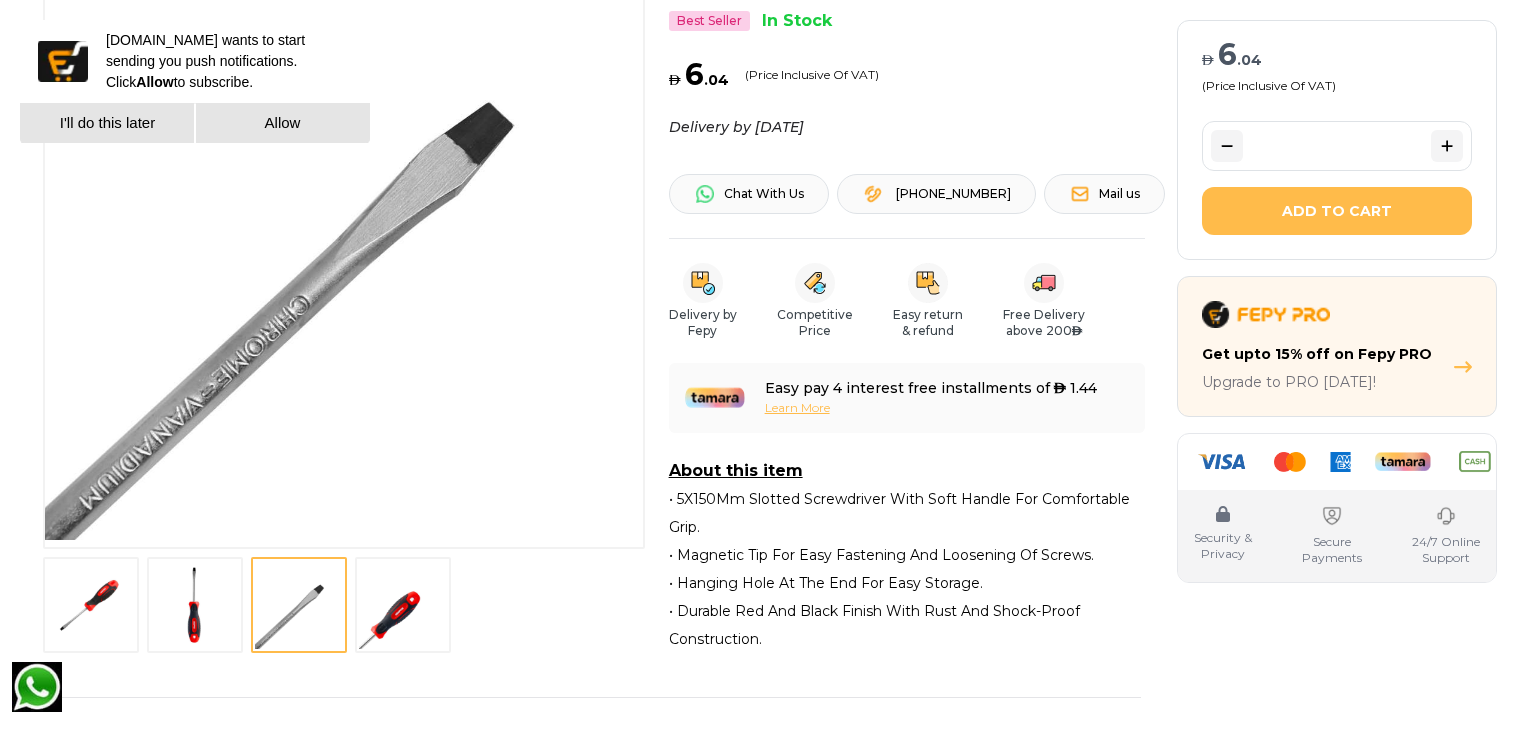 click at bounding box center (403, 605) 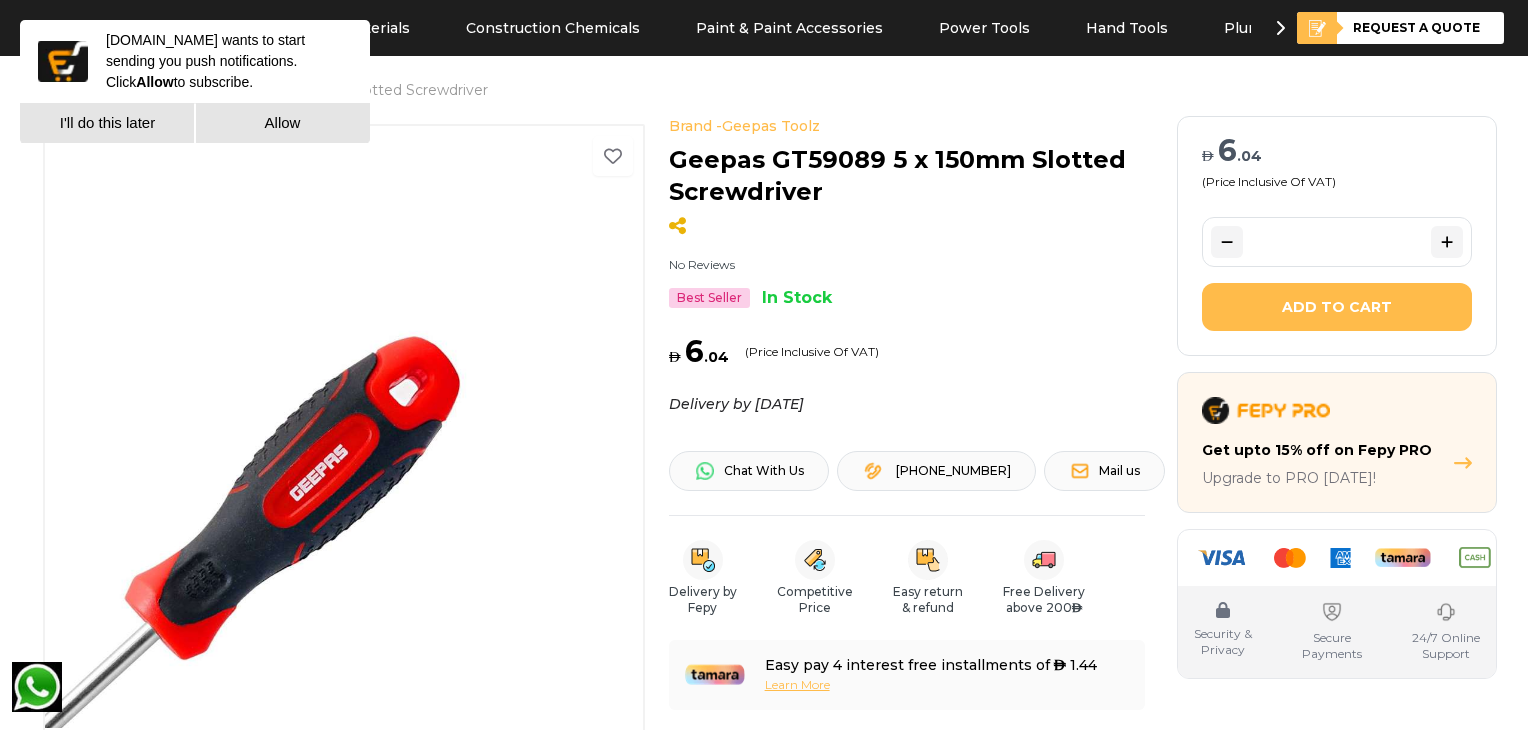 scroll, scrollTop: 45, scrollLeft: 0, axis: vertical 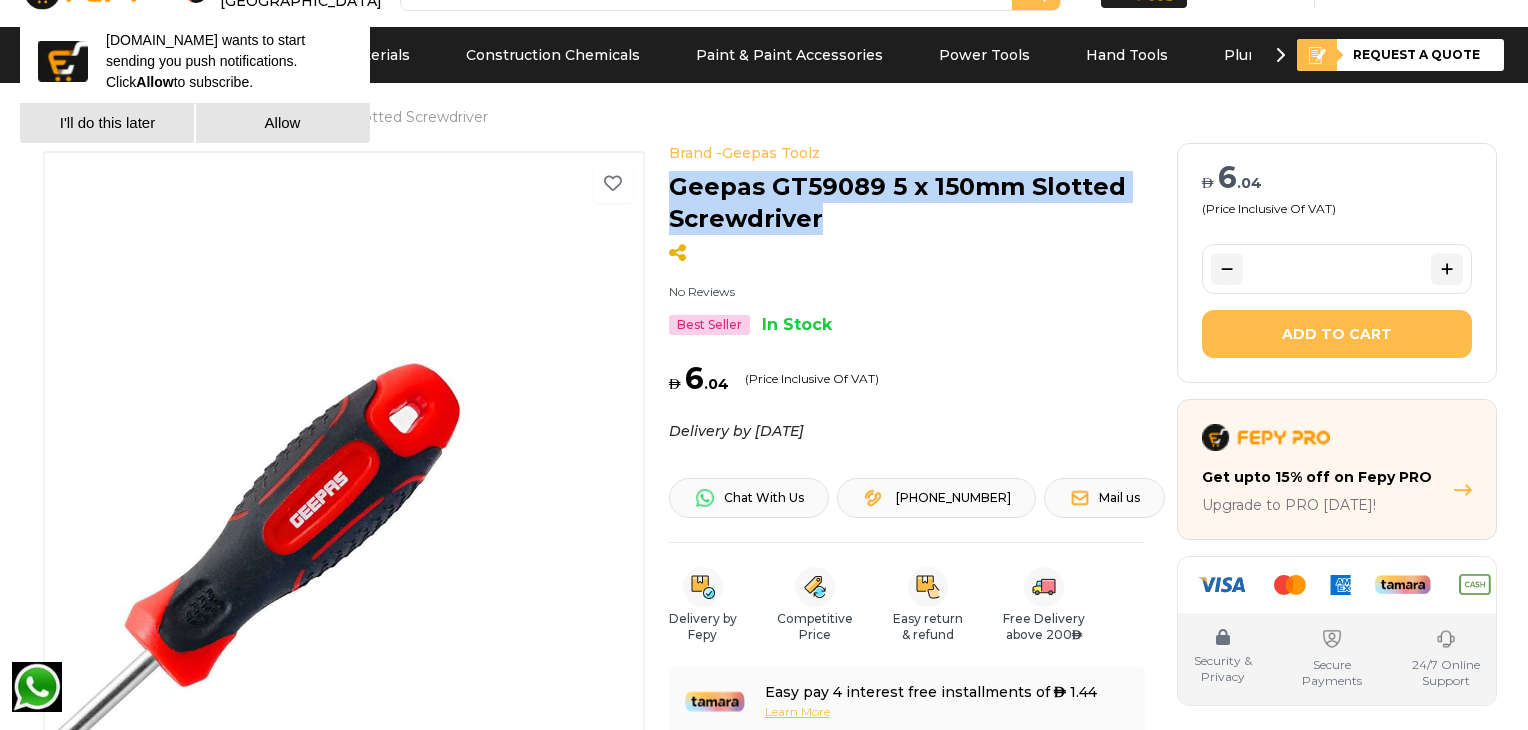 drag, startPoint x: 668, startPoint y: 182, endPoint x: 828, endPoint y: 209, distance: 162.26213 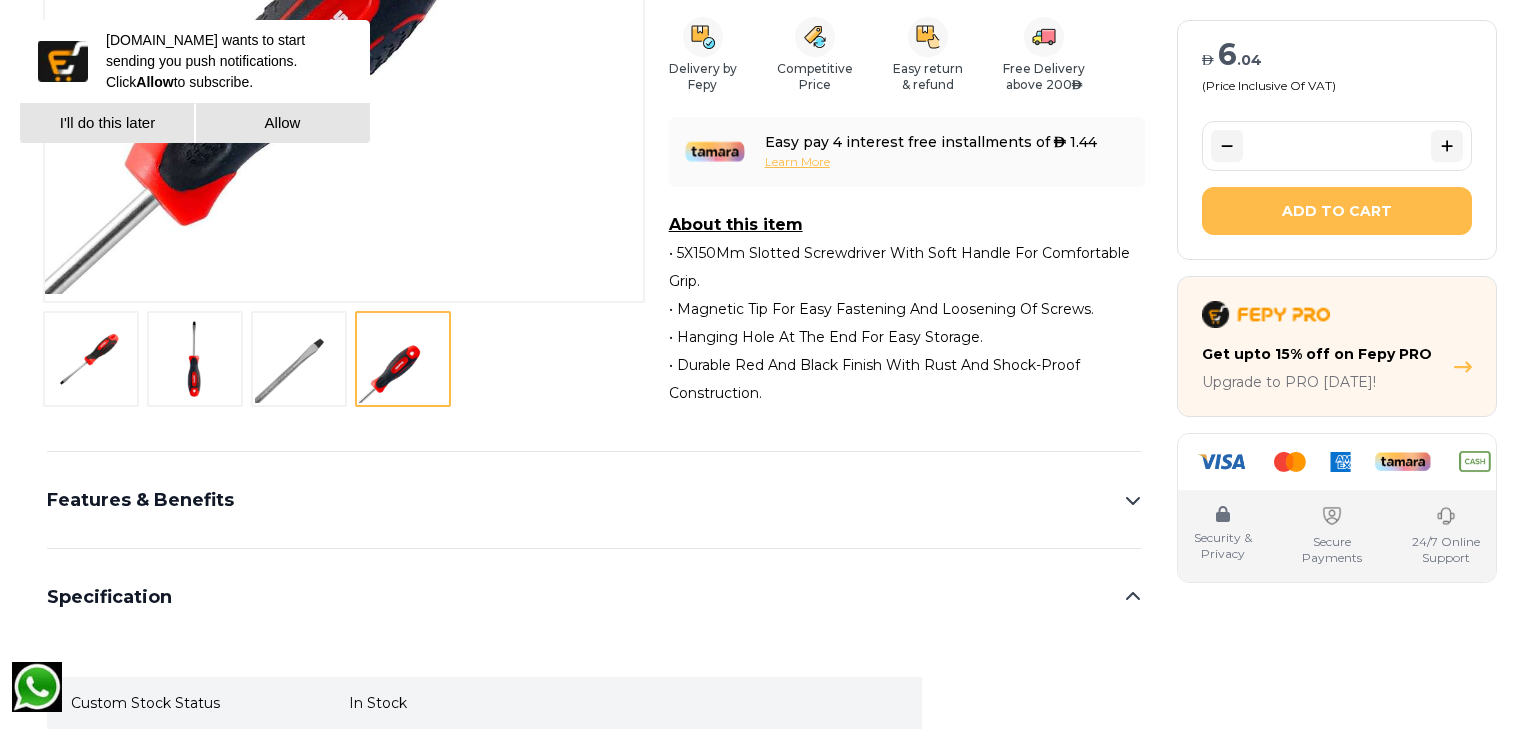 scroll, scrollTop: 658, scrollLeft: 0, axis: vertical 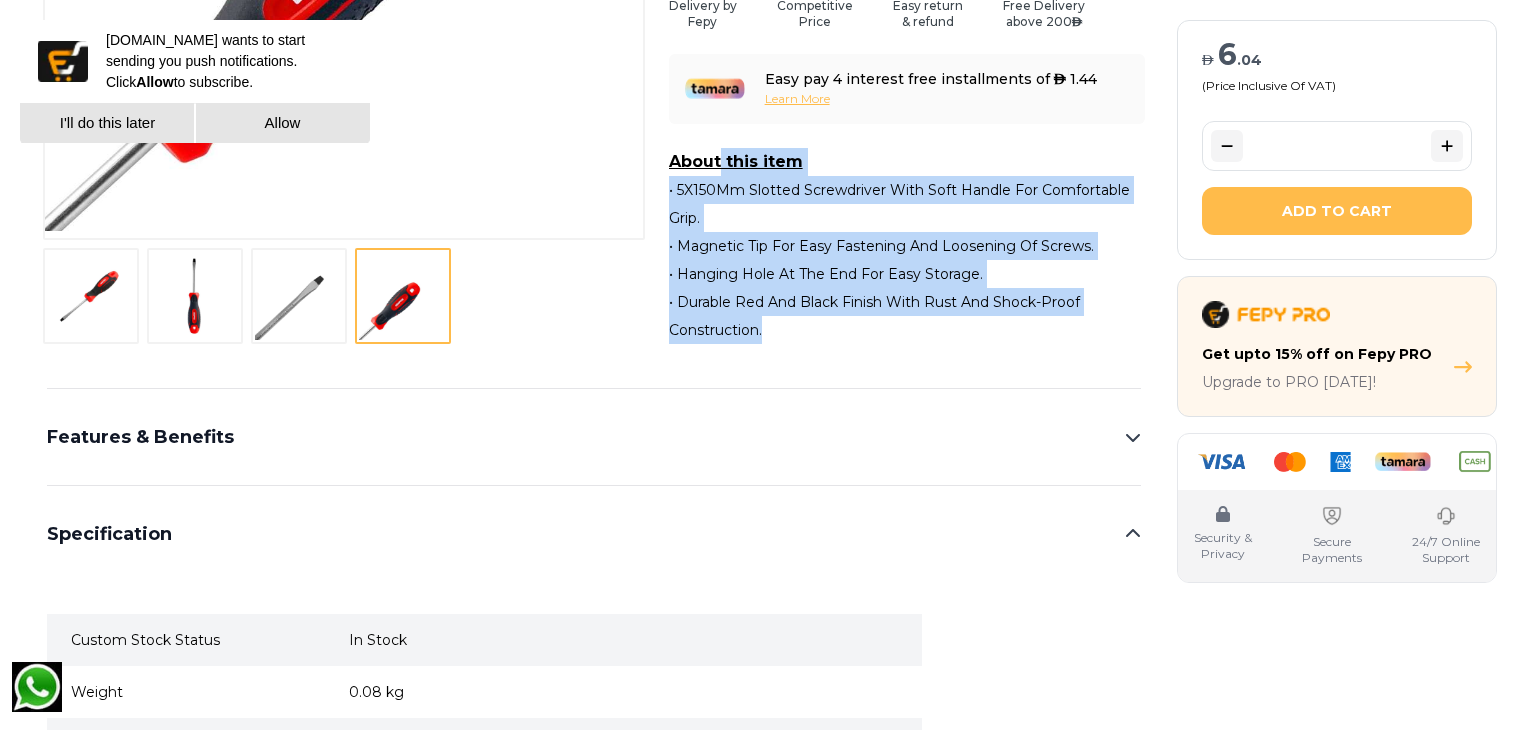 drag, startPoint x: 663, startPoint y: 214, endPoint x: 814, endPoint y: 360, distance: 210.04047 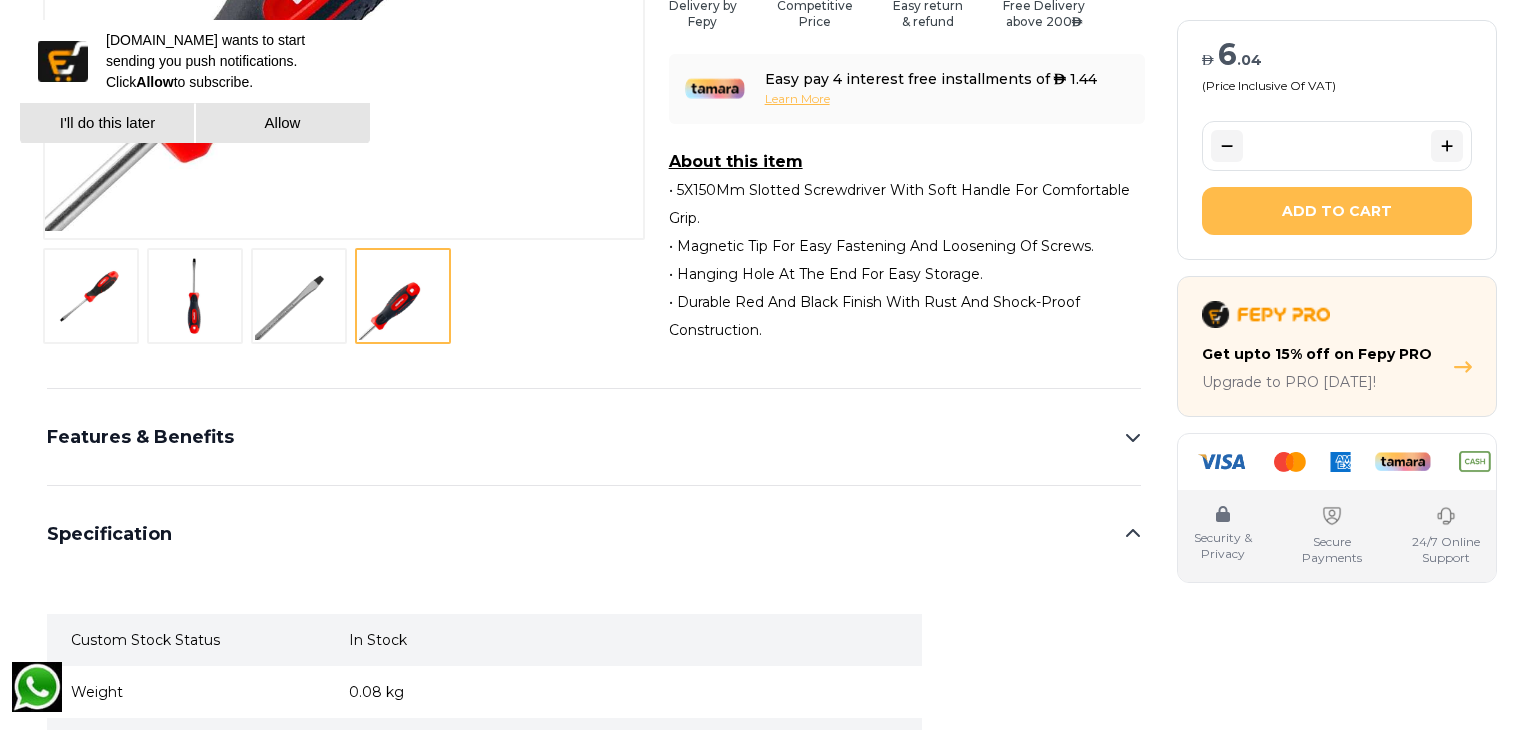 drag, startPoint x: 1524, startPoint y: 189, endPoint x: 1533, endPoint y: 229, distance: 41 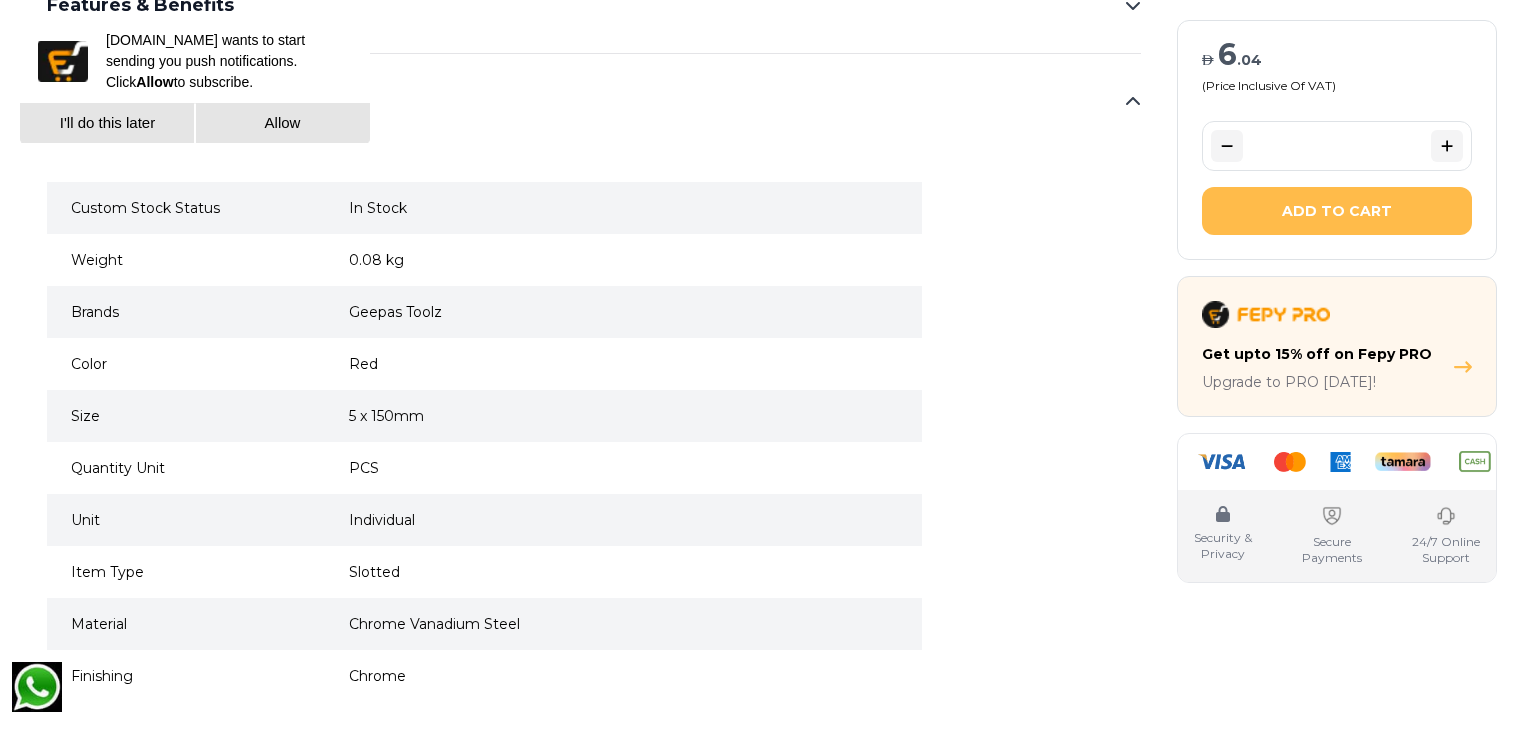 scroll, scrollTop: 1091, scrollLeft: 0, axis: vertical 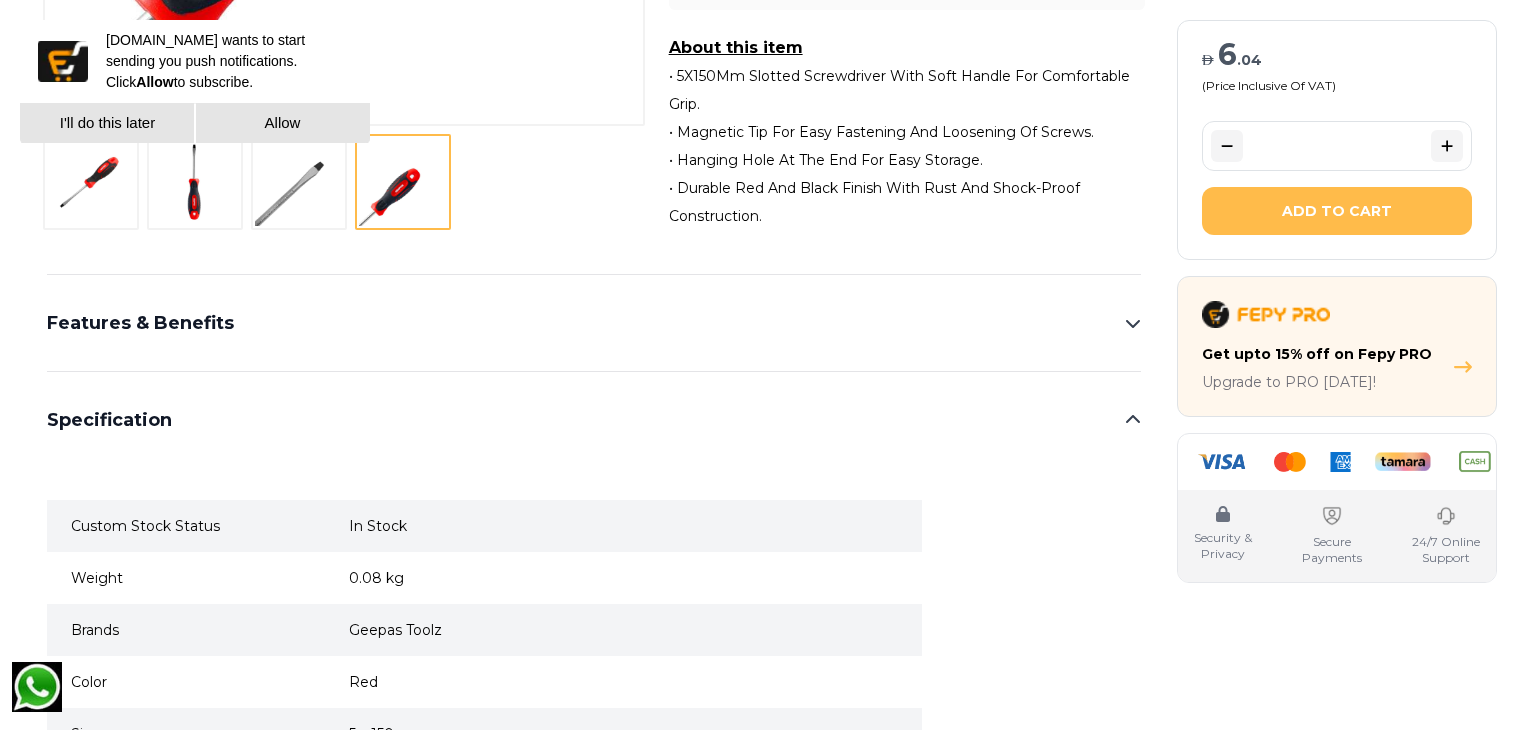 click on "Features & Benefits" at bounding box center (594, 323) 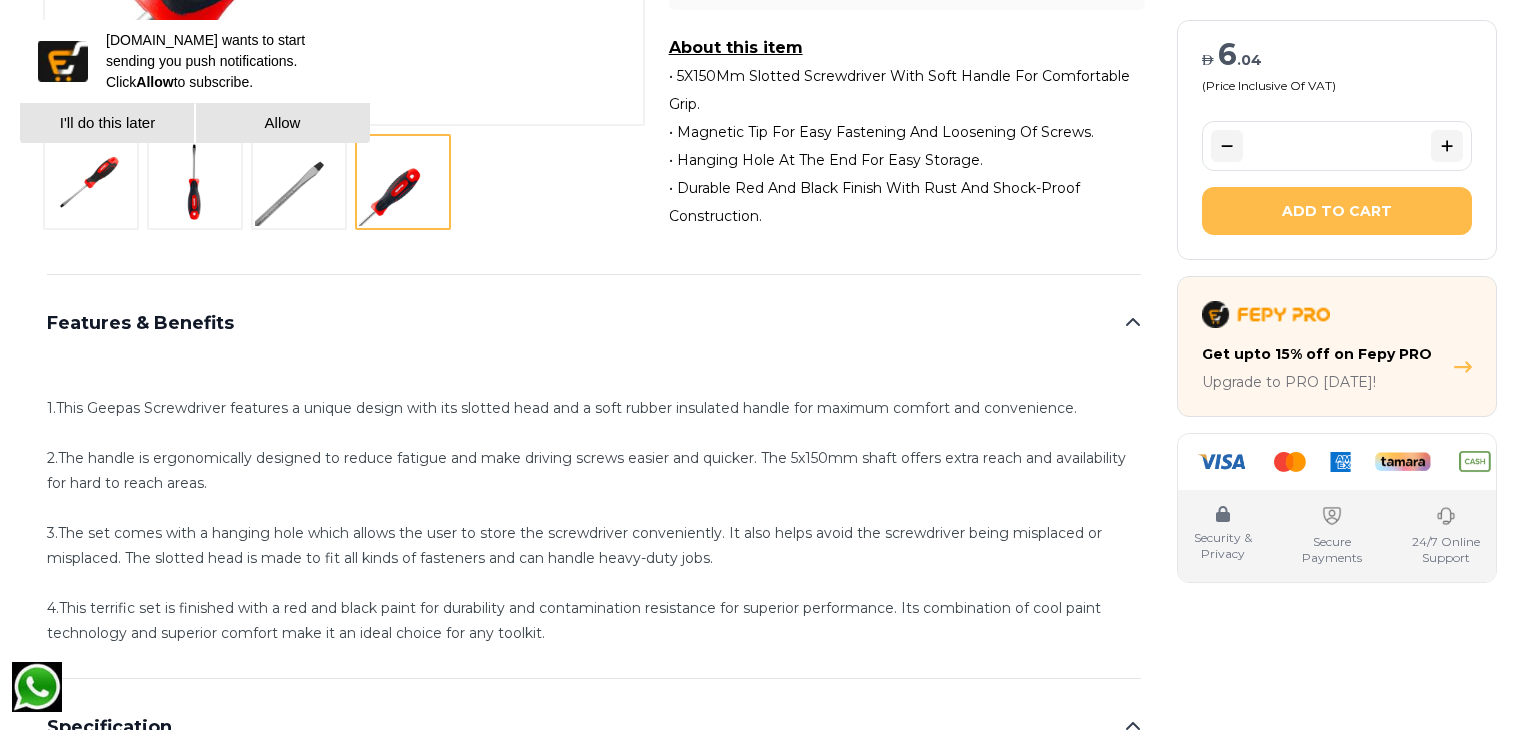 scroll, scrollTop: 1045, scrollLeft: 0, axis: vertical 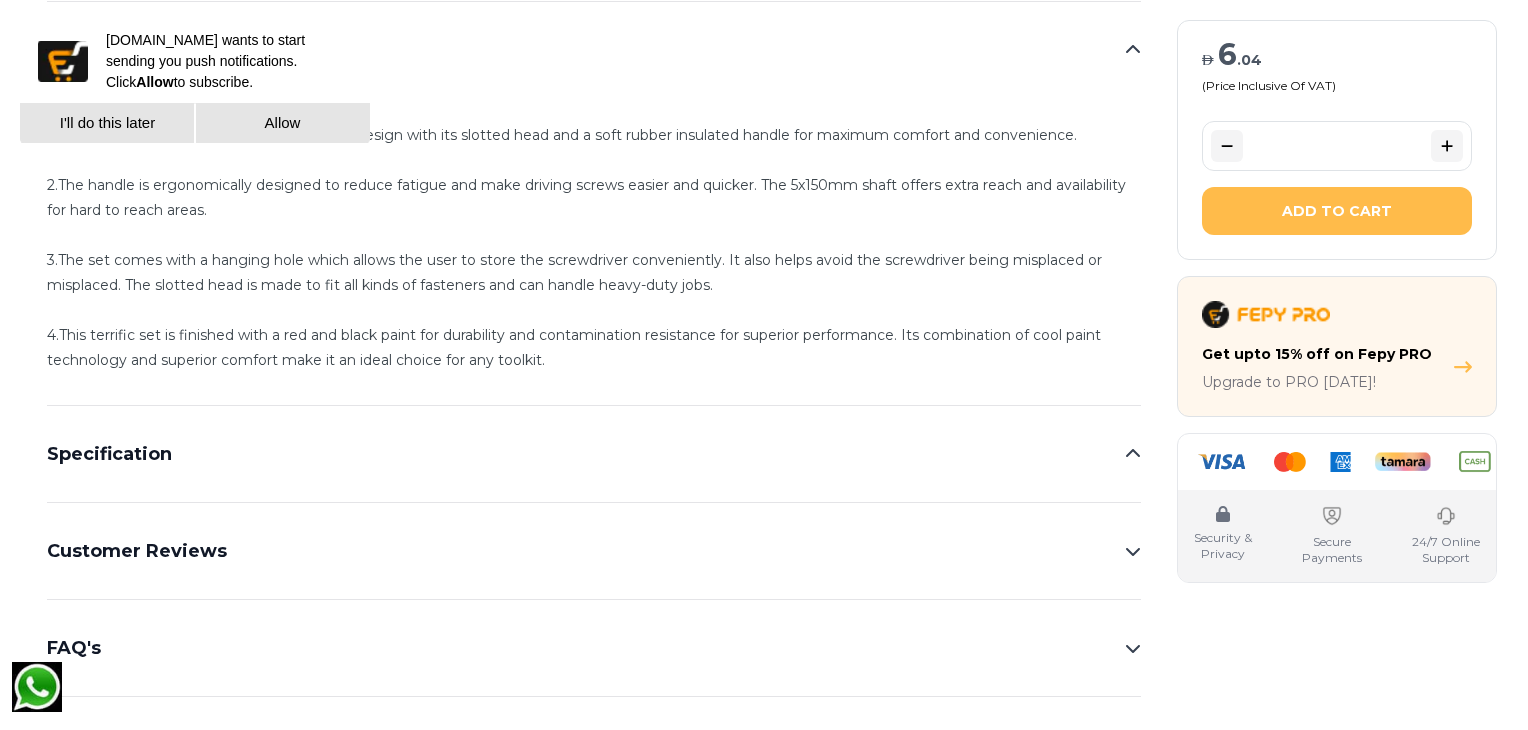 click on "I'll do this later" at bounding box center (107, 123) 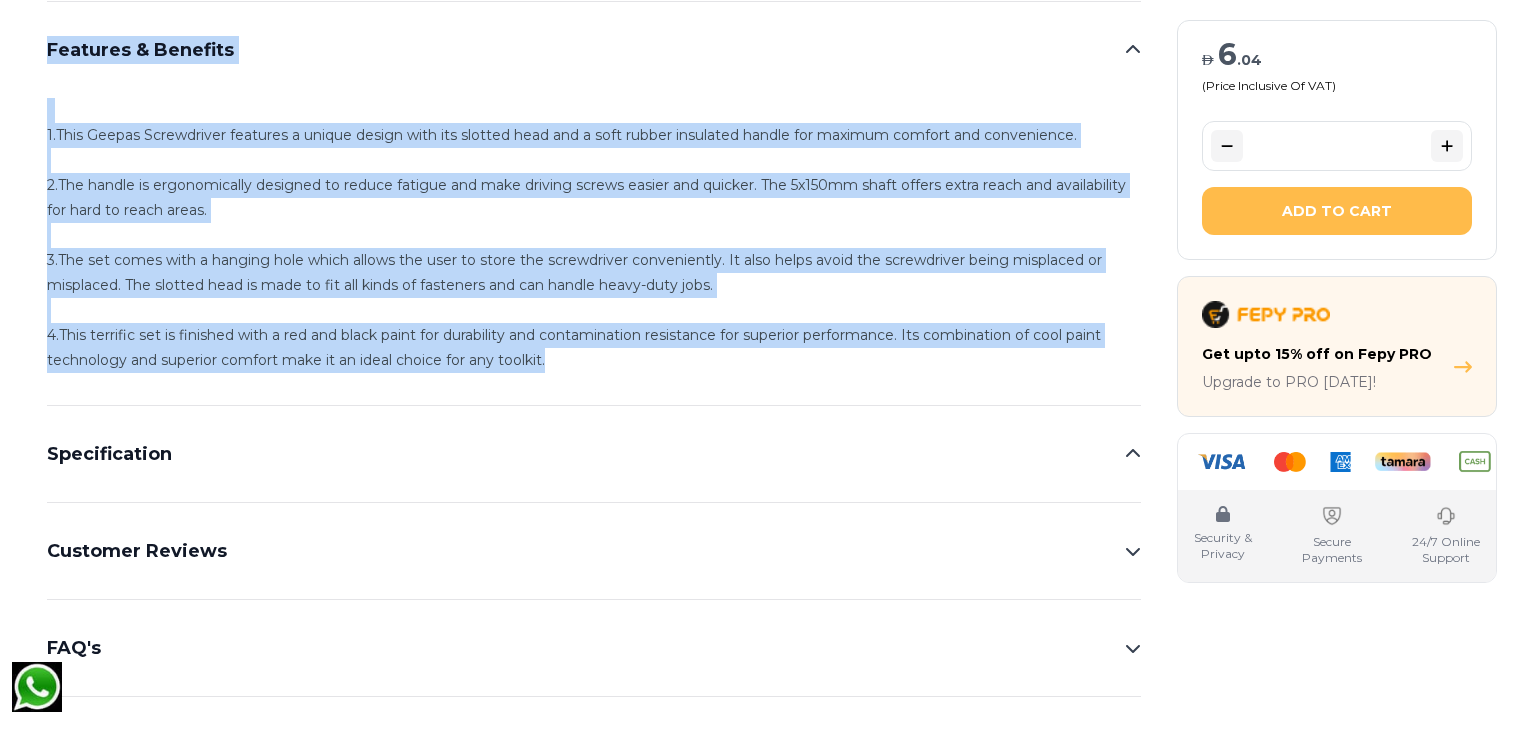 drag, startPoint x: 41, startPoint y: 49, endPoint x: 602, endPoint y: 367, distance: 644.8605 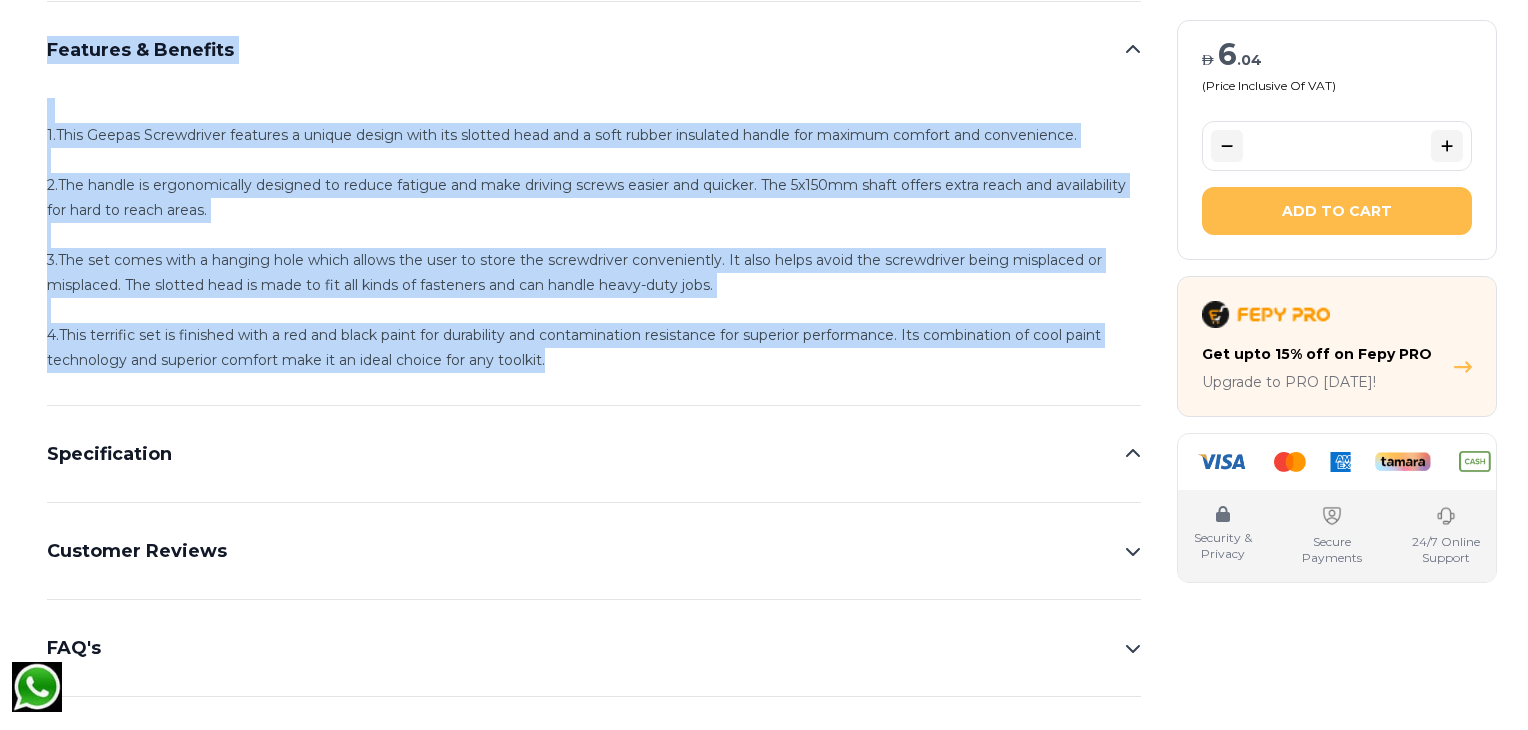 scroll, scrollTop: 772, scrollLeft: 0, axis: vertical 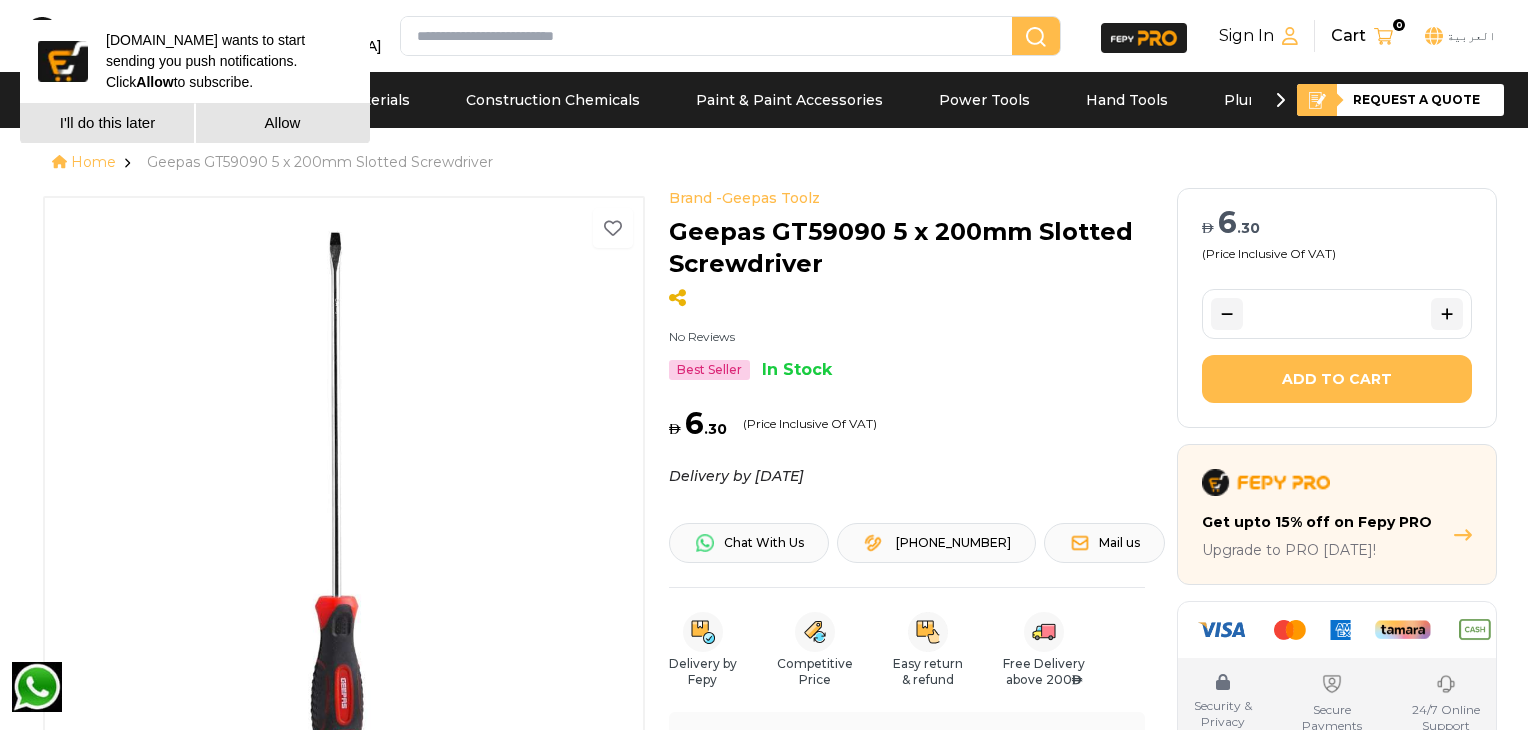 click on "I'll do this later" at bounding box center [107, 123] 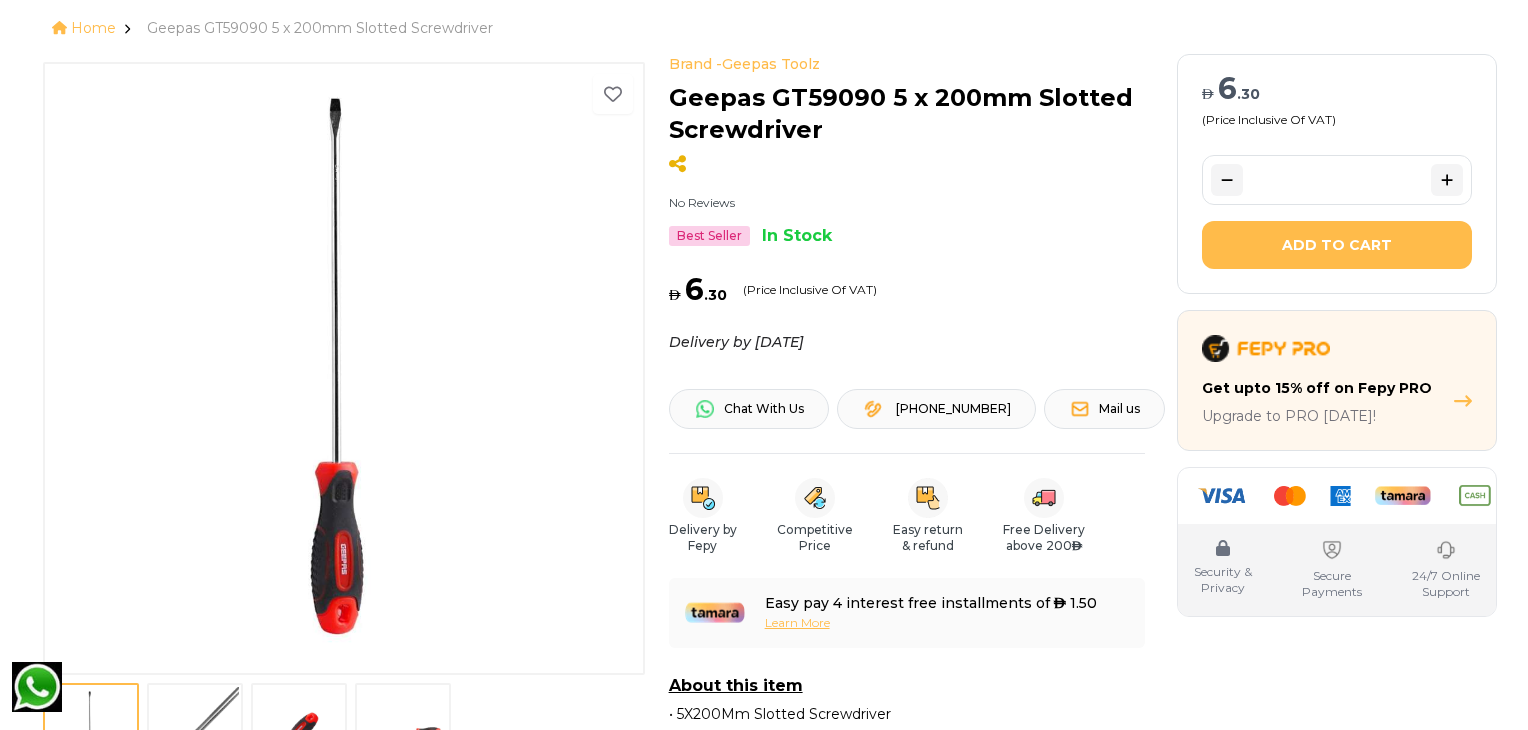 scroll, scrollTop: 246, scrollLeft: 0, axis: vertical 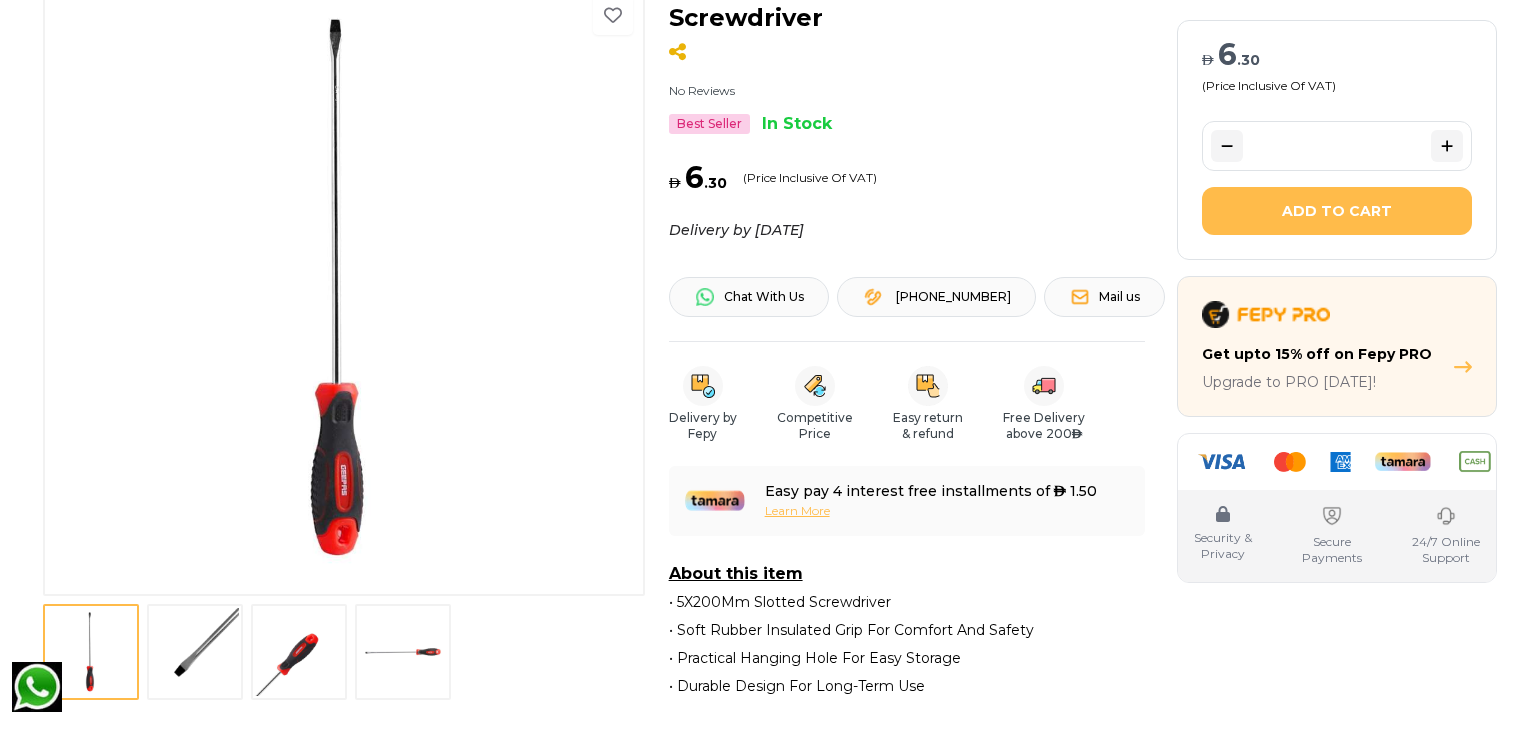 click at bounding box center (195, 652) 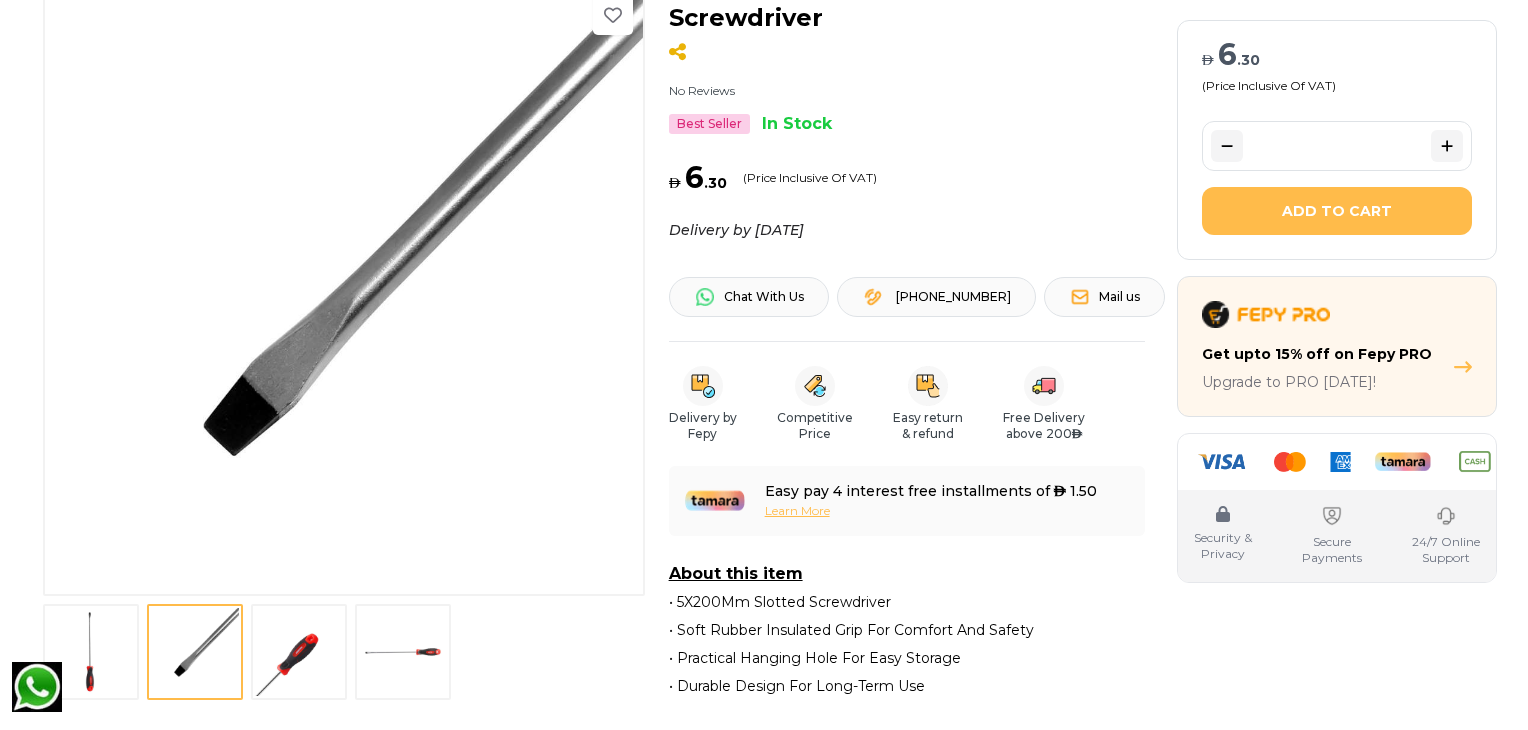 click at bounding box center [299, 652] 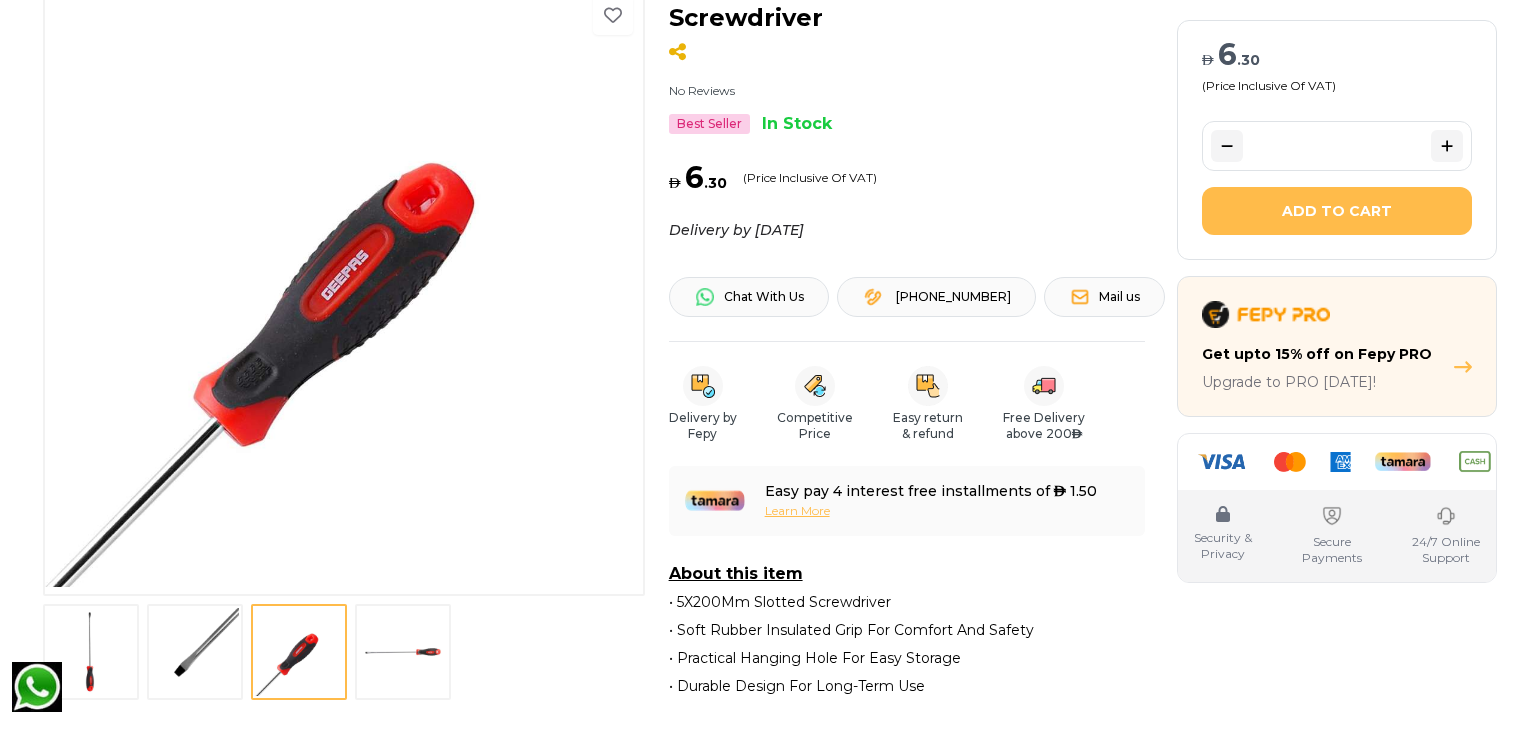click at bounding box center (403, 652) 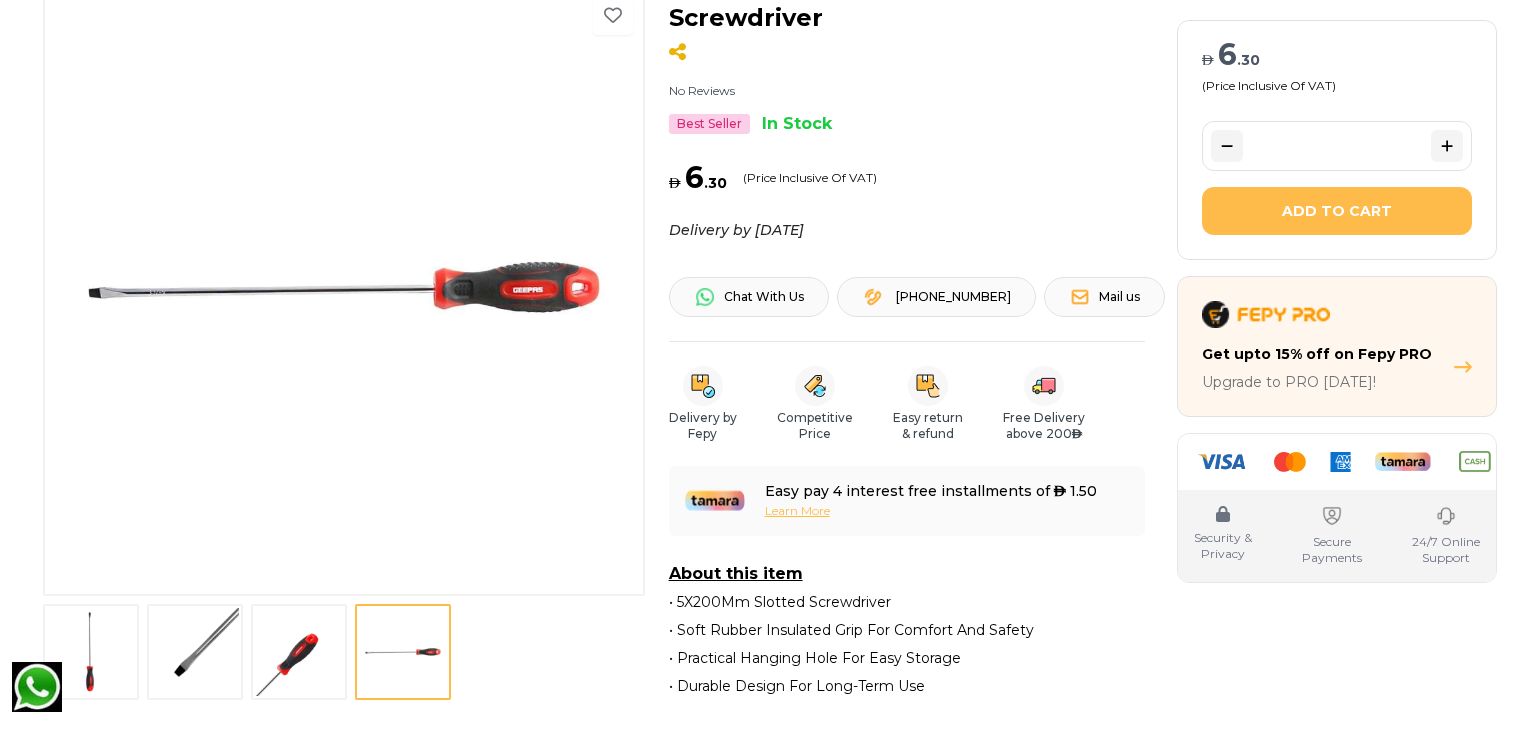 scroll, scrollTop: 0, scrollLeft: 0, axis: both 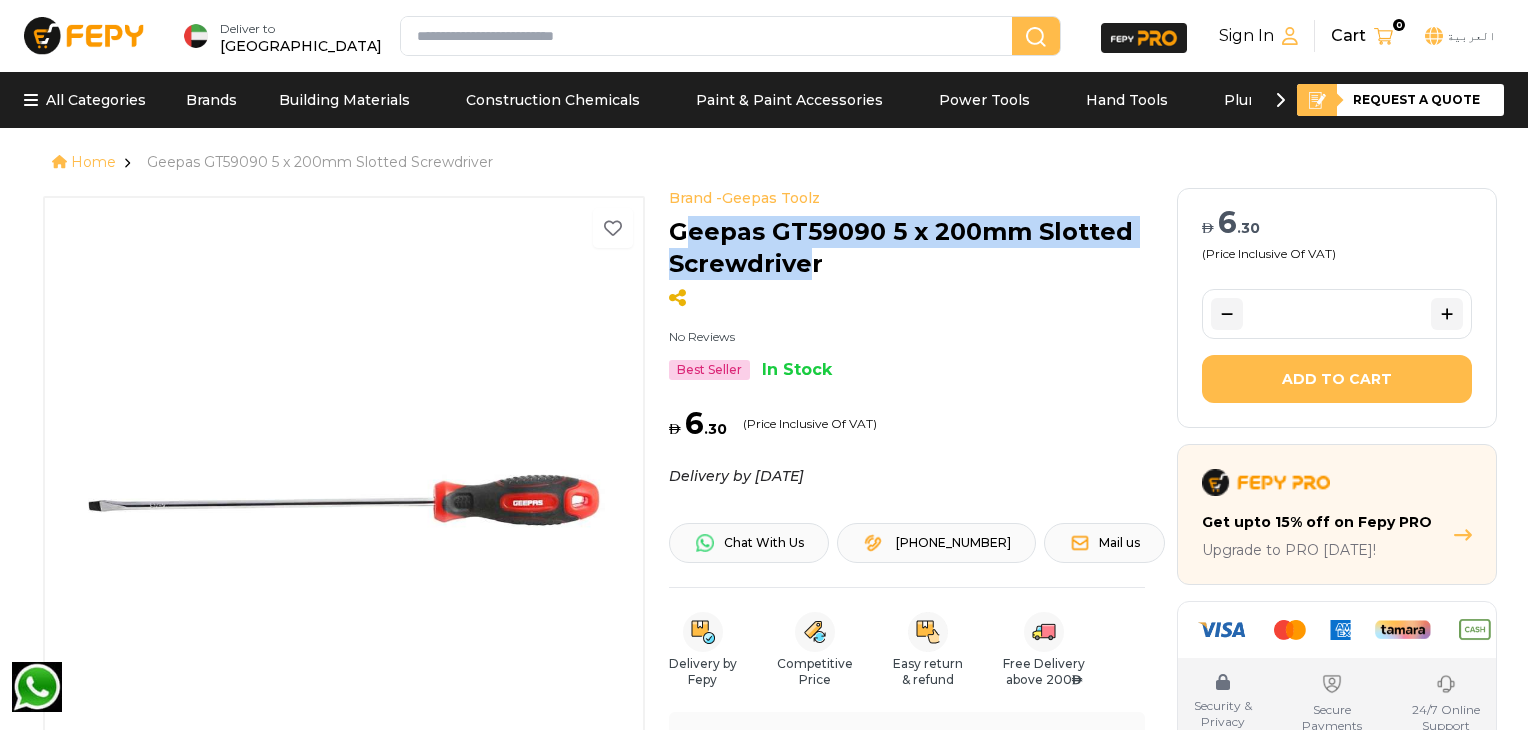 drag, startPoint x: 678, startPoint y: 227, endPoint x: 807, endPoint y: 260, distance: 133.15405 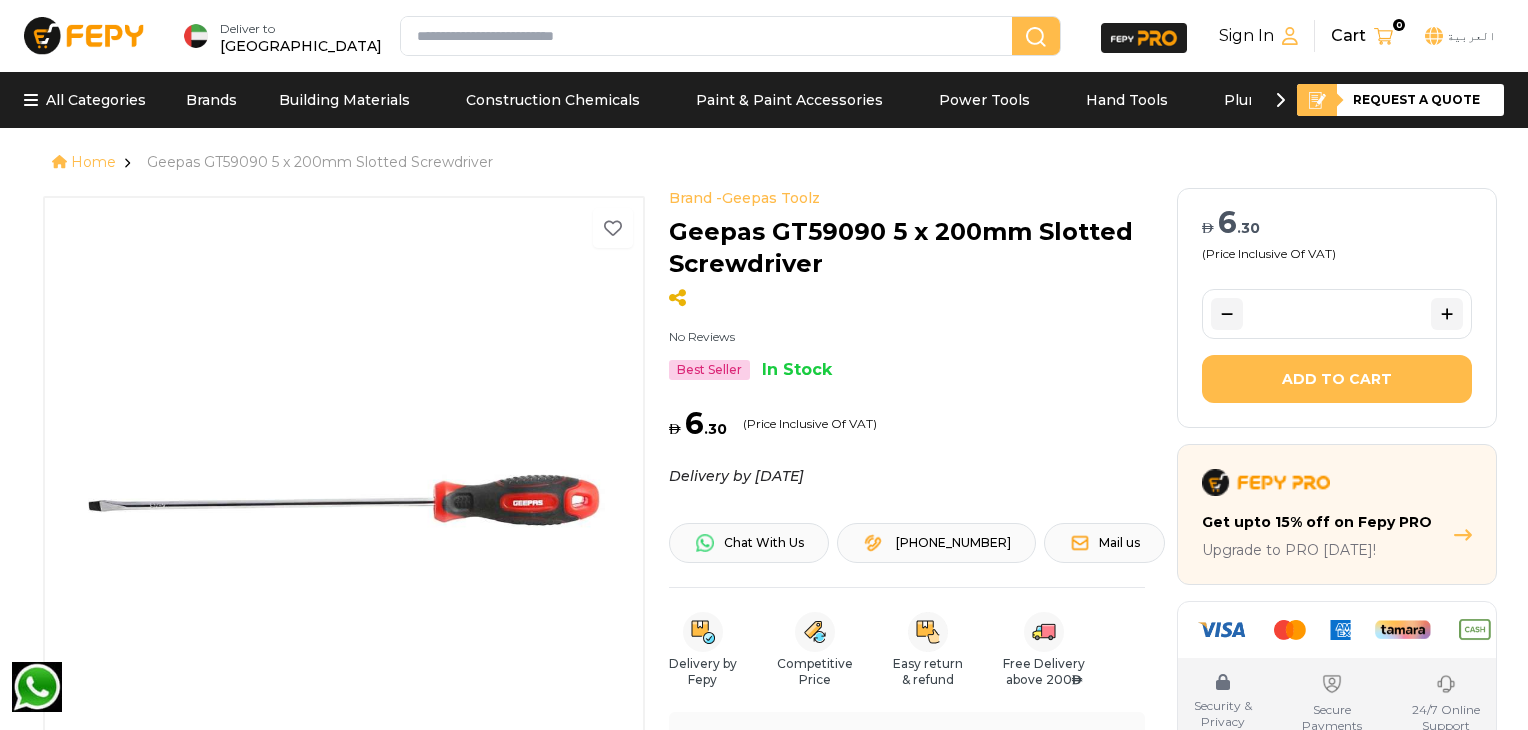 click on "Geepas GT59090 5 x 200mm Slotted Screwdriver" at bounding box center (907, 248) 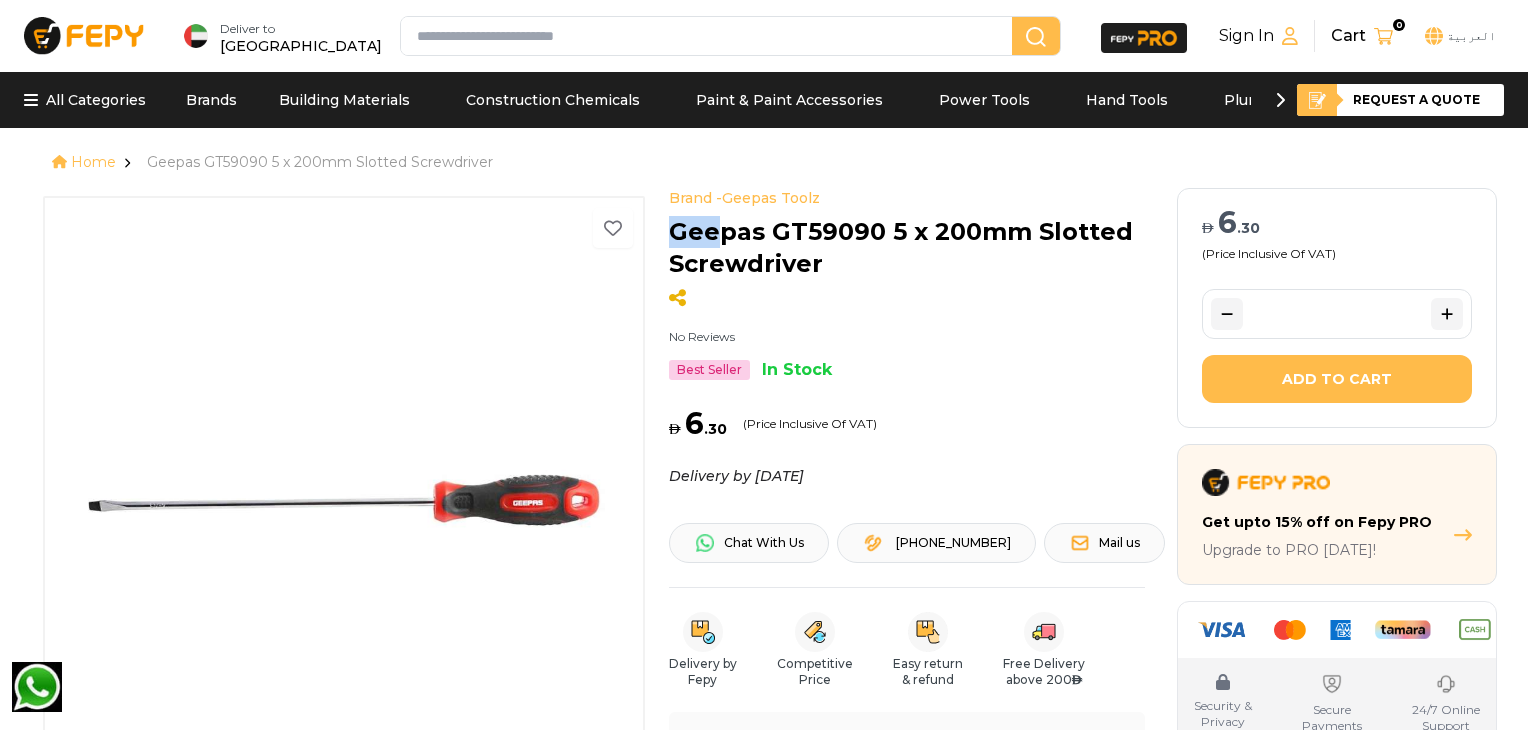 drag, startPoint x: 669, startPoint y: 231, endPoint x: 753, endPoint y: 246, distance: 85.32877 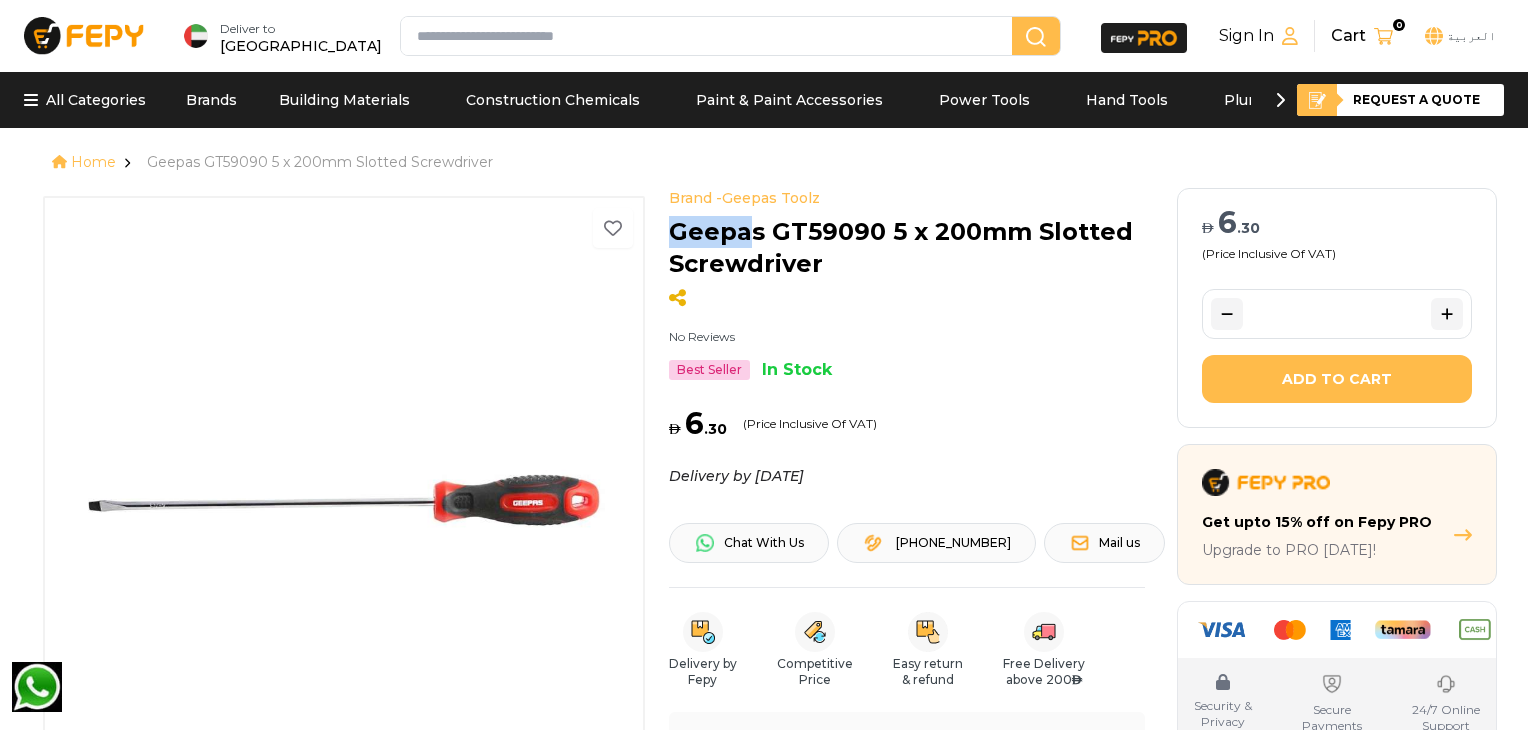click on "Geepas GT59090 5 x 200mm Slotted Screwdriver" at bounding box center (907, 248) 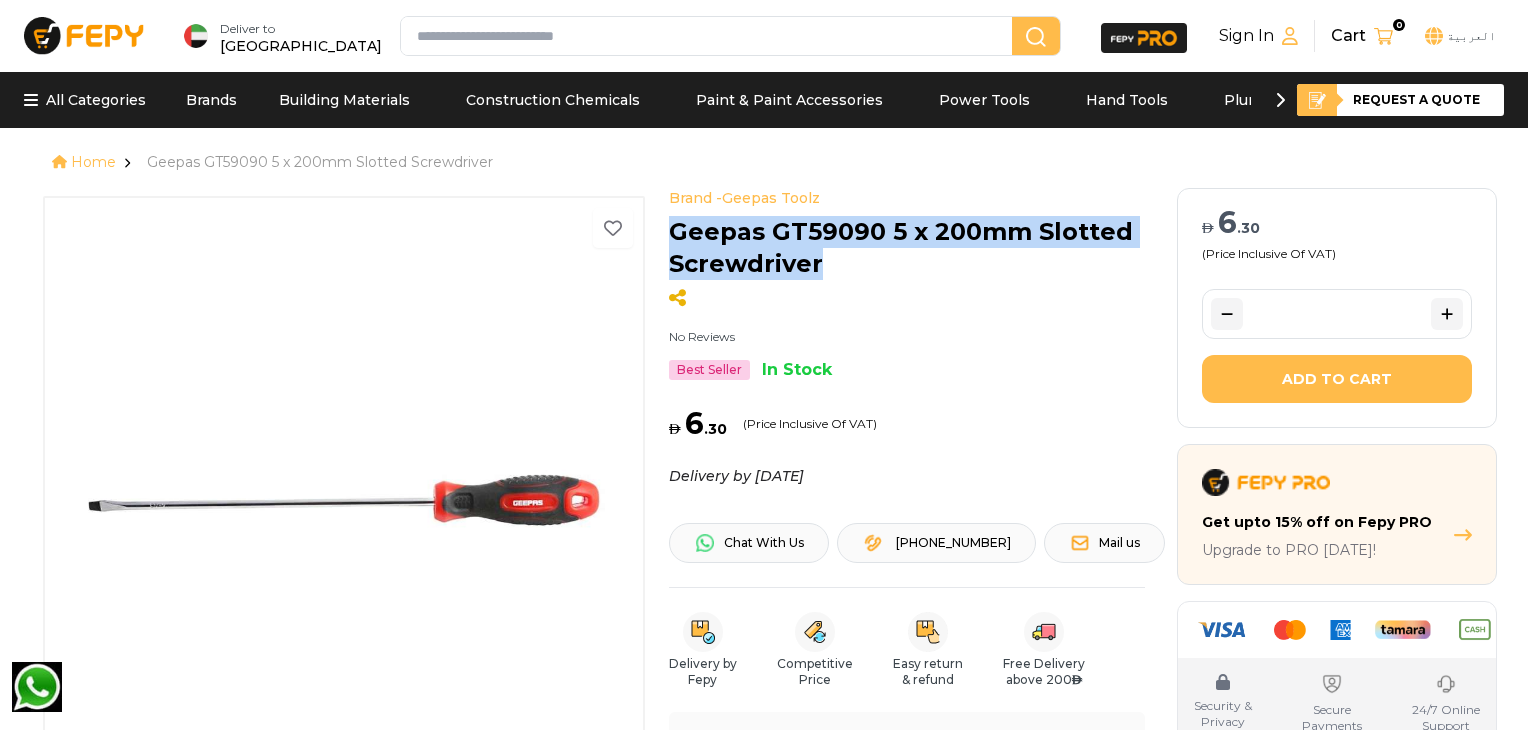 drag, startPoint x: 671, startPoint y: 230, endPoint x: 829, endPoint y: 269, distance: 162.74213 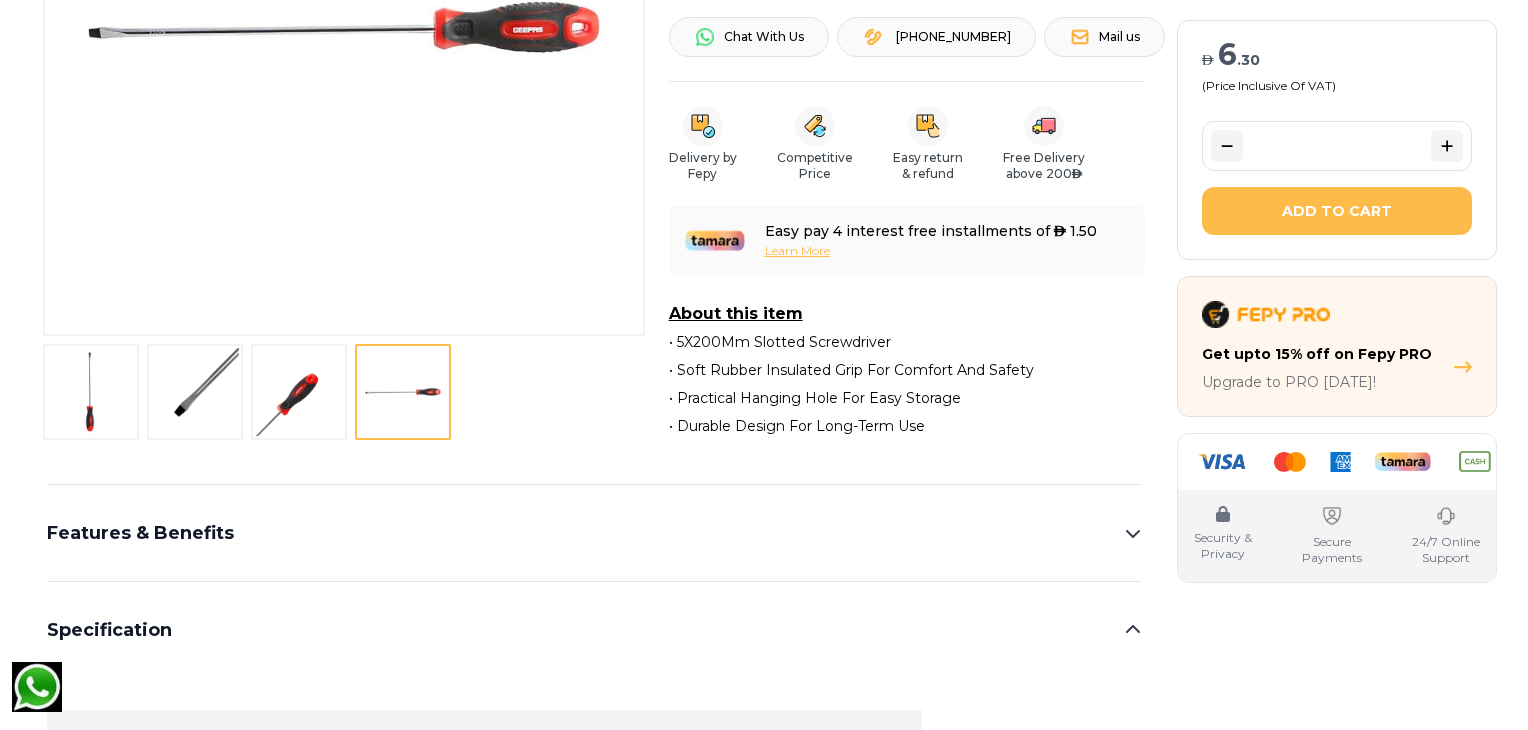scroll, scrollTop: 524, scrollLeft: 0, axis: vertical 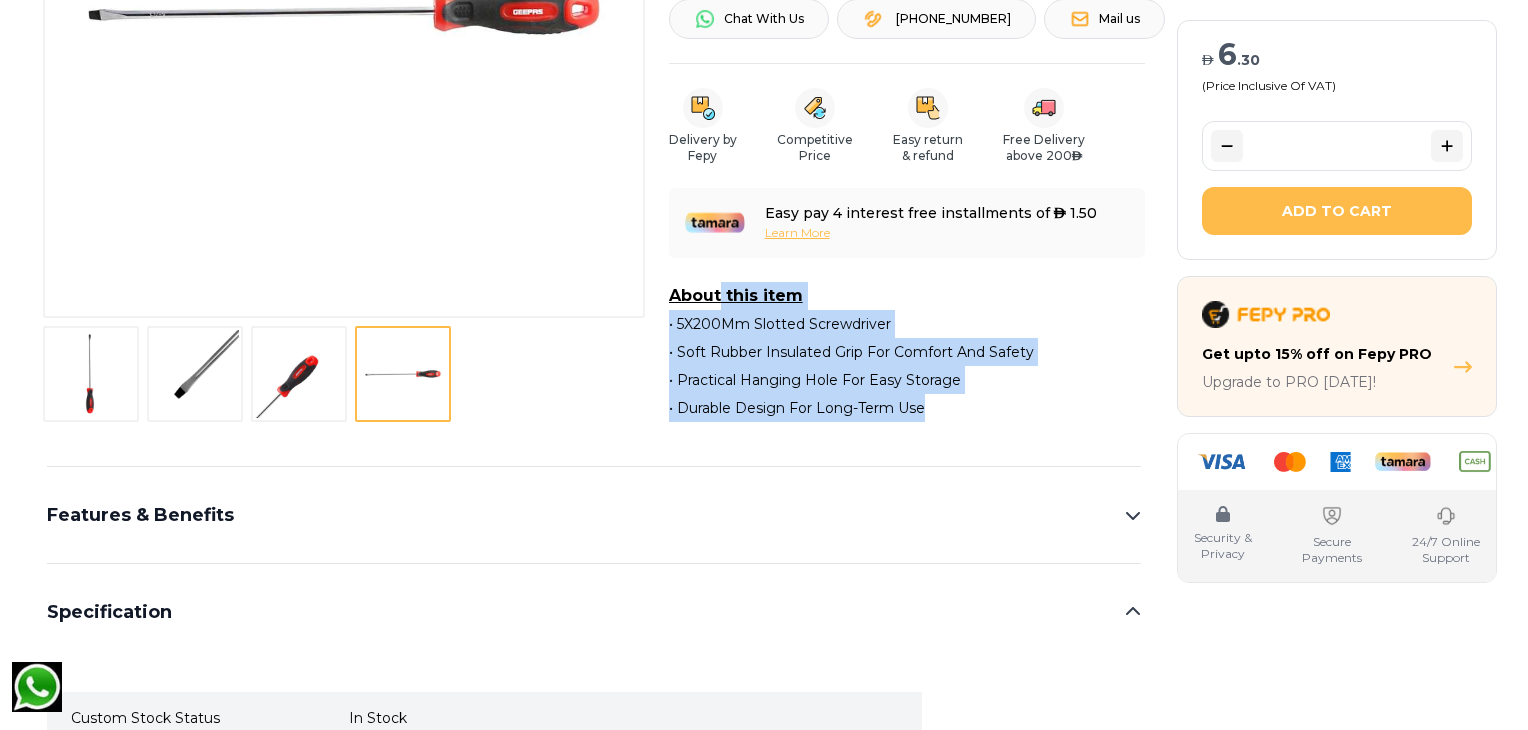 drag, startPoint x: 664, startPoint y: 297, endPoint x: 960, endPoint y: 412, distance: 317.55472 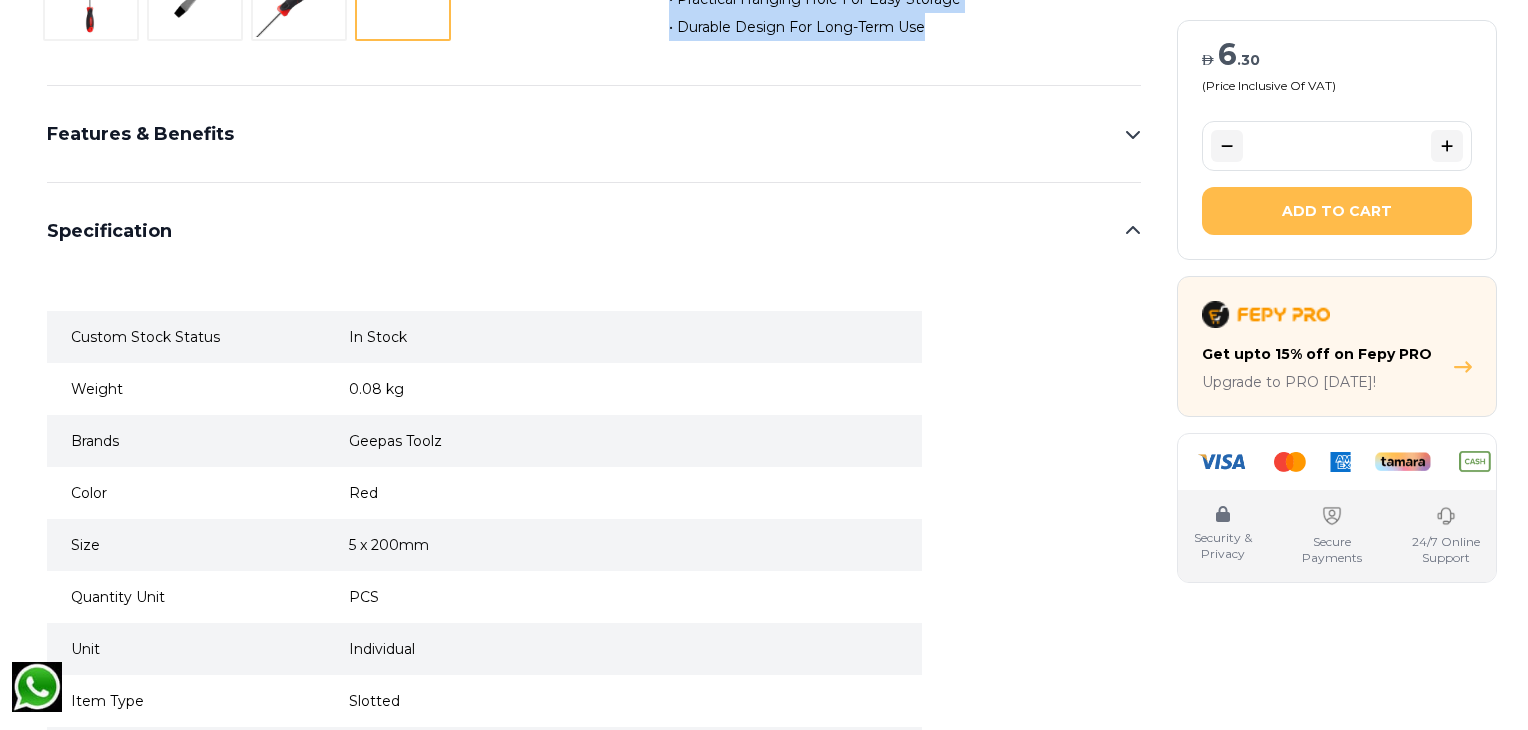 click 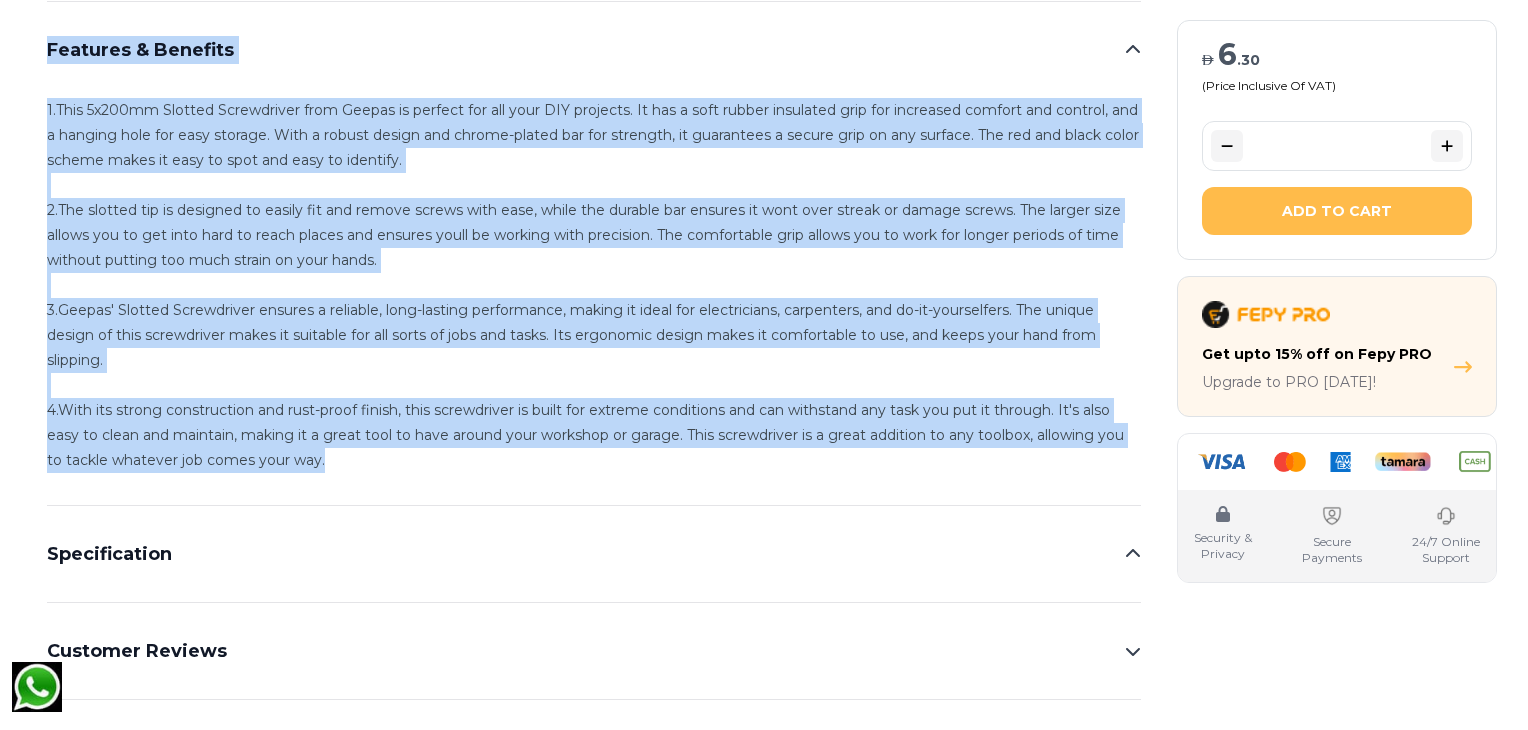 drag, startPoint x: 37, startPoint y: 66, endPoint x: 355, endPoint y: 482, distance: 523.622 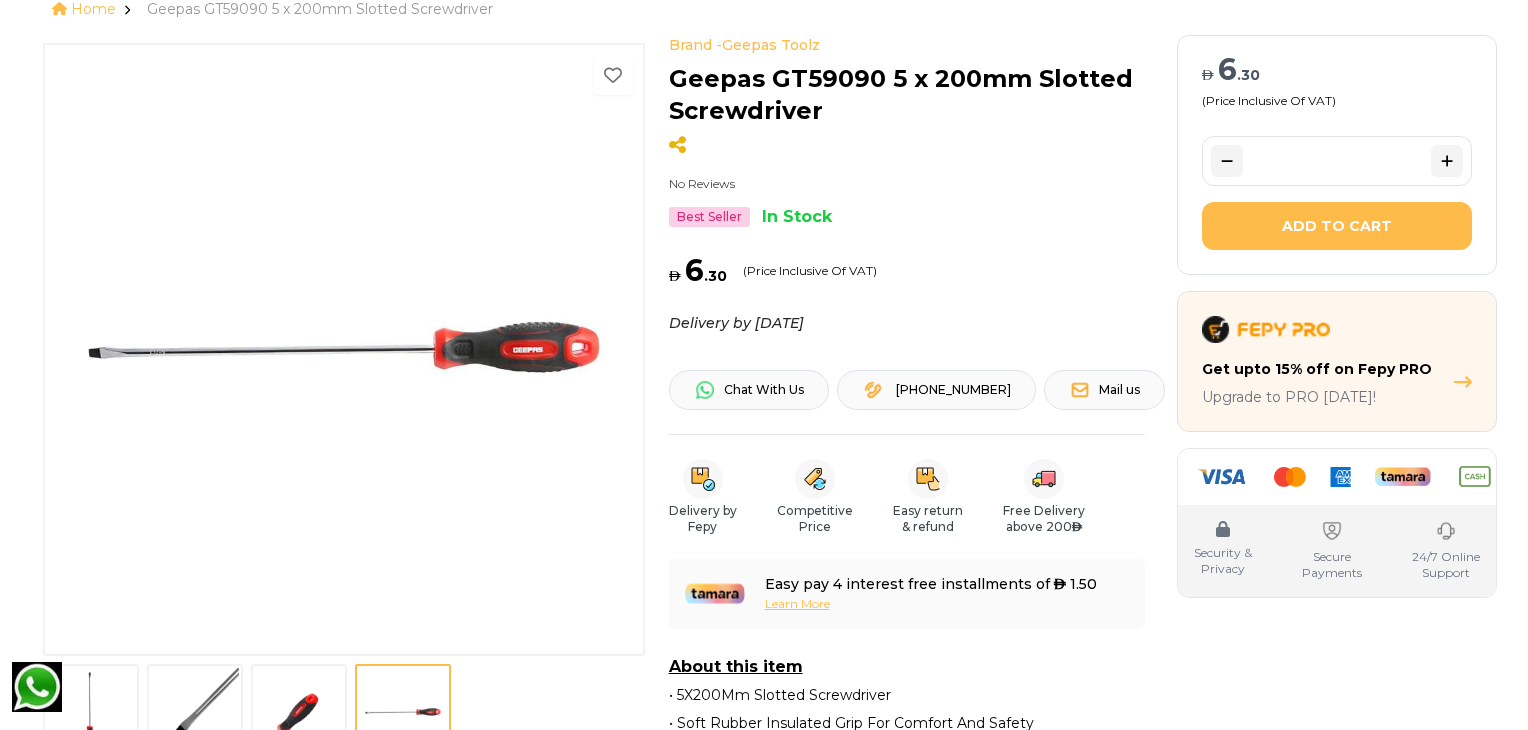 scroll, scrollTop: 102, scrollLeft: 0, axis: vertical 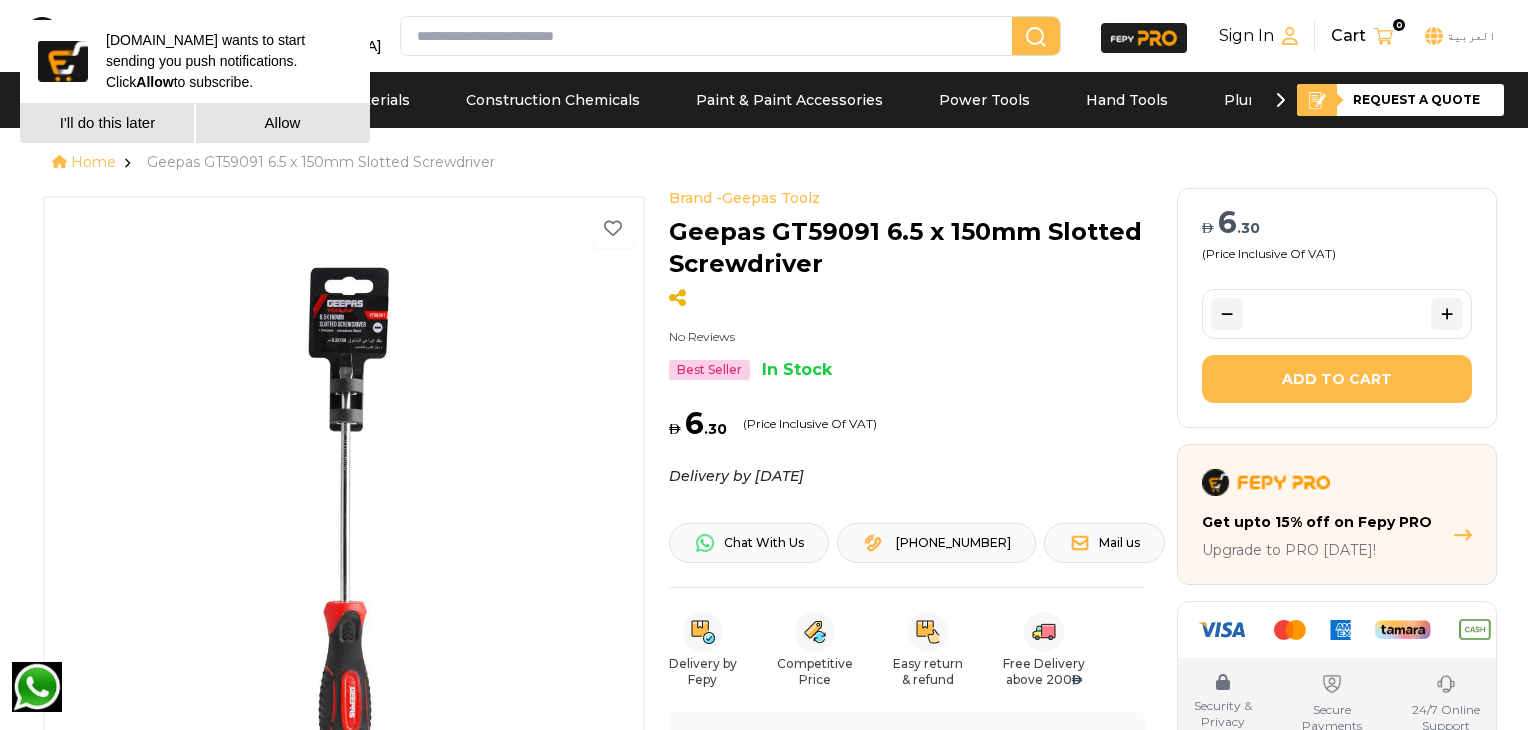 click on "I'll do this later" at bounding box center (107, 123) 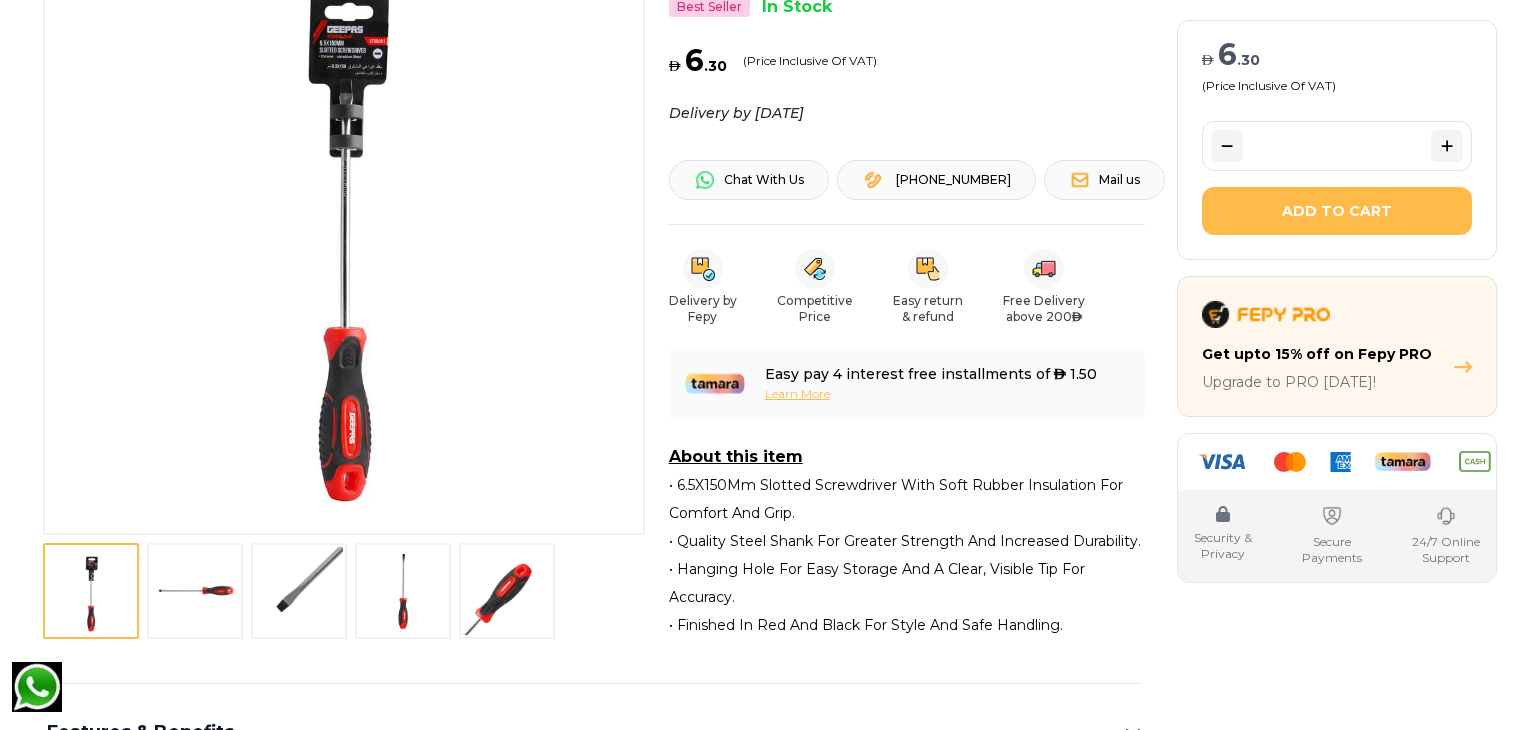 scroll, scrollTop: 364, scrollLeft: 0, axis: vertical 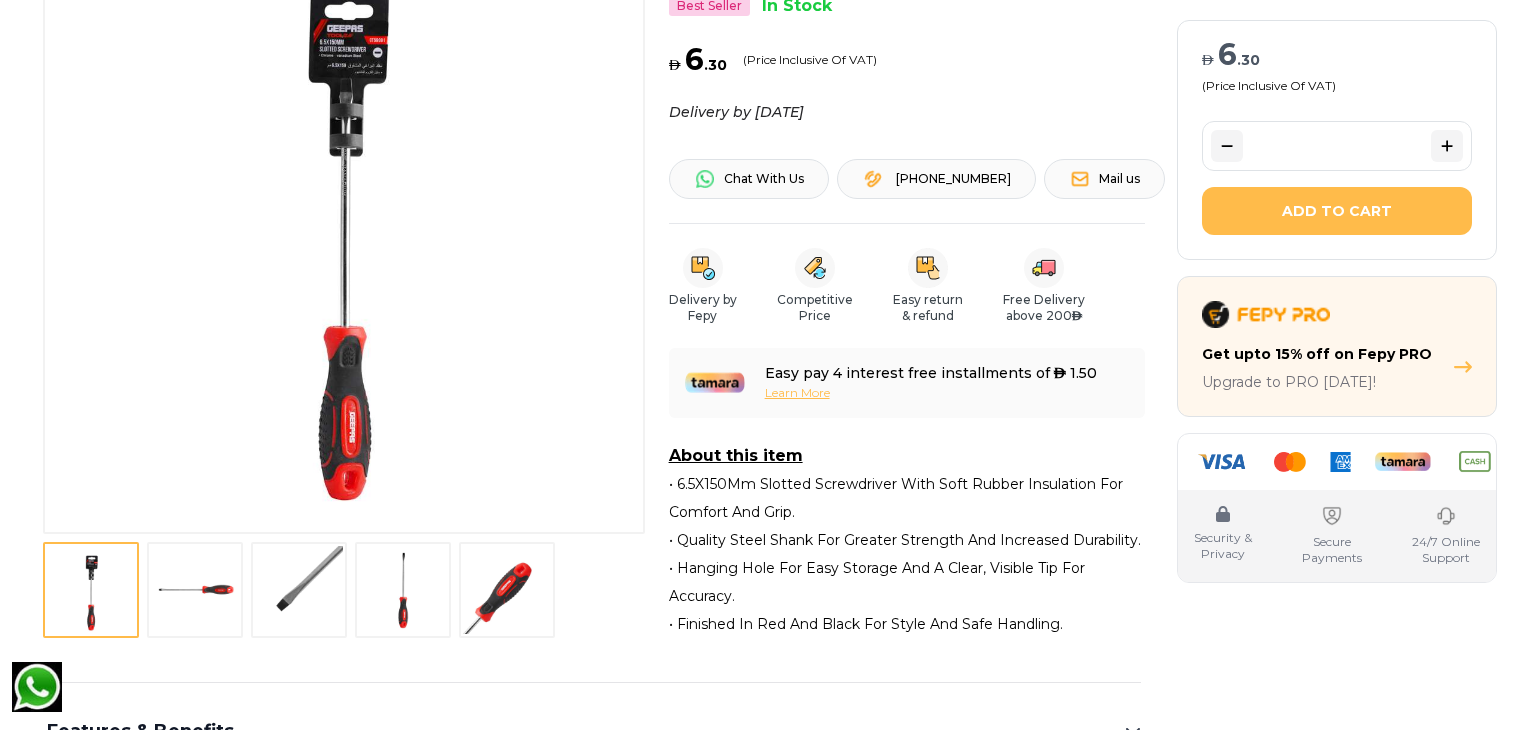 click at bounding box center [195, 590] 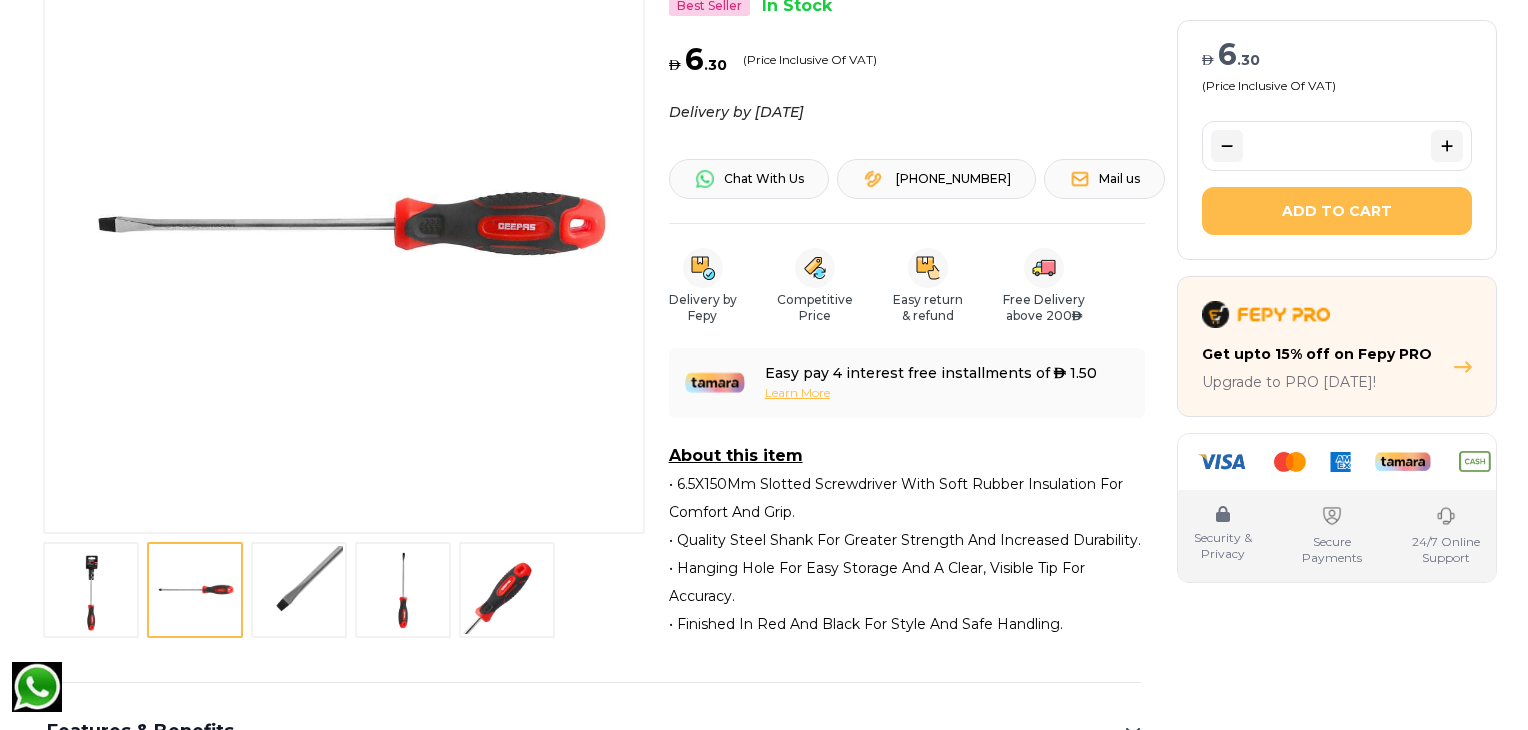 click at bounding box center [299, 590] 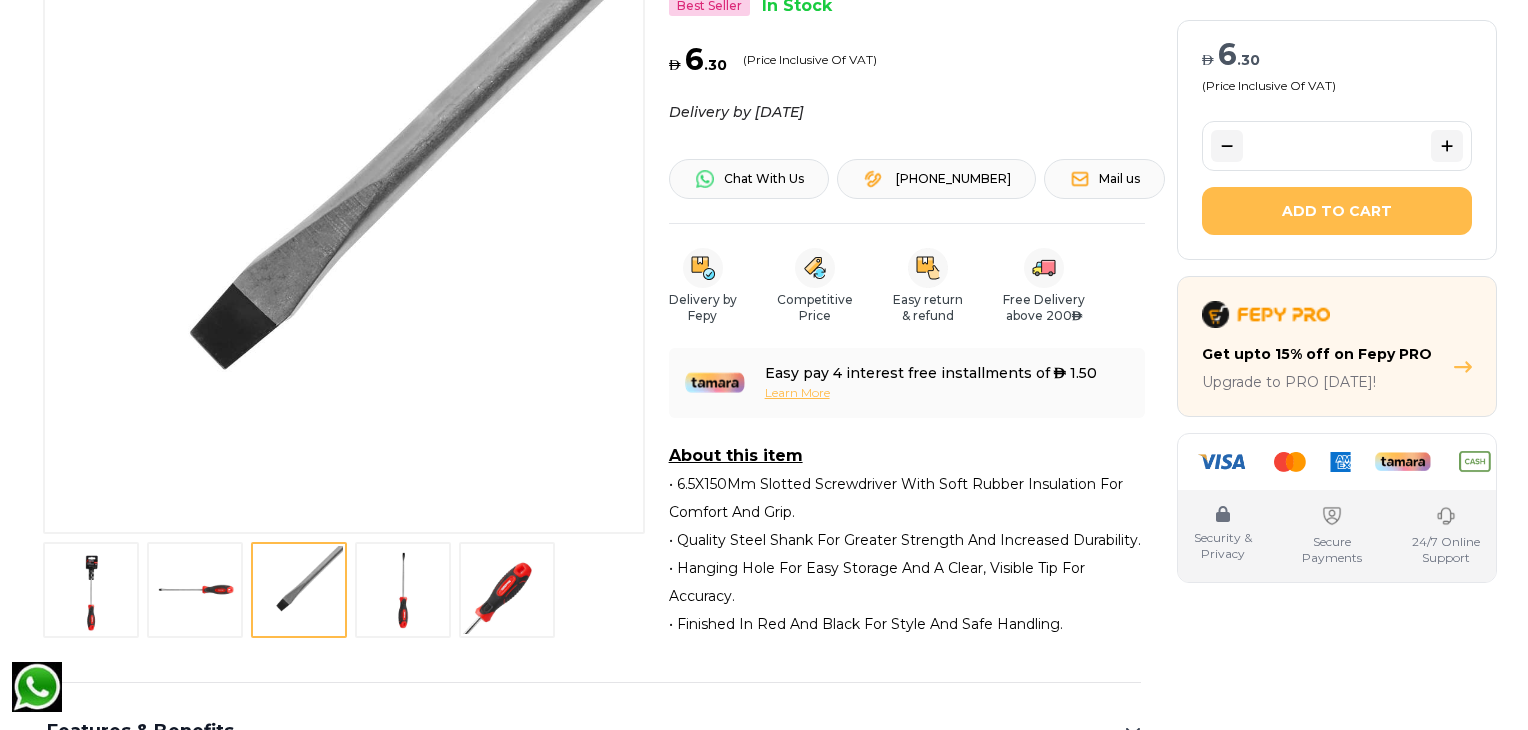 click at bounding box center (403, 590) 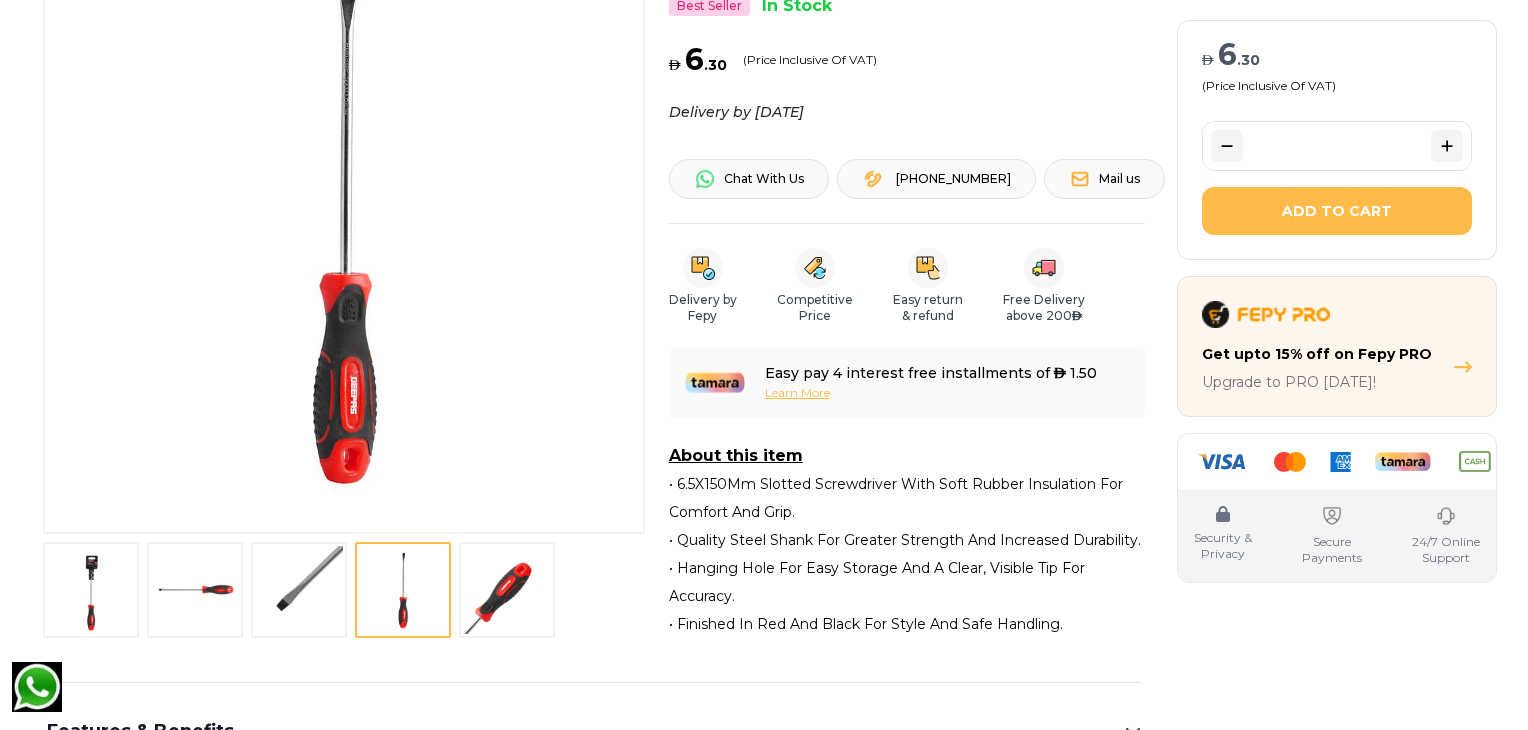 click at bounding box center (507, 590) 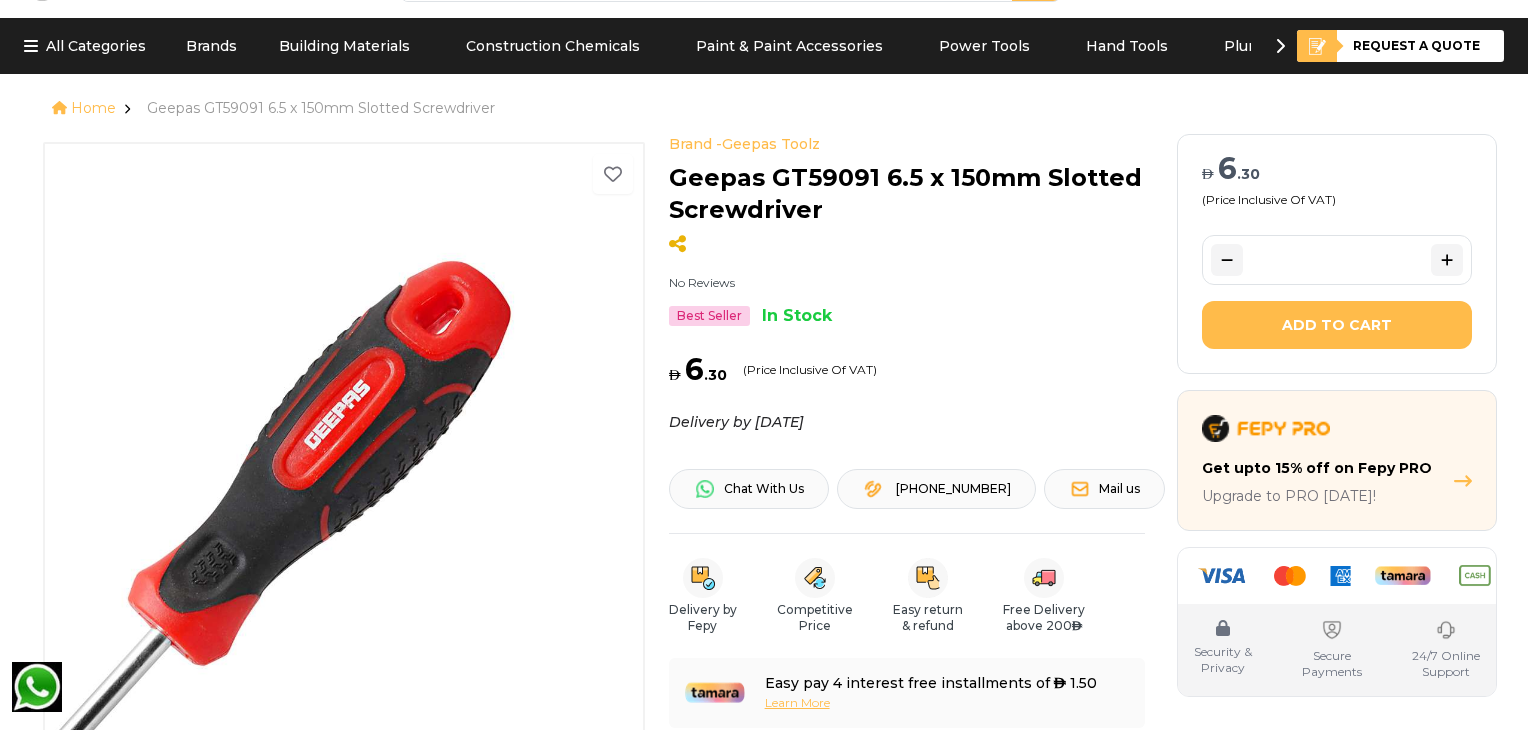 scroll, scrollTop: 31, scrollLeft: 0, axis: vertical 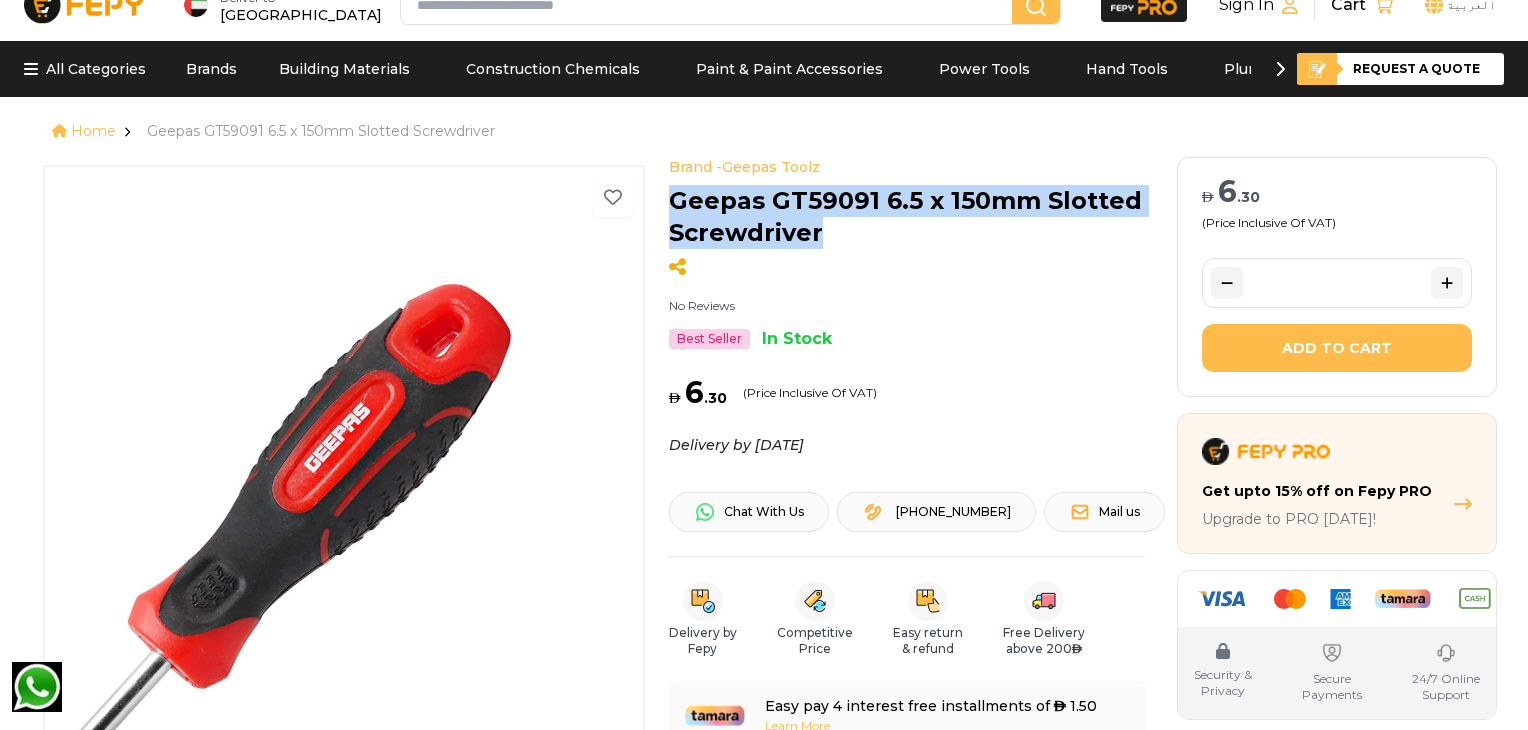 drag, startPoint x: 669, startPoint y: 195, endPoint x: 842, endPoint y: 228, distance: 176.11928 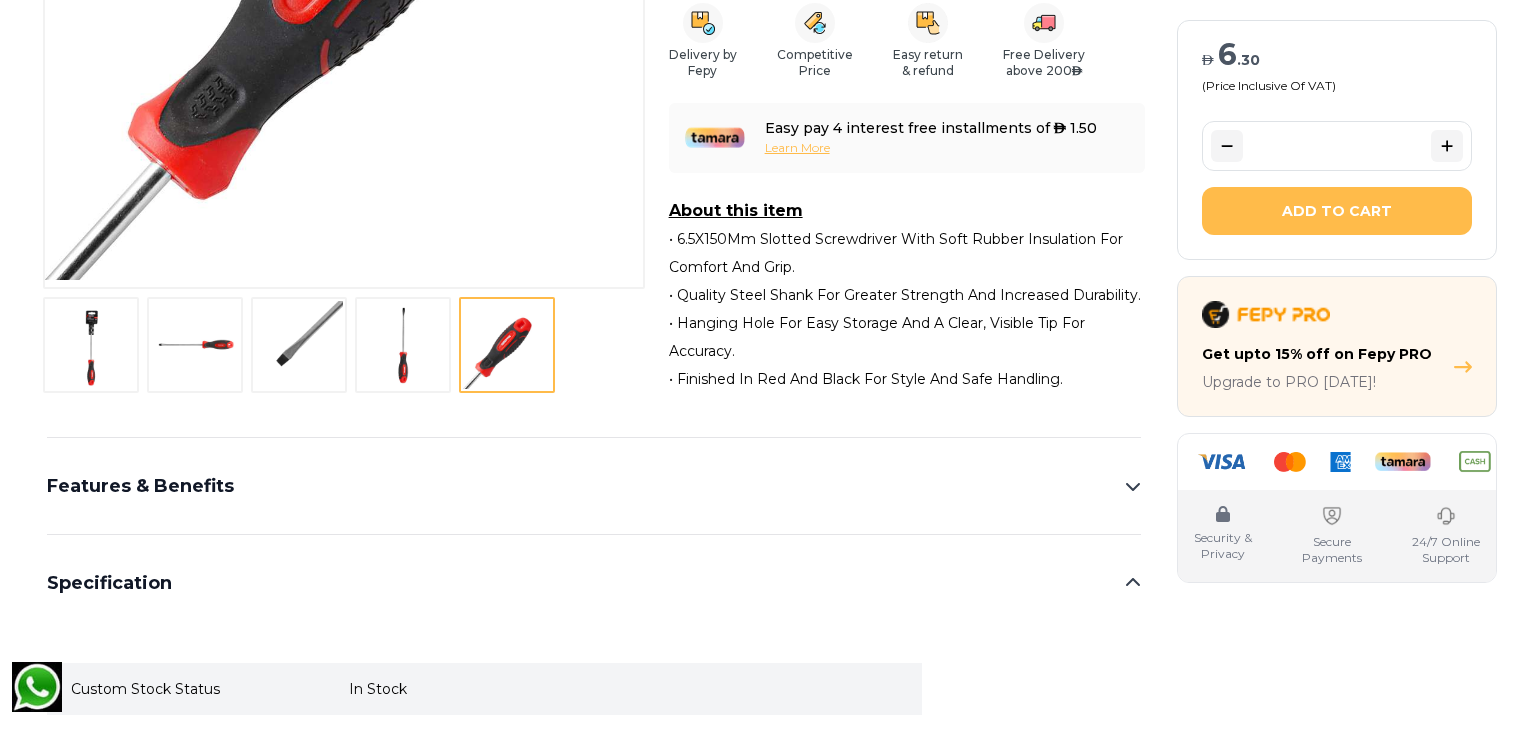 scroll, scrollTop: 0, scrollLeft: 0, axis: both 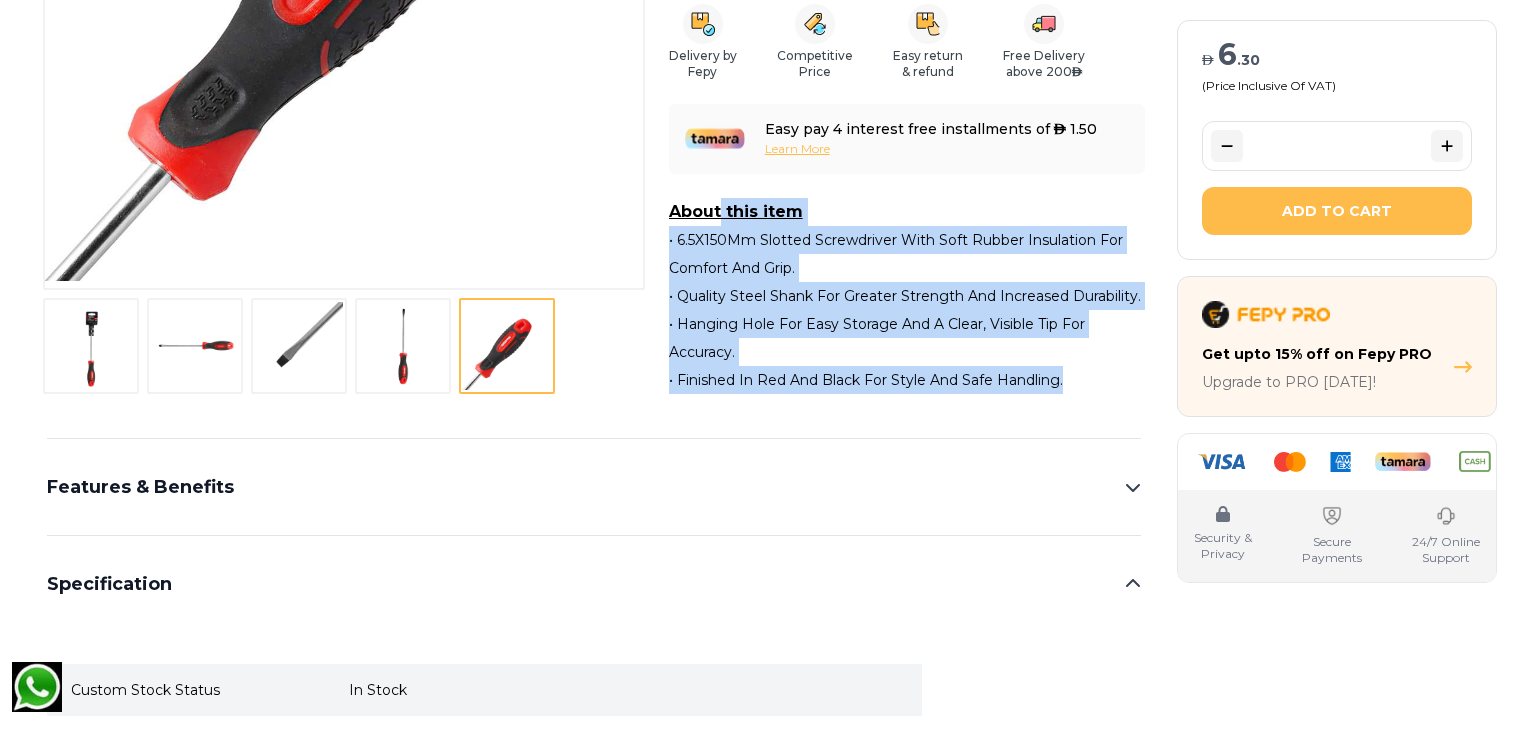 drag, startPoint x: 667, startPoint y: 224, endPoint x: 1100, endPoint y: 387, distance: 462.66403 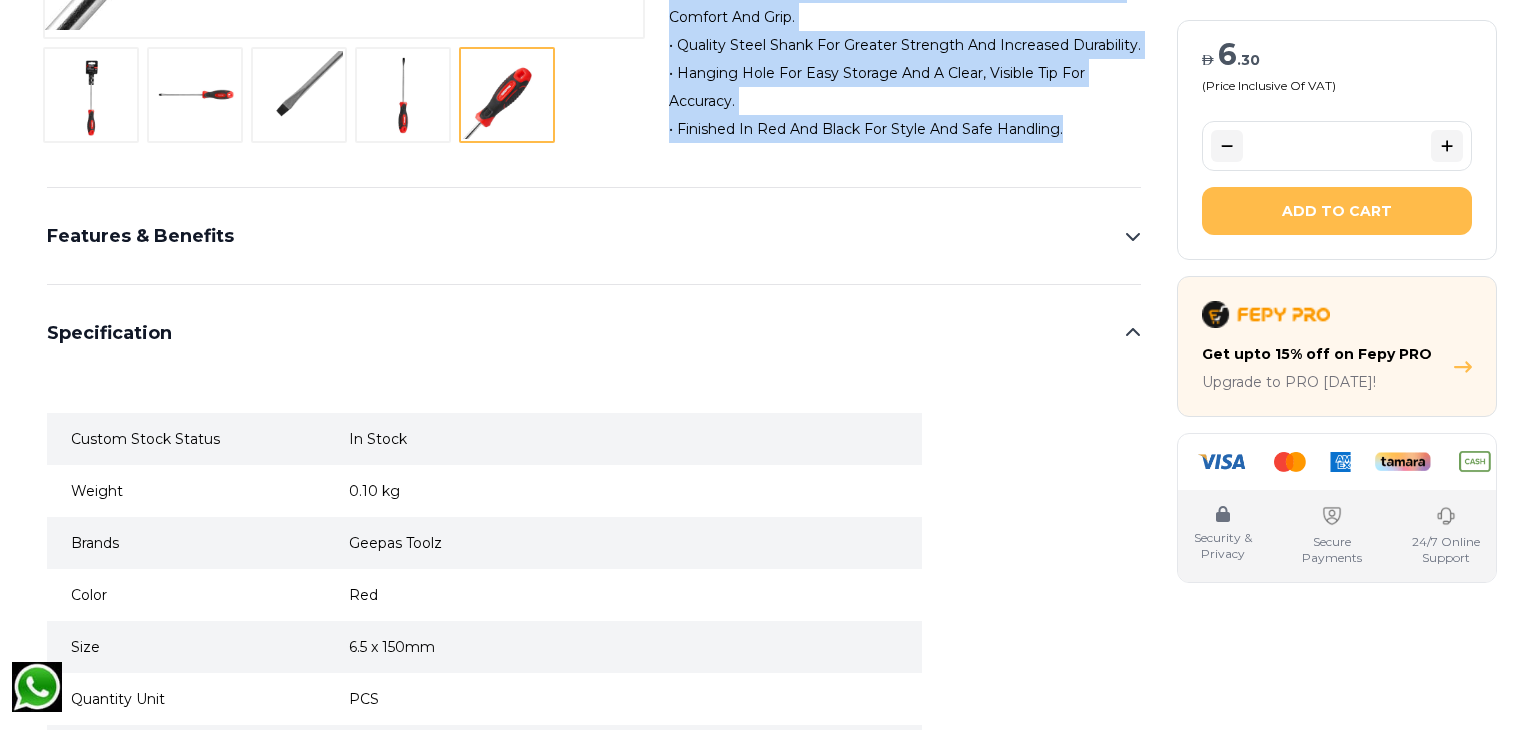 drag, startPoint x: 1136, startPoint y: 225, endPoint x: 1111, endPoint y: 229, distance: 25.317978 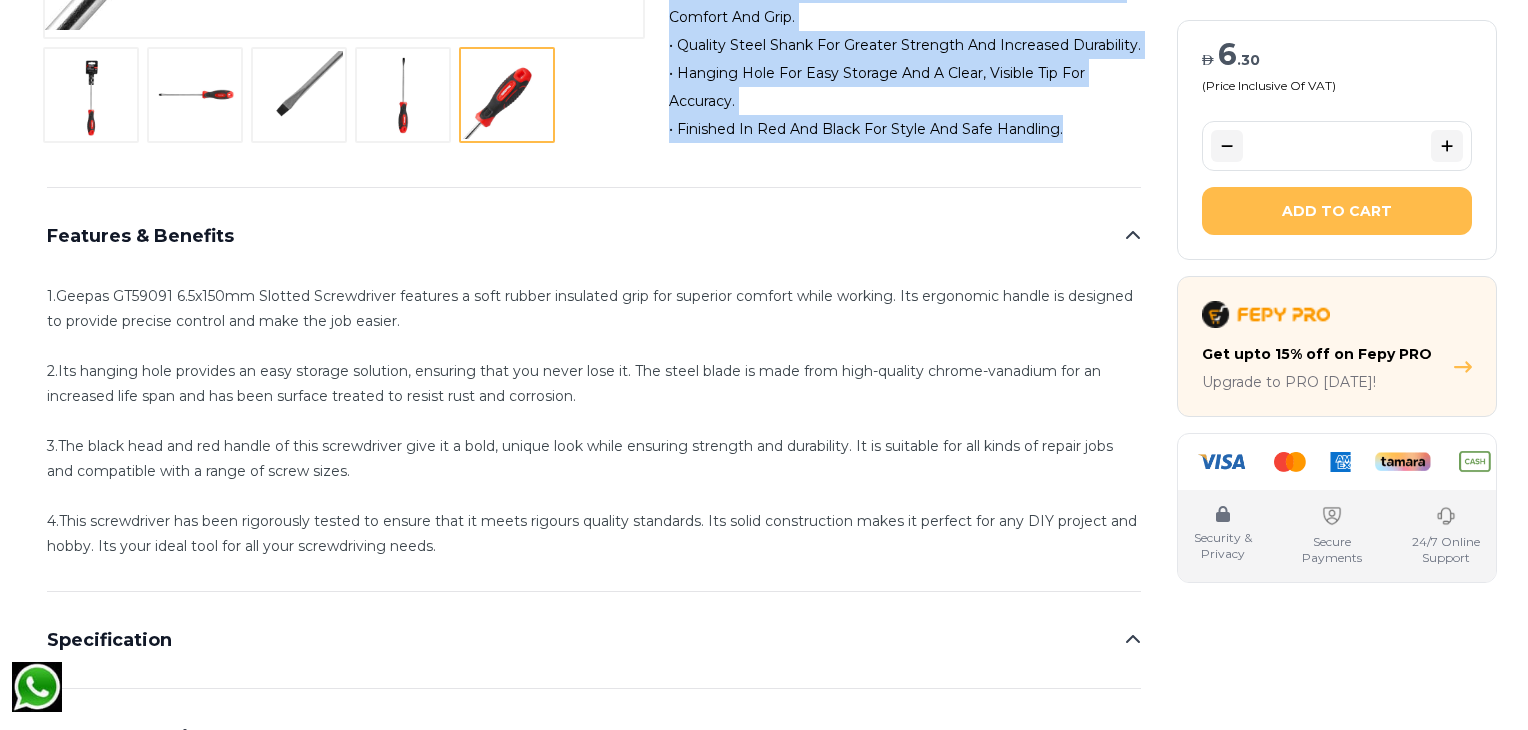 scroll, scrollTop: 1045, scrollLeft: 0, axis: vertical 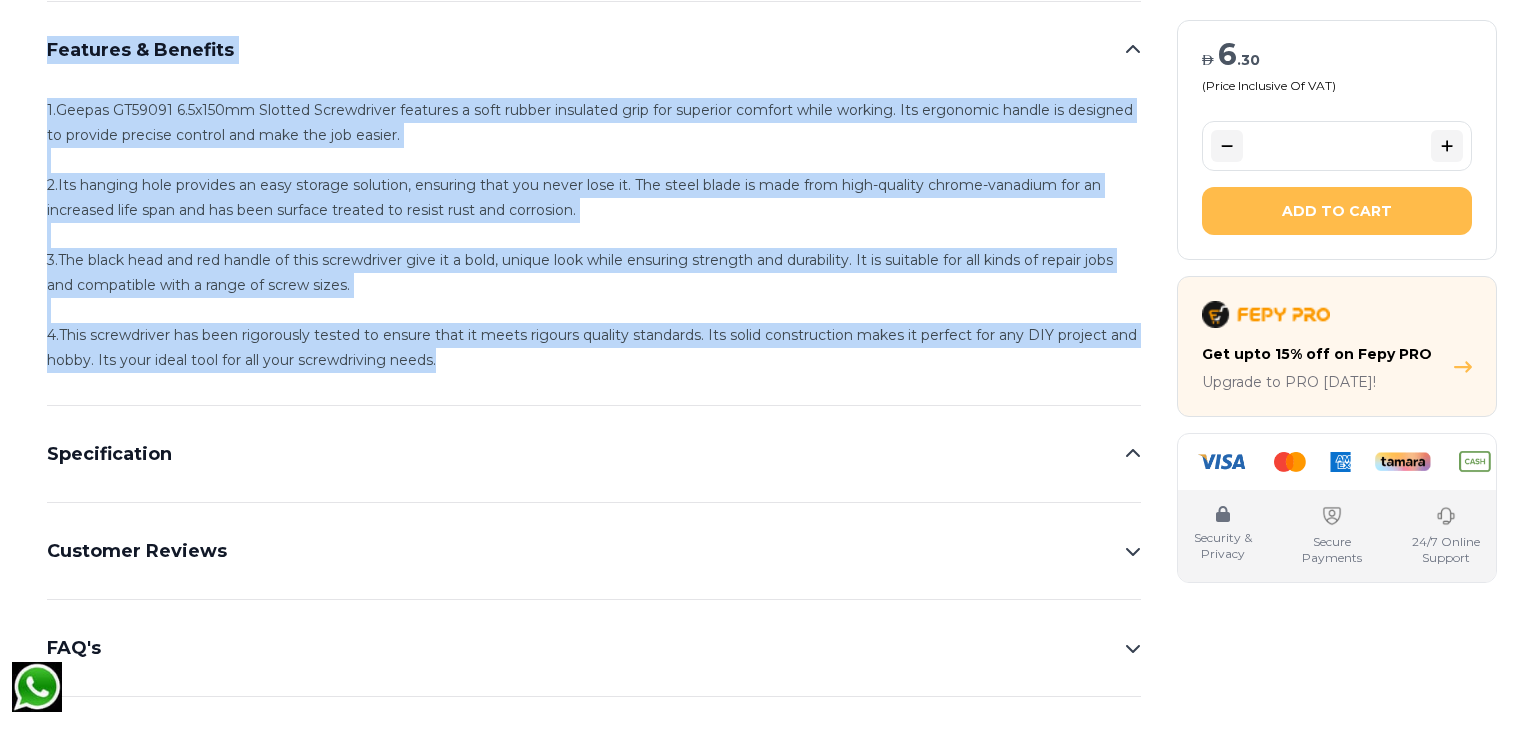 drag, startPoint x: 44, startPoint y: 31, endPoint x: 486, endPoint y: 365, distance: 554.0036 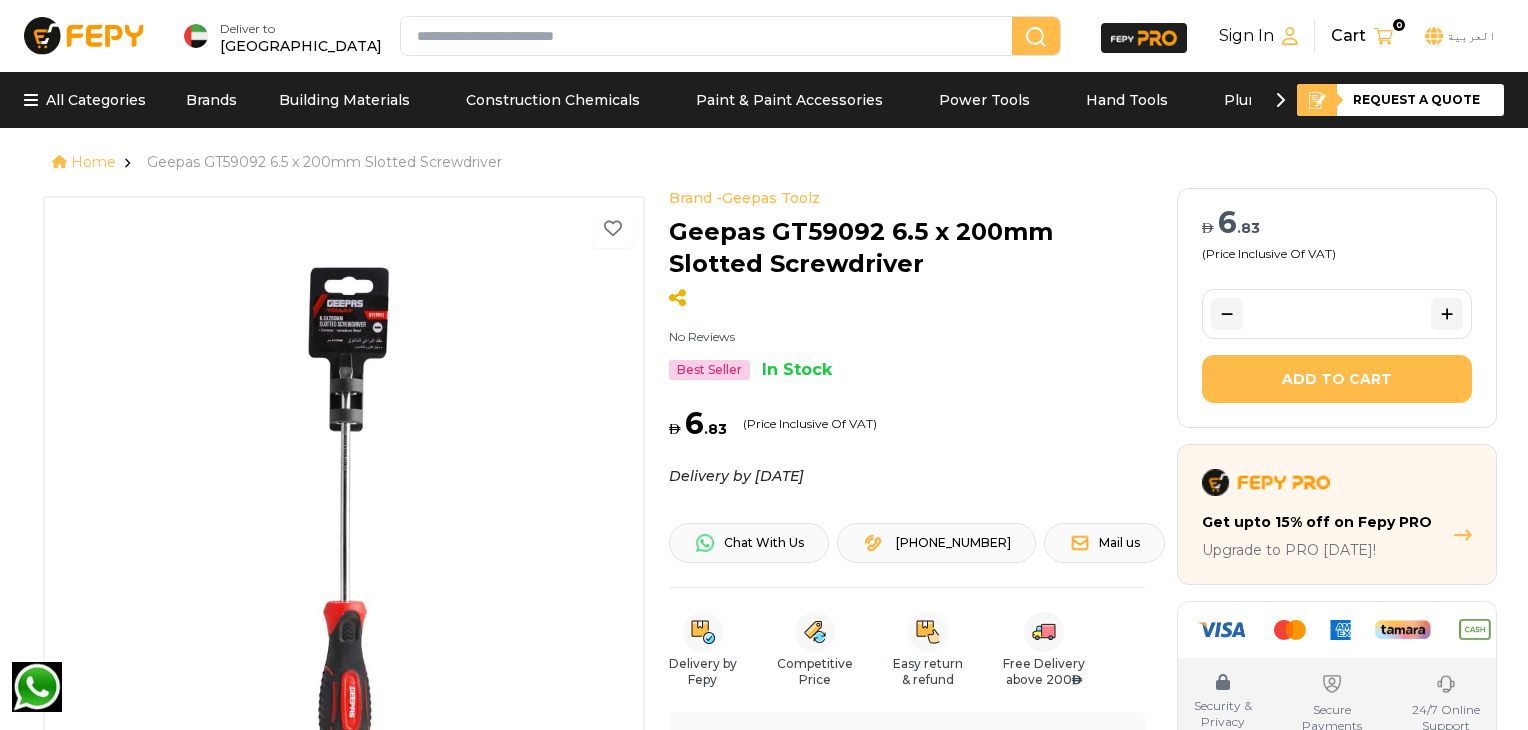 scroll, scrollTop: 0, scrollLeft: 0, axis: both 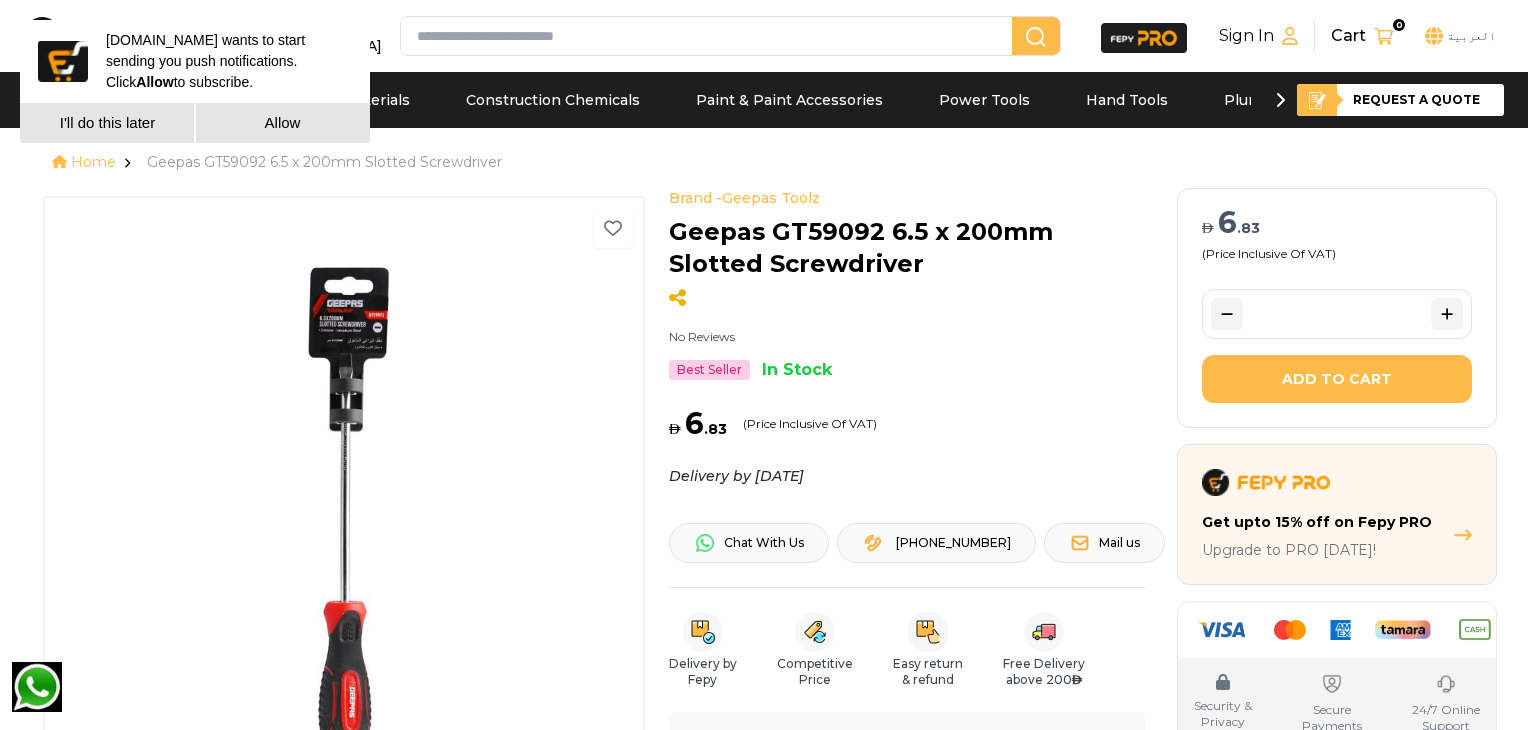 click on "I'll do this later" at bounding box center (107, 123) 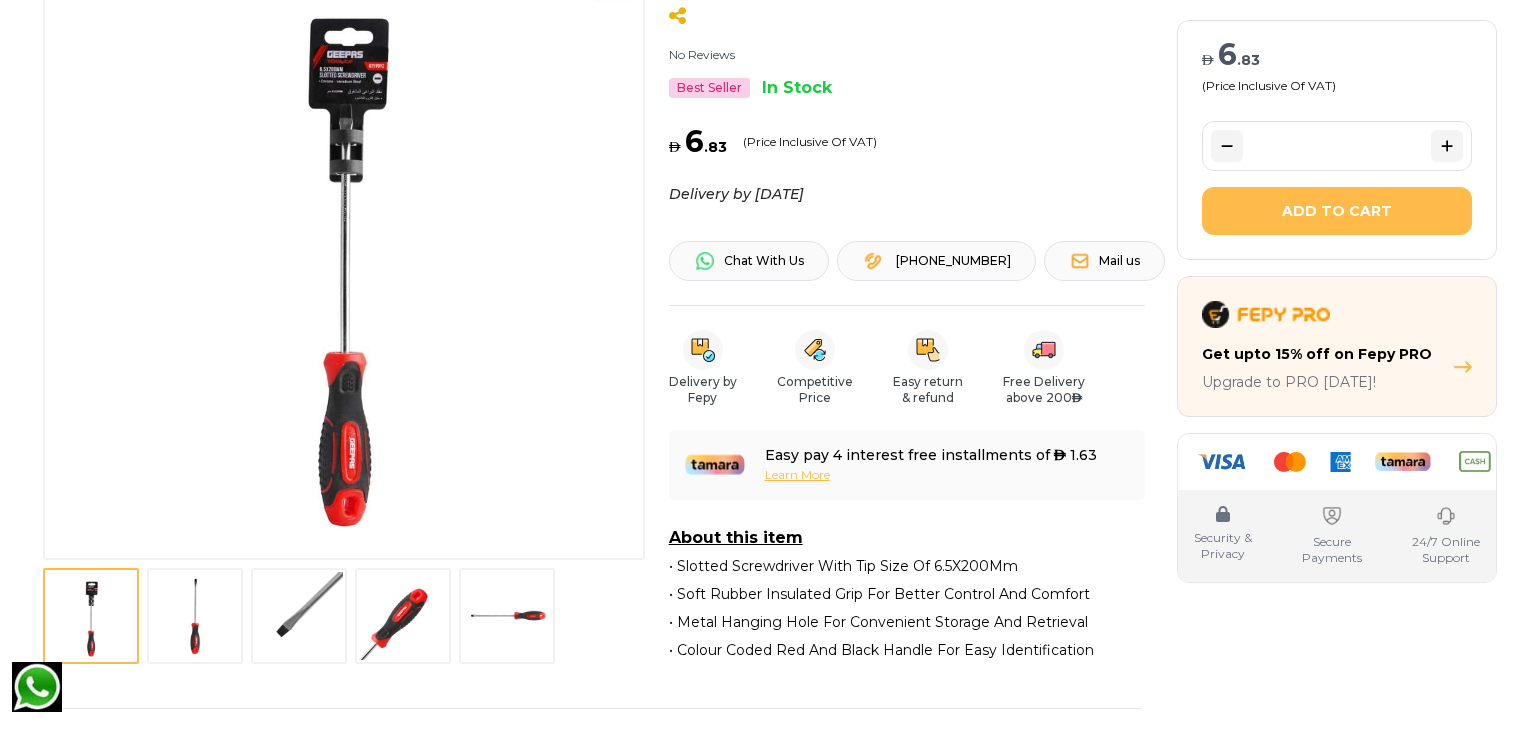 scroll, scrollTop: 291, scrollLeft: 0, axis: vertical 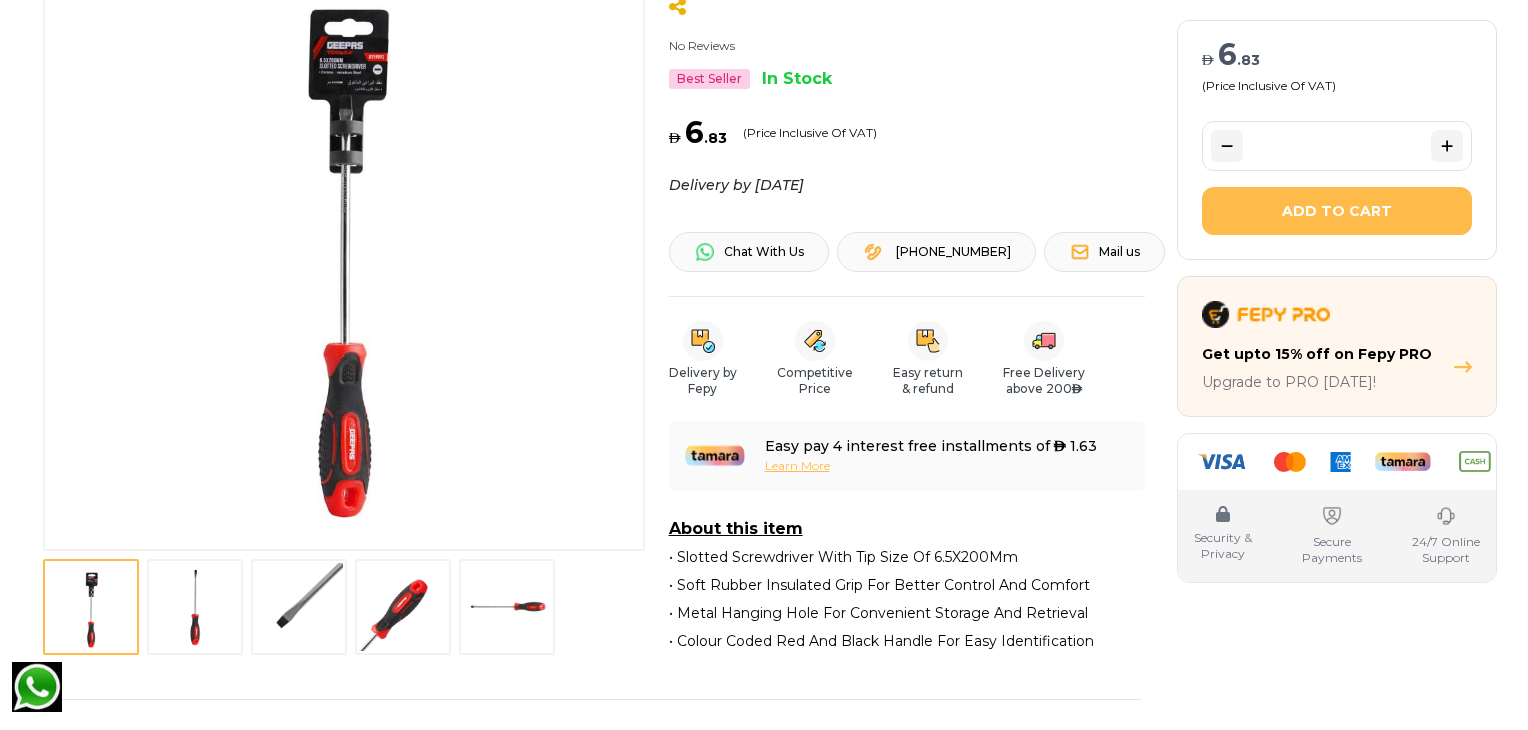 click at bounding box center (195, 607) 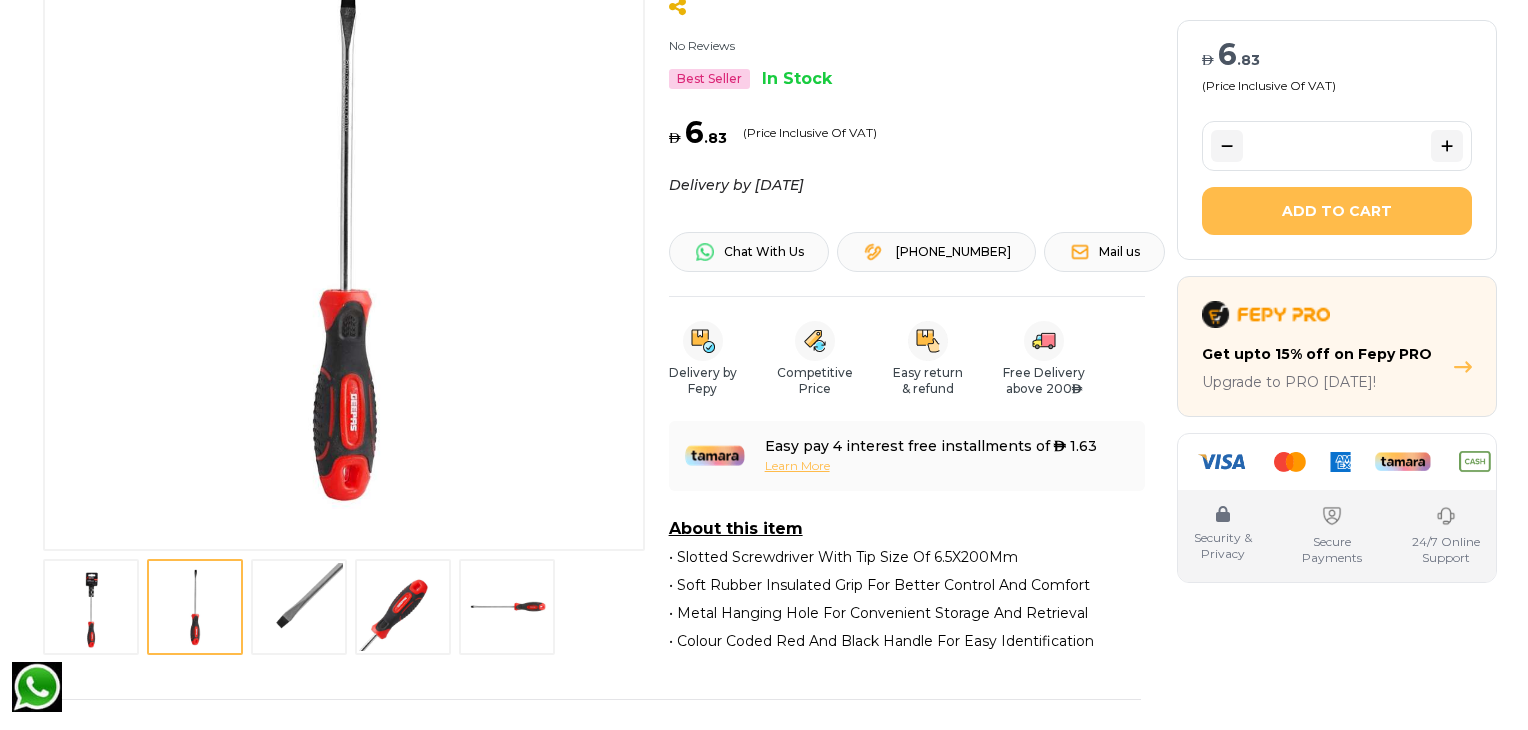 drag, startPoint x: 305, startPoint y: 611, endPoint x: 309, endPoint y: 598, distance: 13.601471 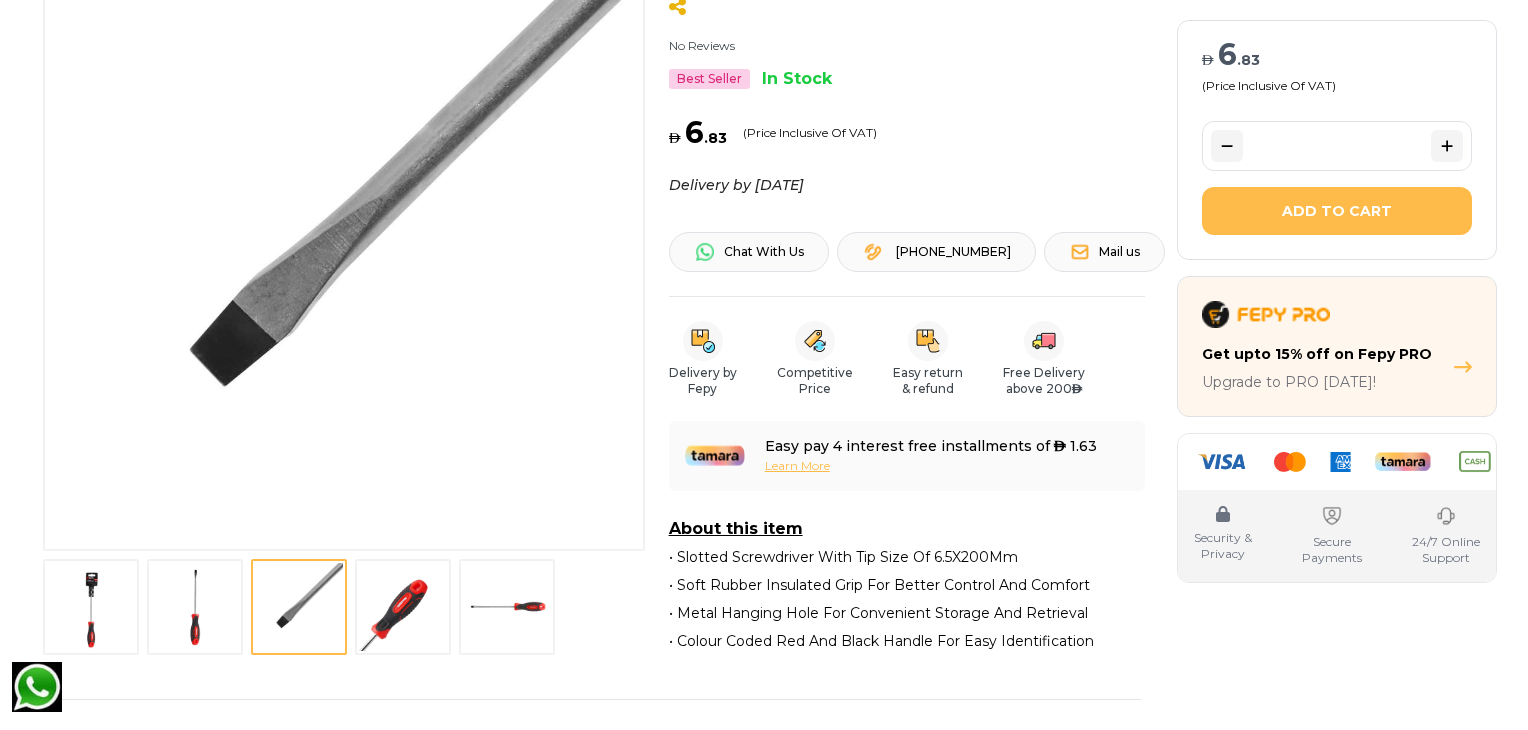 click at bounding box center [403, 607] 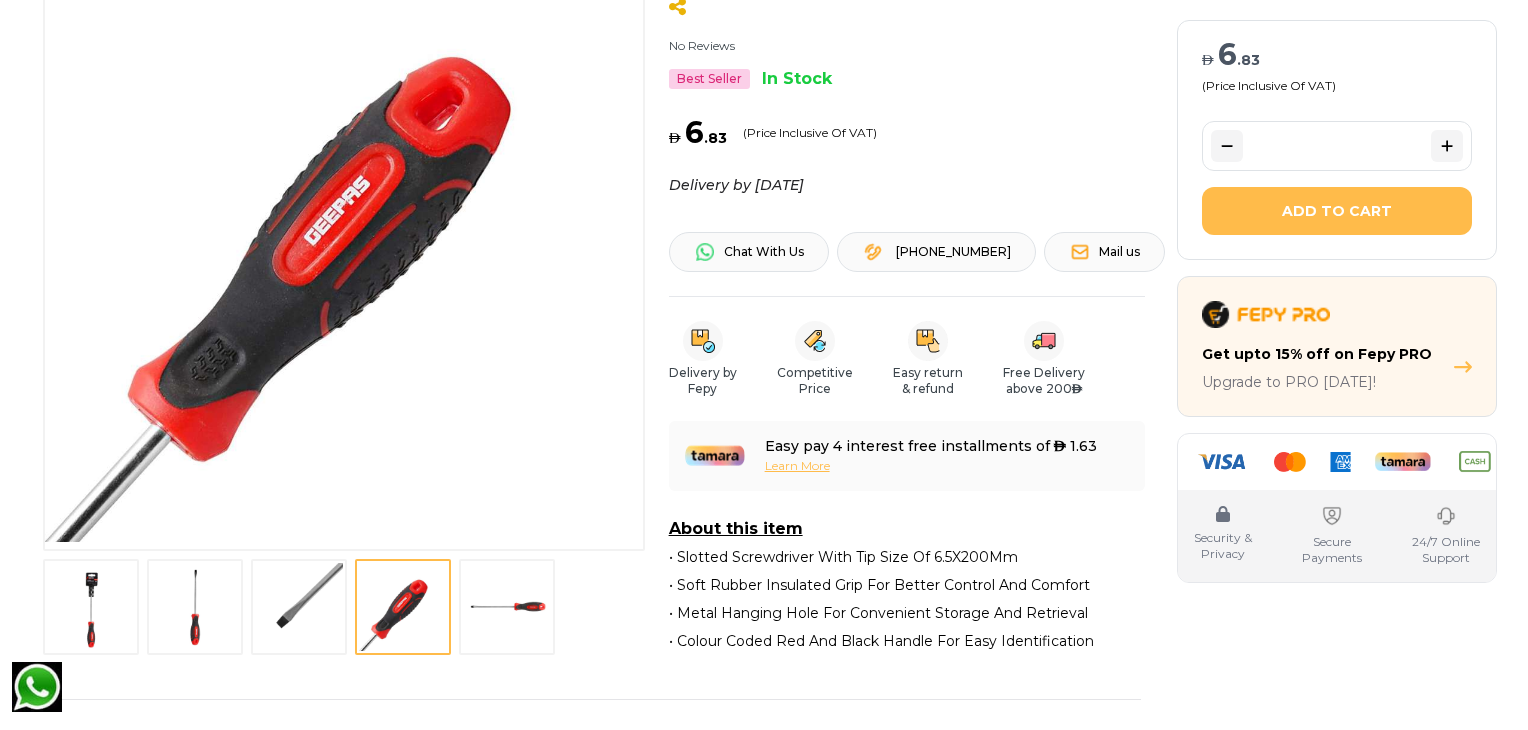 click at bounding box center (507, 607) 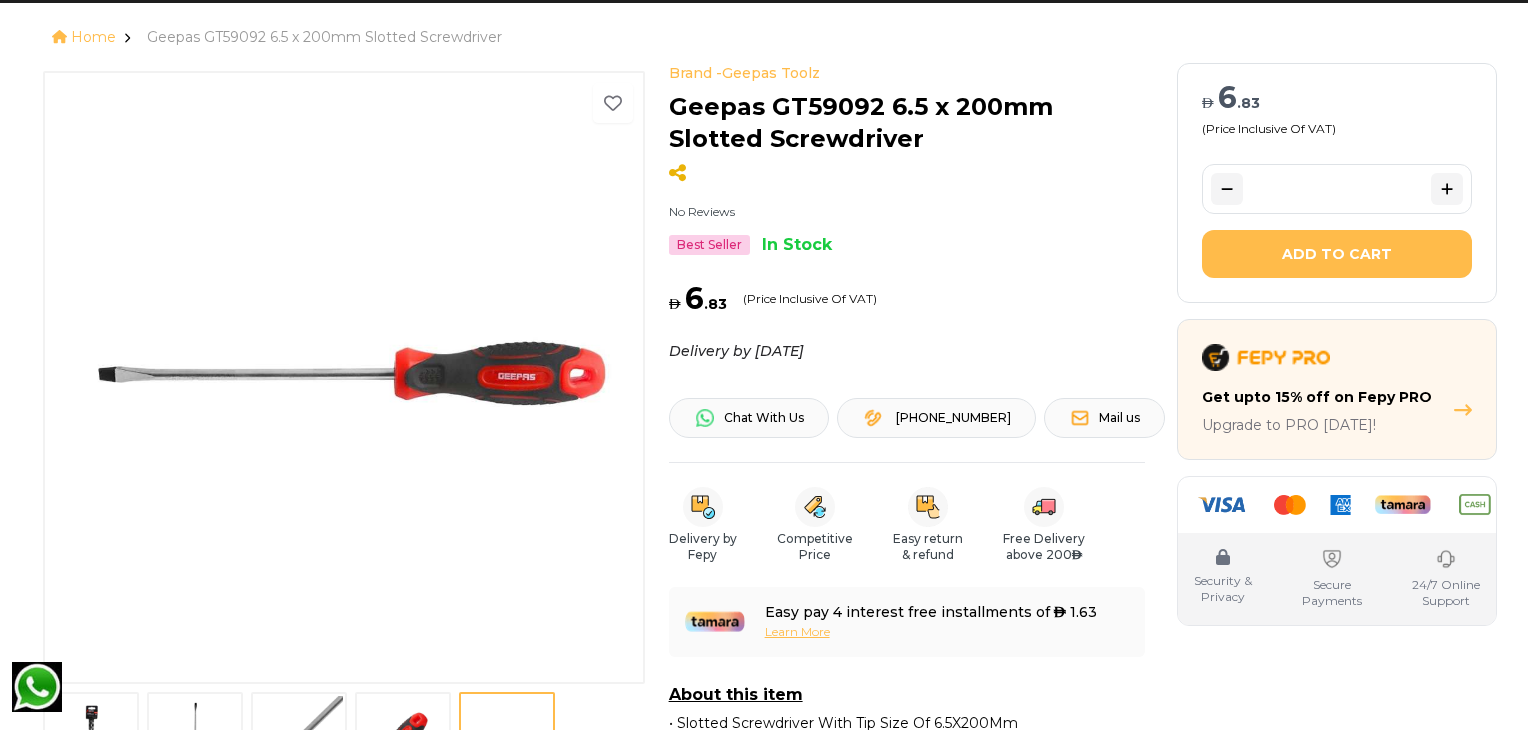 scroll, scrollTop: 80, scrollLeft: 0, axis: vertical 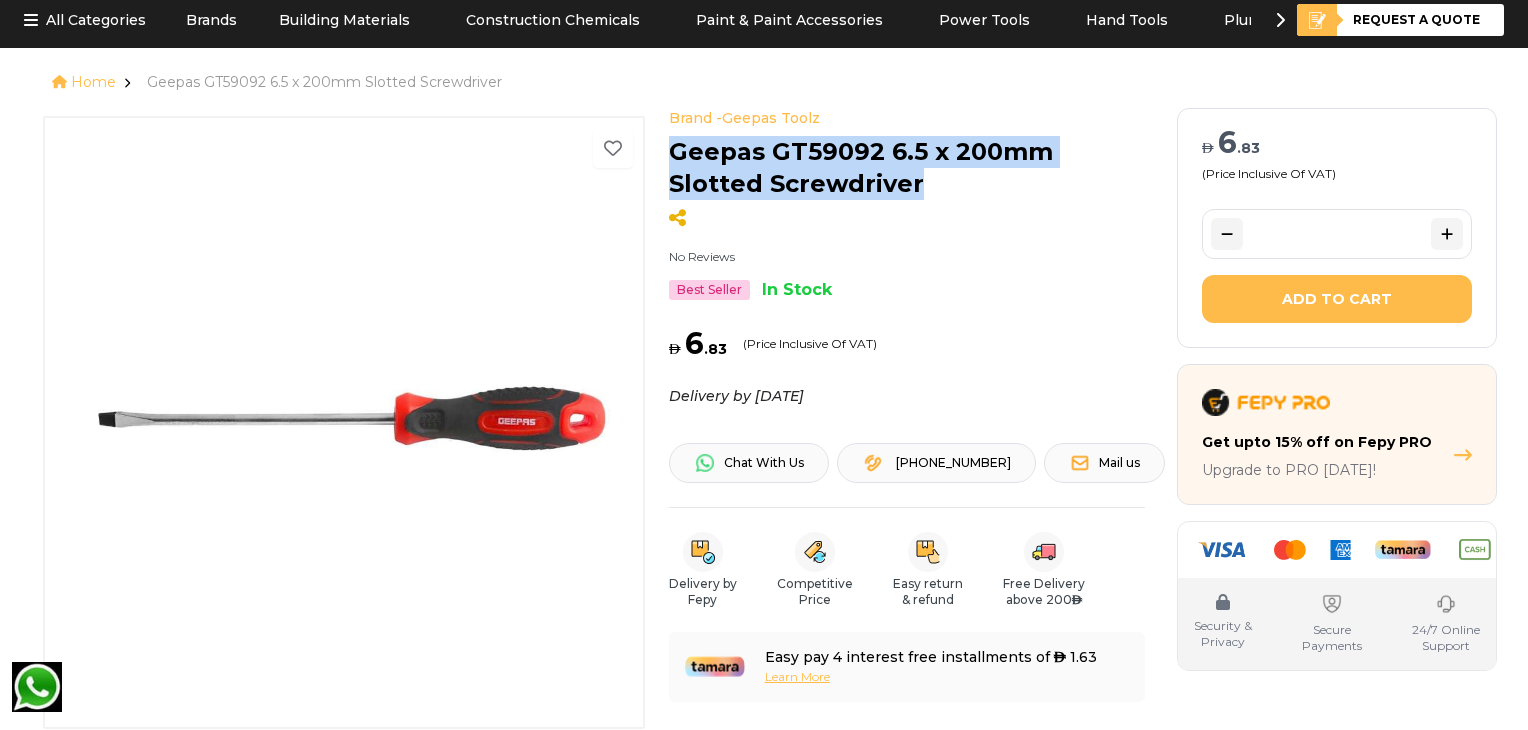 drag, startPoint x: 670, startPoint y: 147, endPoint x: 821, endPoint y: 178, distance: 154.14928 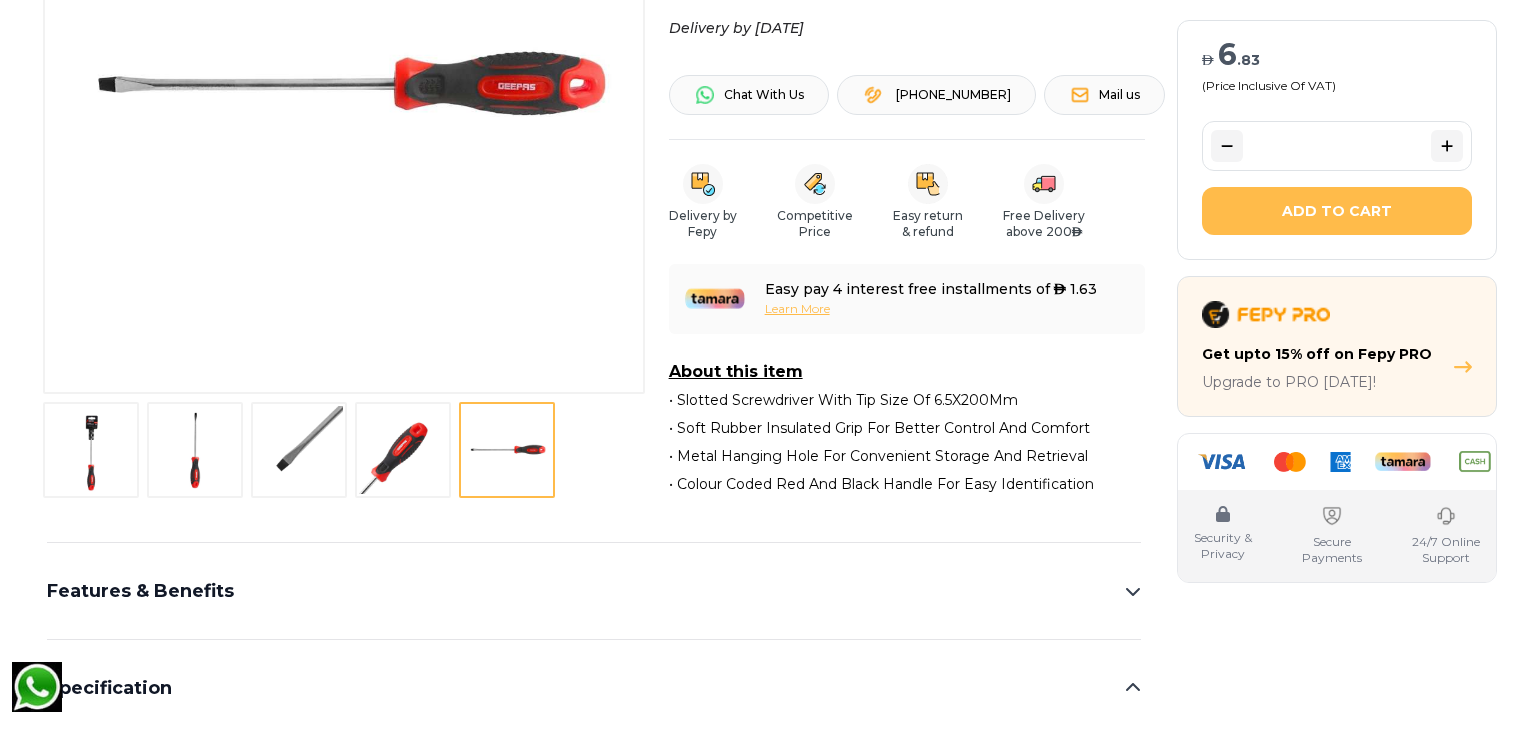 scroll, scrollTop: 636, scrollLeft: 0, axis: vertical 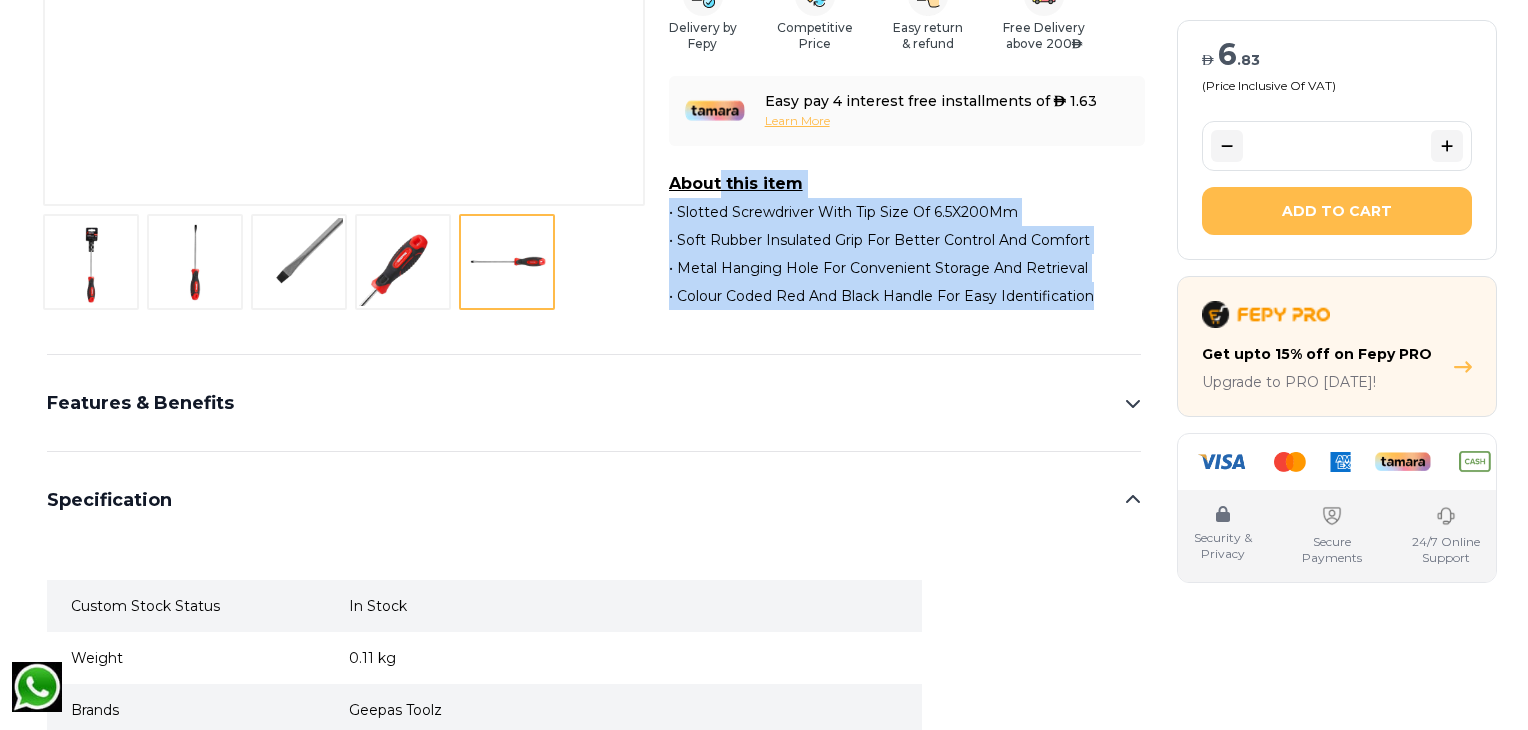 drag, startPoint x: 661, startPoint y: 185, endPoint x: 1120, endPoint y: 291, distance: 471.08066 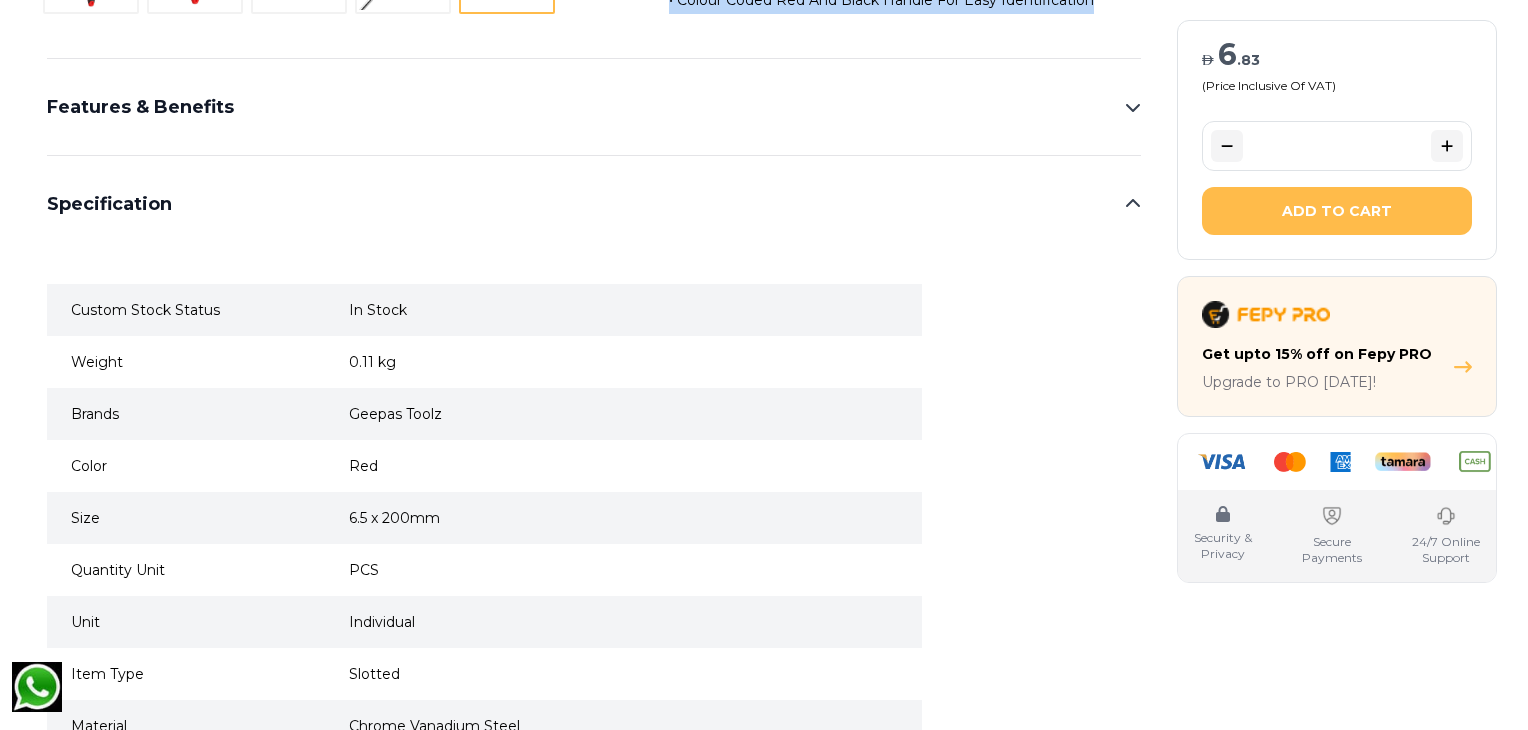 scroll, scrollTop: 955, scrollLeft: 0, axis: vertical 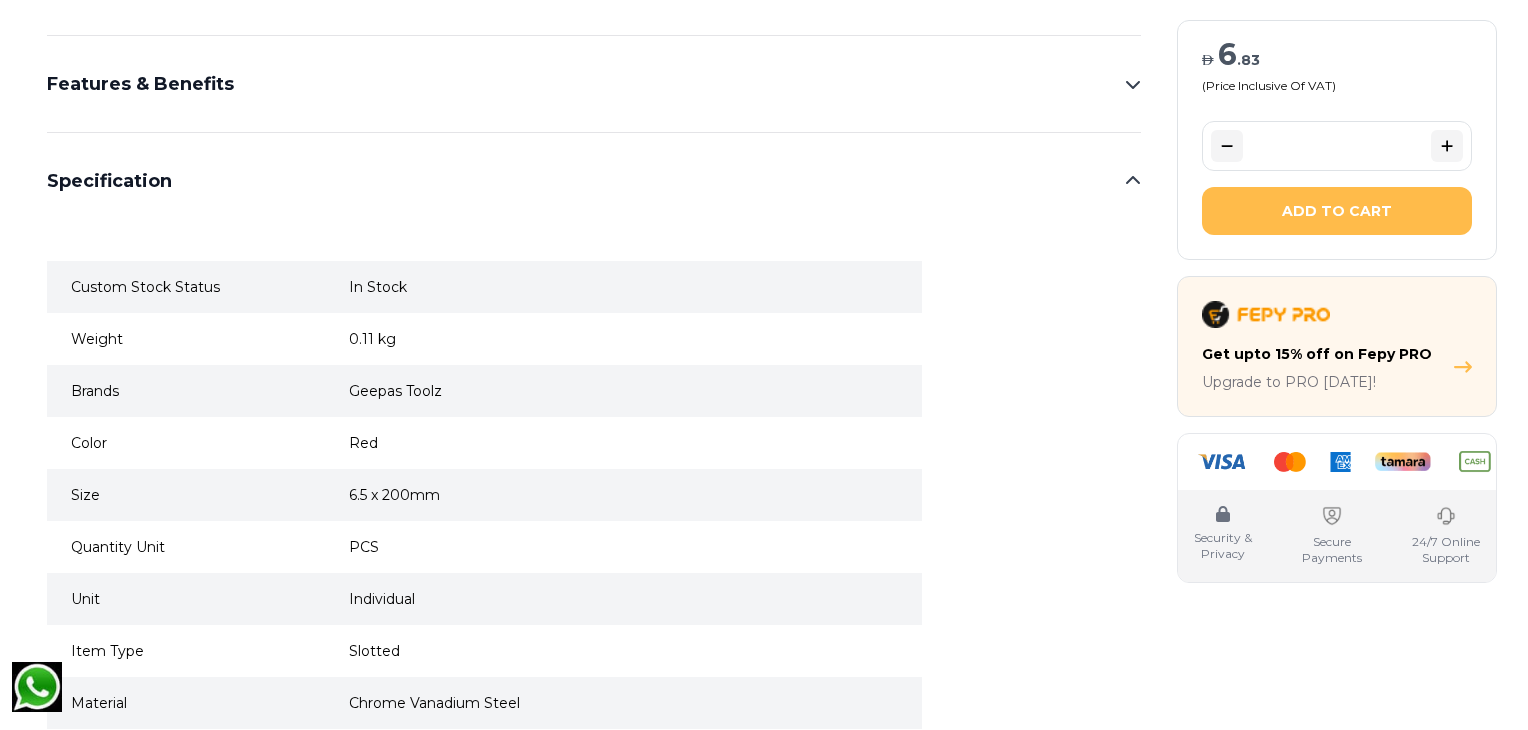 click on "Features & Benefits" at bounding box center [594, 84] 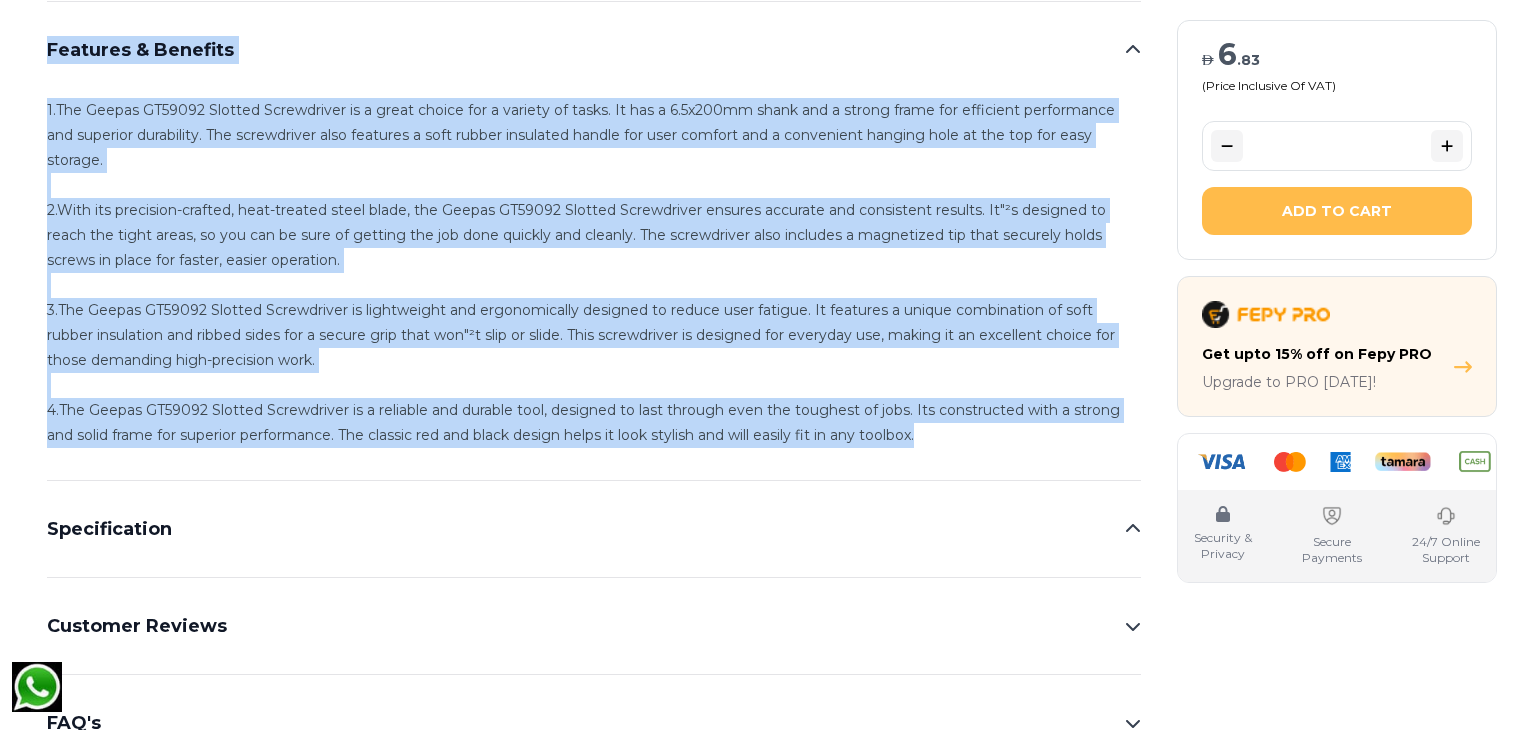drag, startPoint x: 39, startPoint y: 45, endPoint x: 953, endPoint y: 434, distance: 993.3363 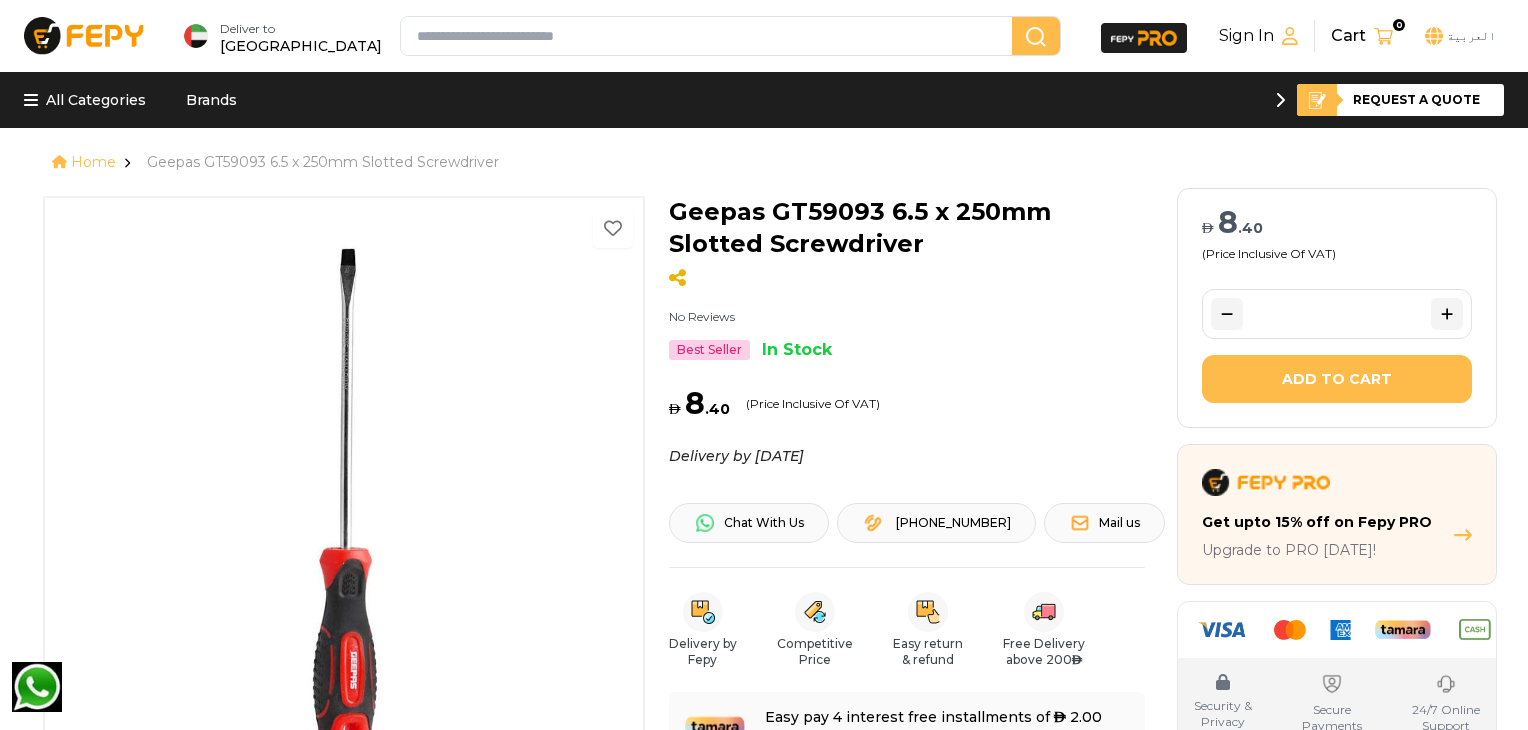 scroll, scrollTop: 0, scrollLeft: 0, axis: both 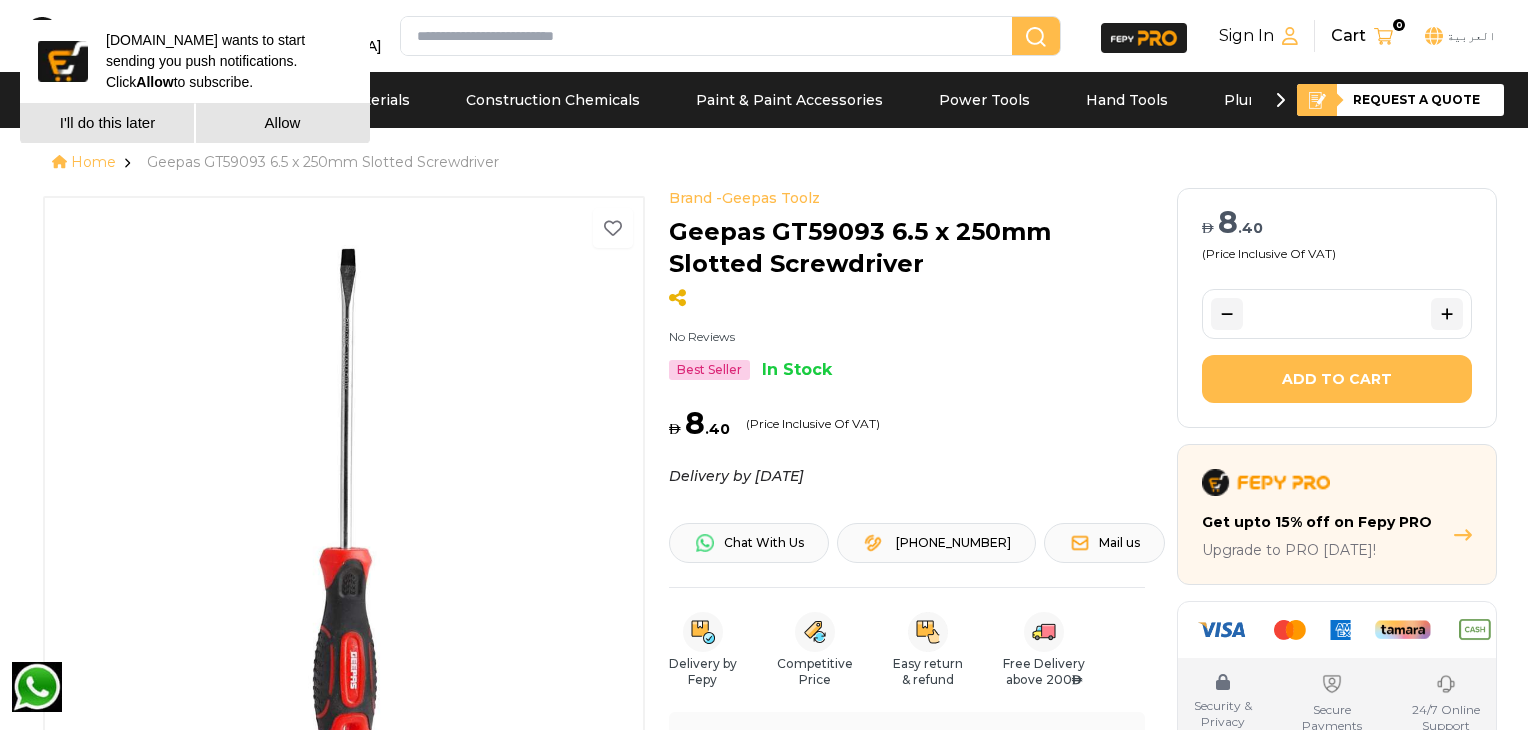 click on "[DOMAIN_NAME] wants to start sending you push notifications. Click  Allow  to subscribe." at bounding box center (195, 61) 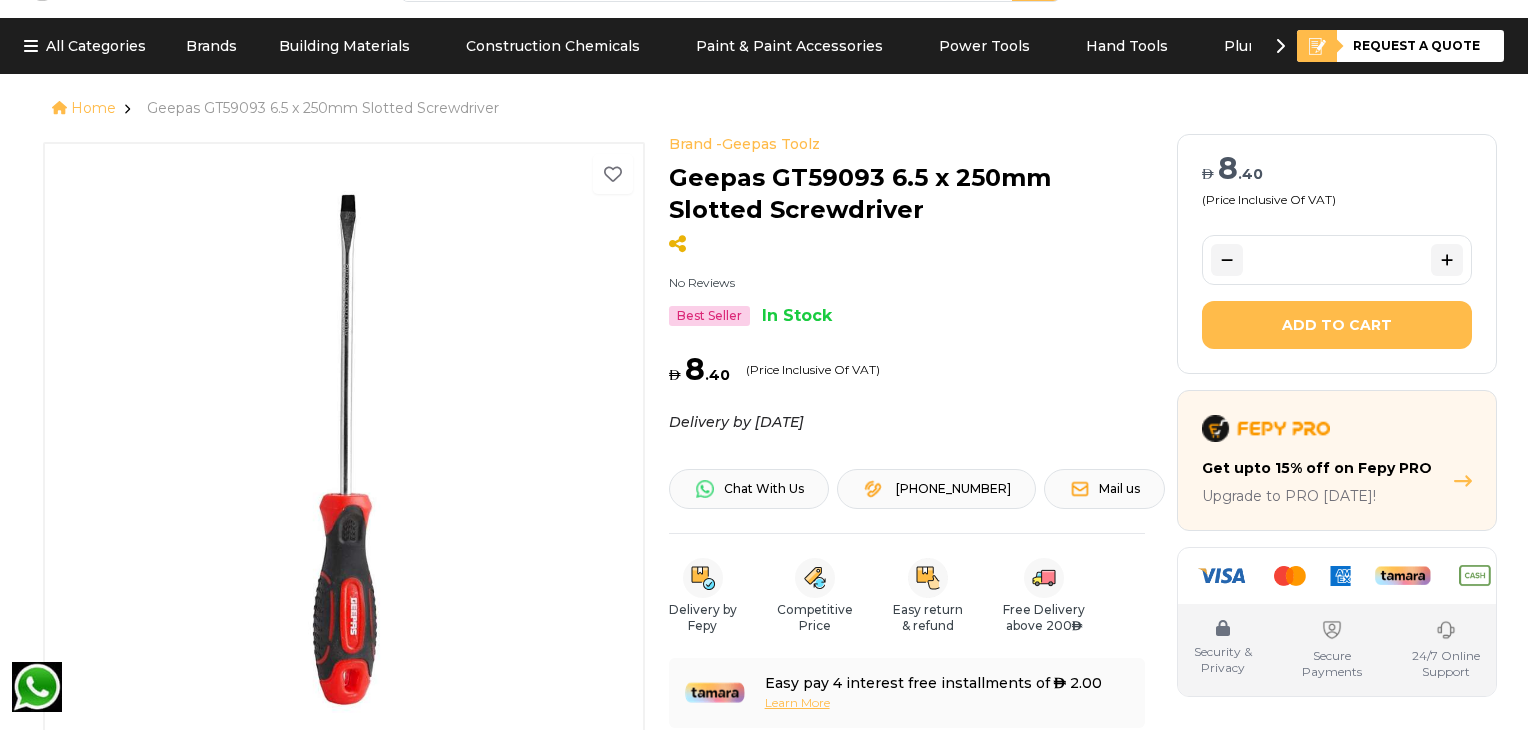 scroll, scrollTop: 0, scrollLeft: 0, axis: both 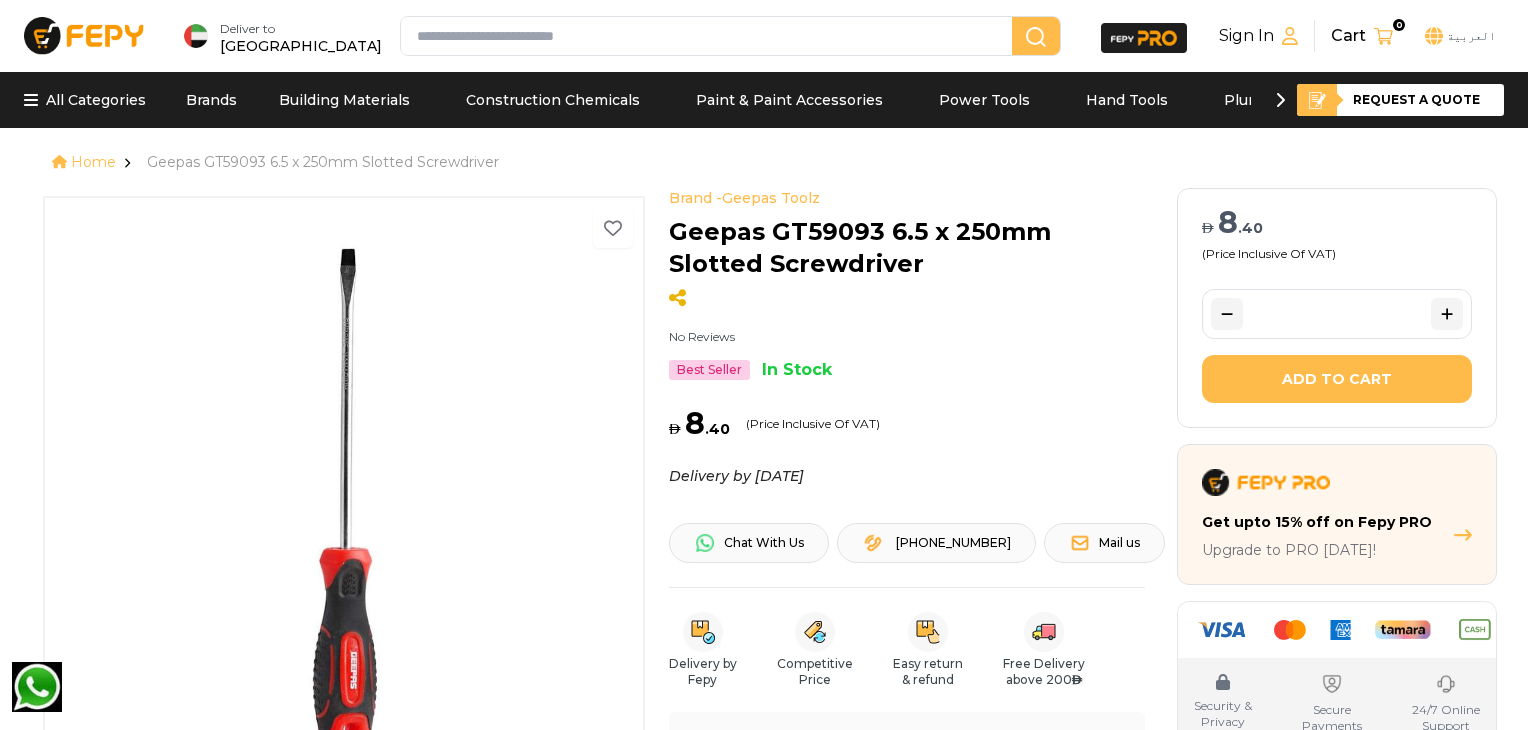 click 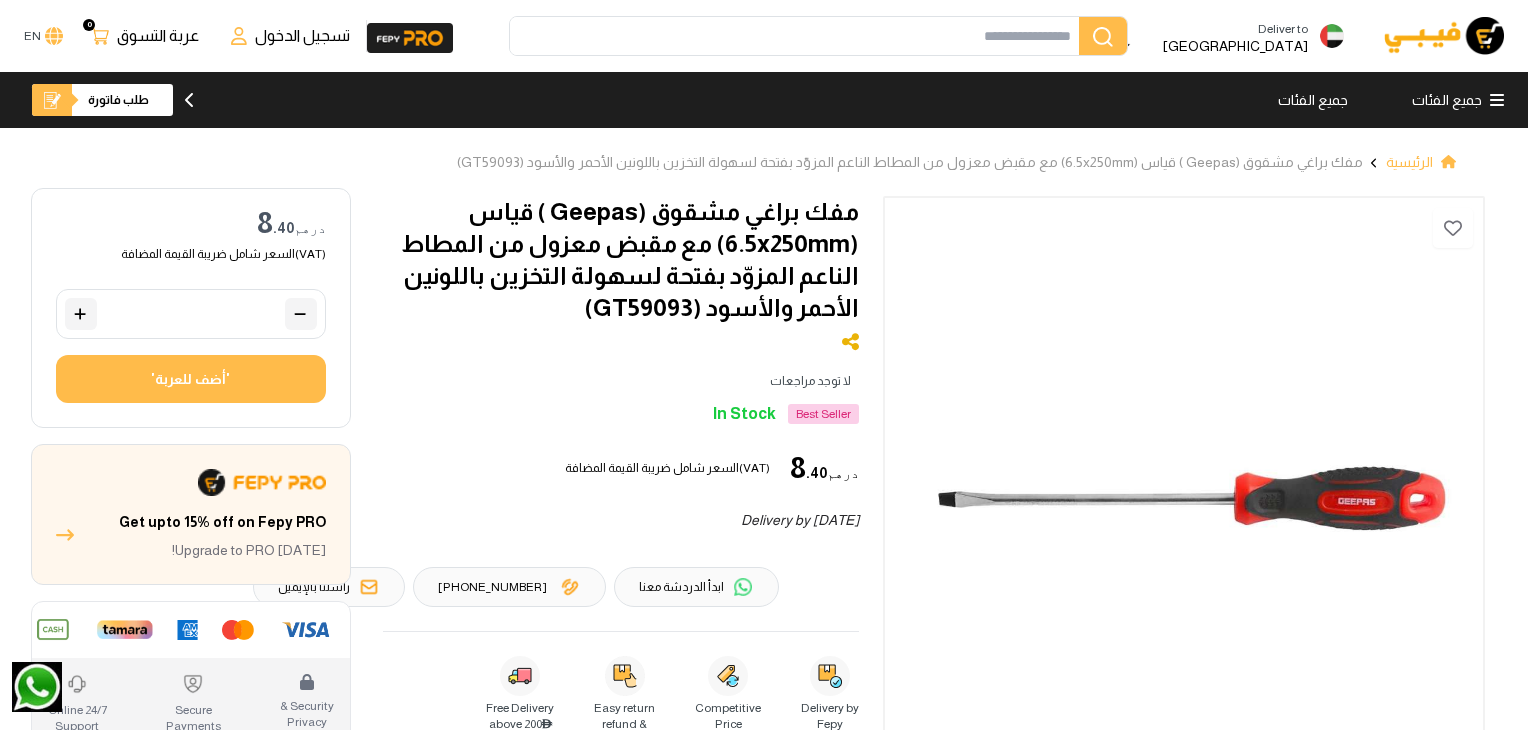 scroll, scrollTop: 0, scrollLeft: 0, axis: both 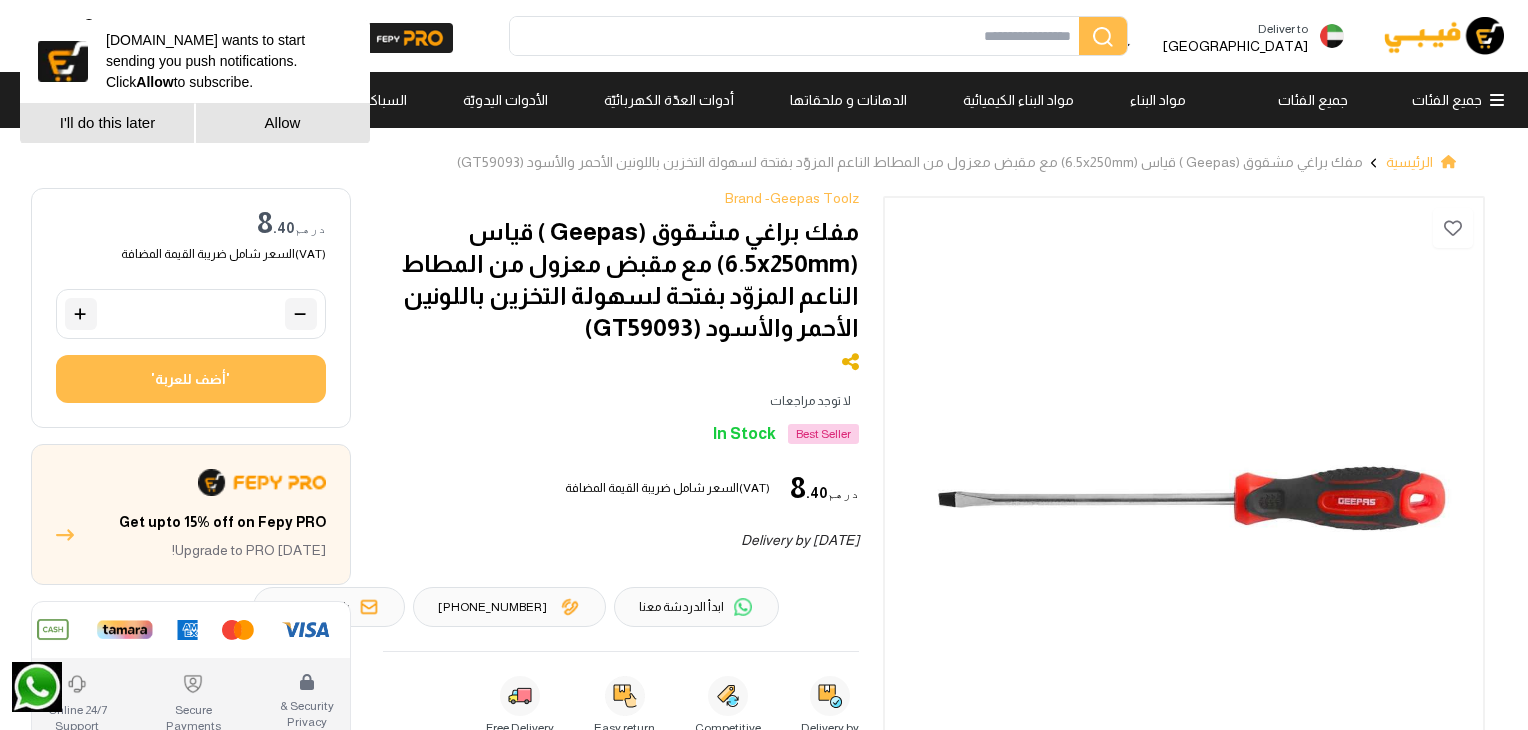 click on "I'll do this later" at bounding box center (107, 123) 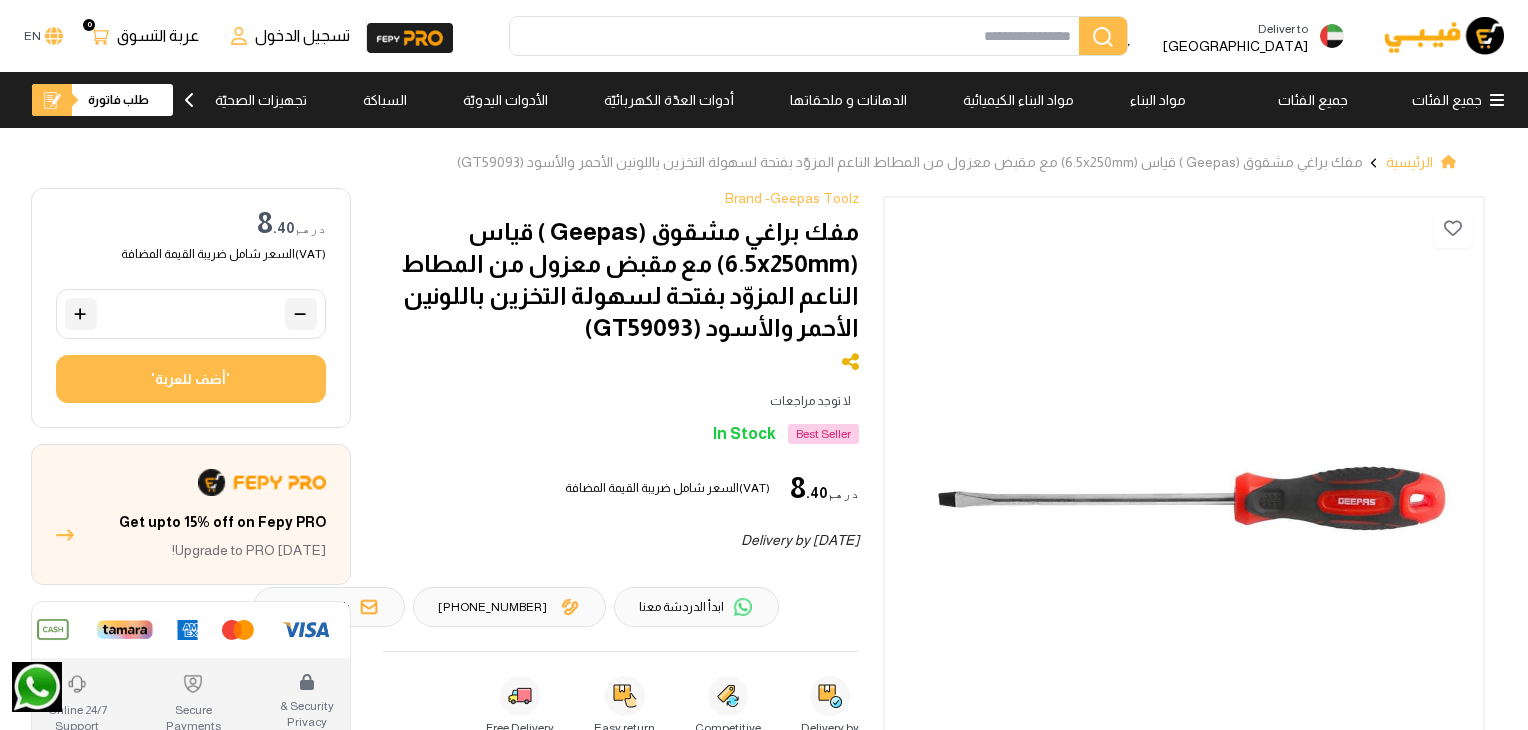 click 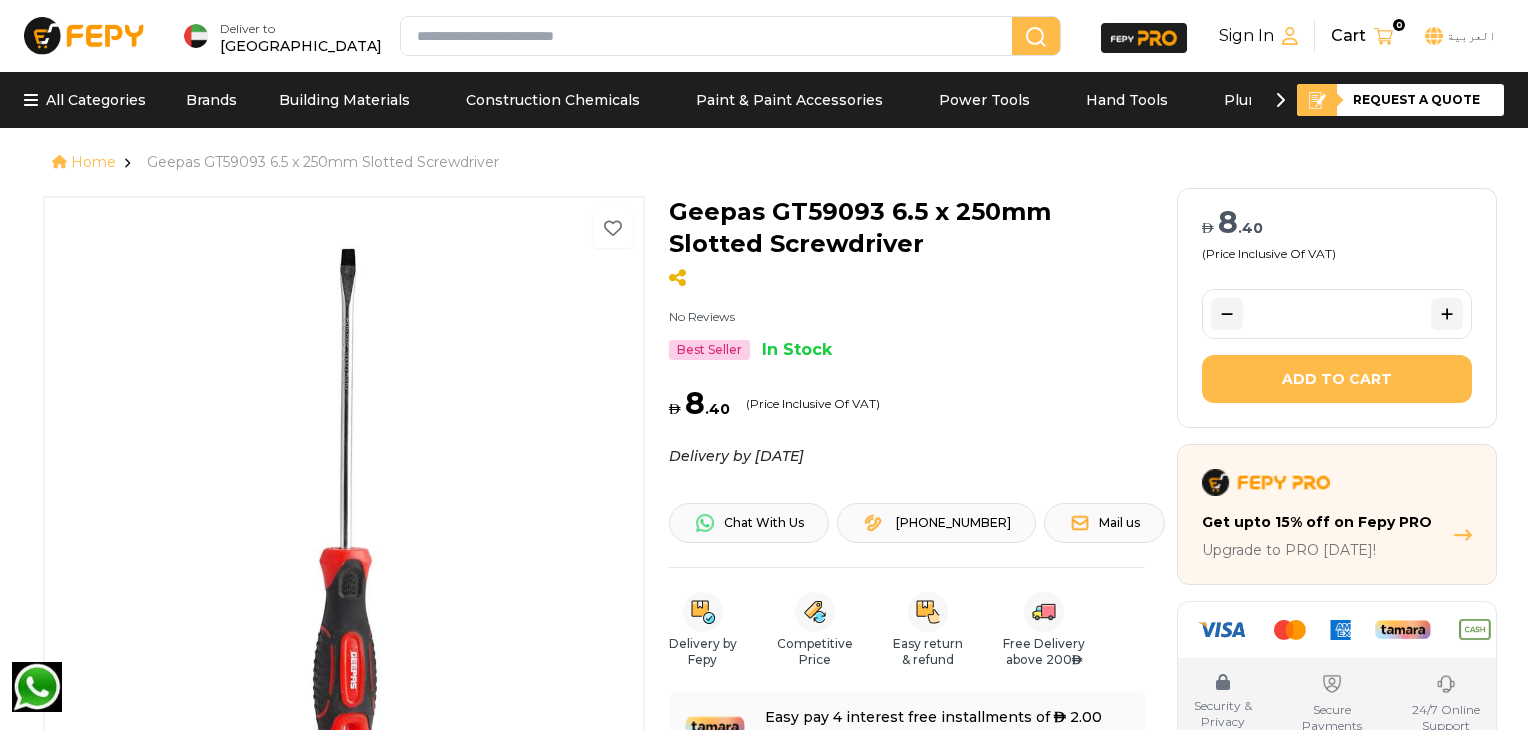 scroll, scrollTop: 0, scrollLeft: 0, axis: both 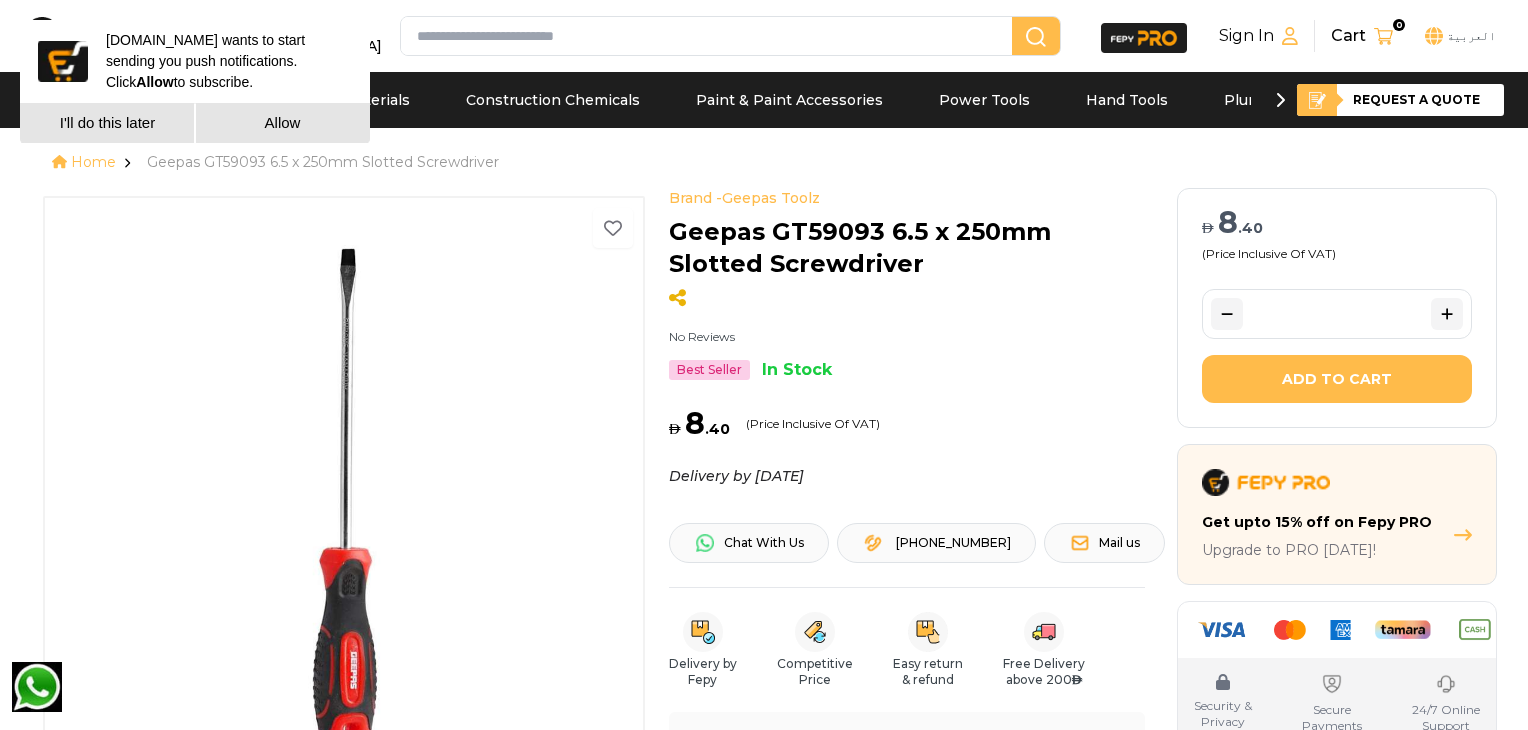 click on "I'll do this later" at bounding box center (107, 123) 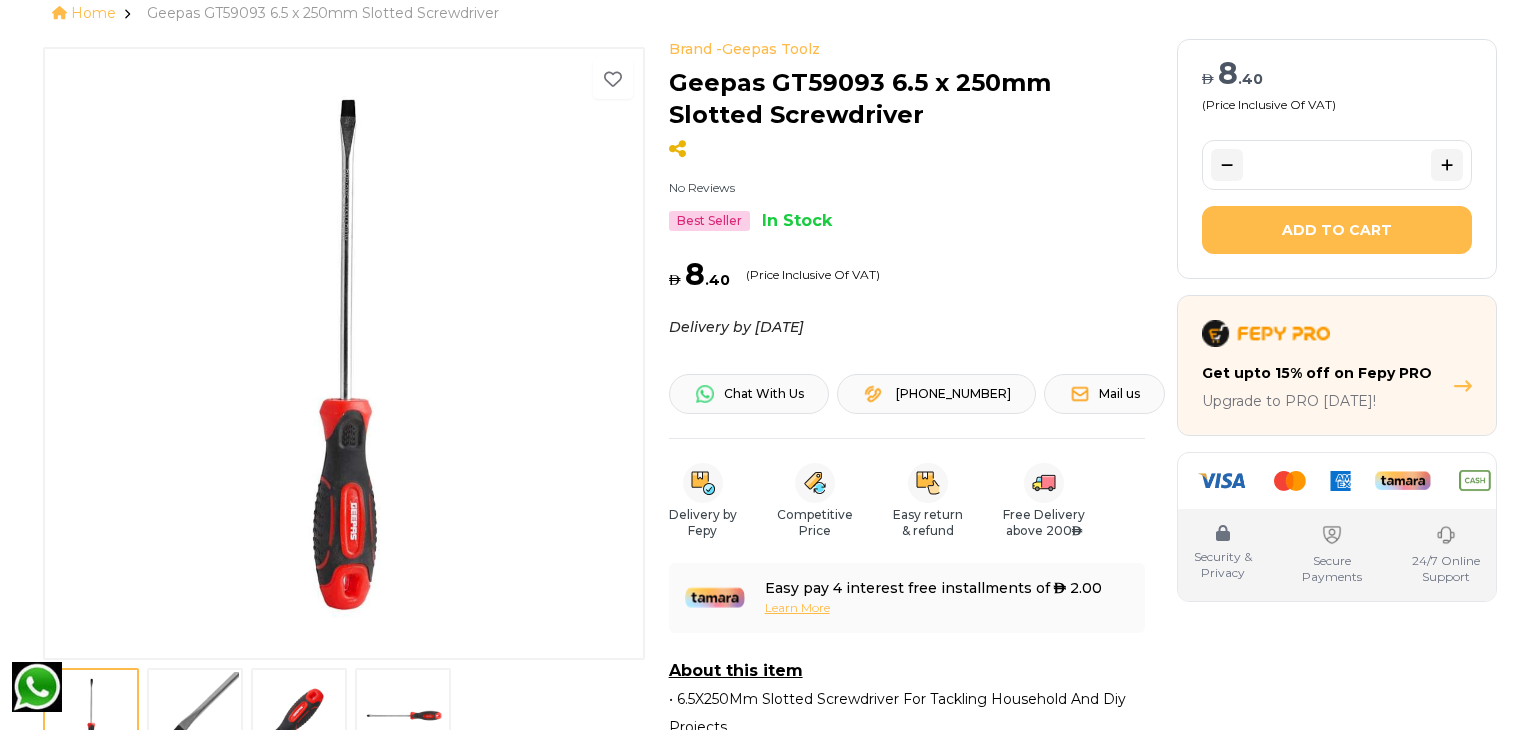 scroll, scrollTop: 159, scrollLeft: 0, axis: vertical 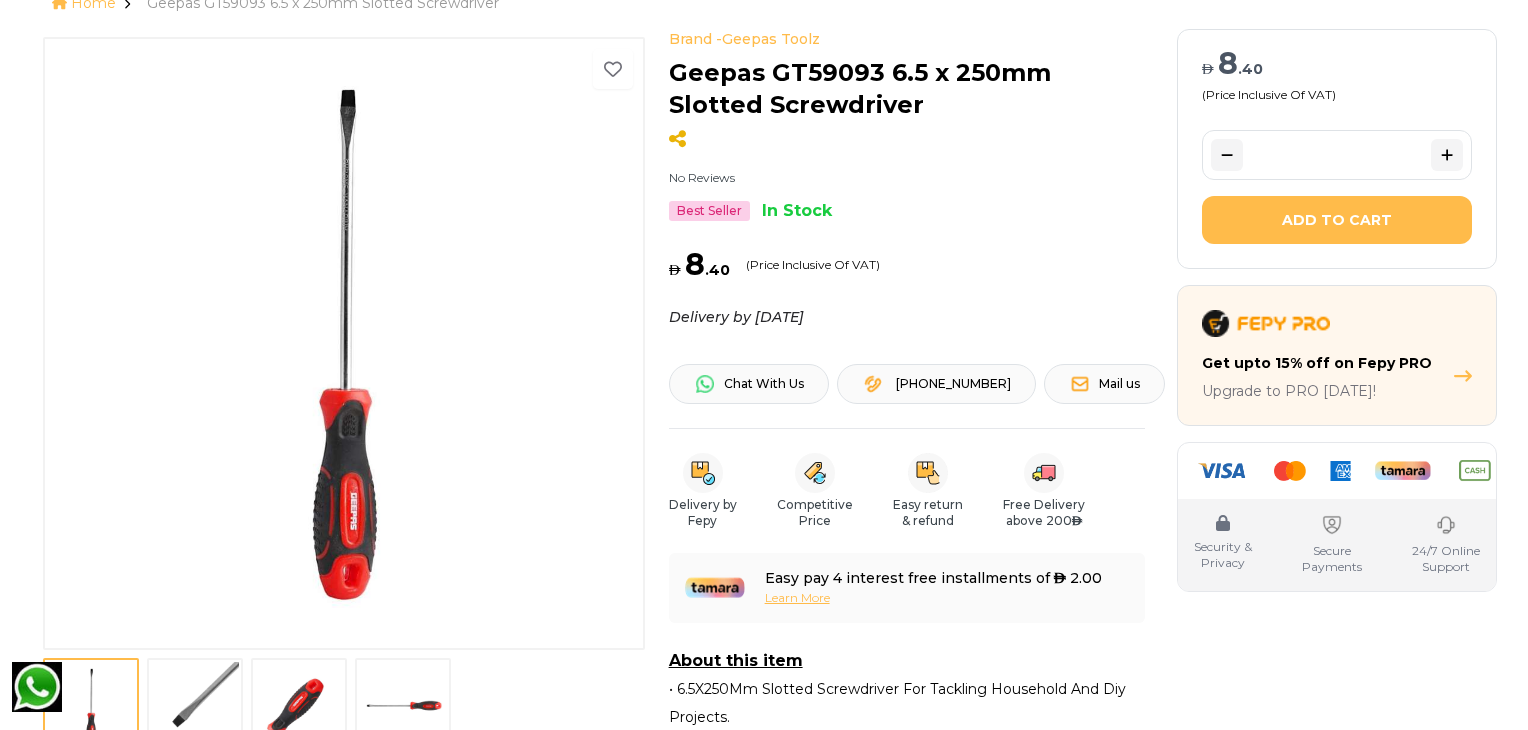 click at bounding box center (195, 706) 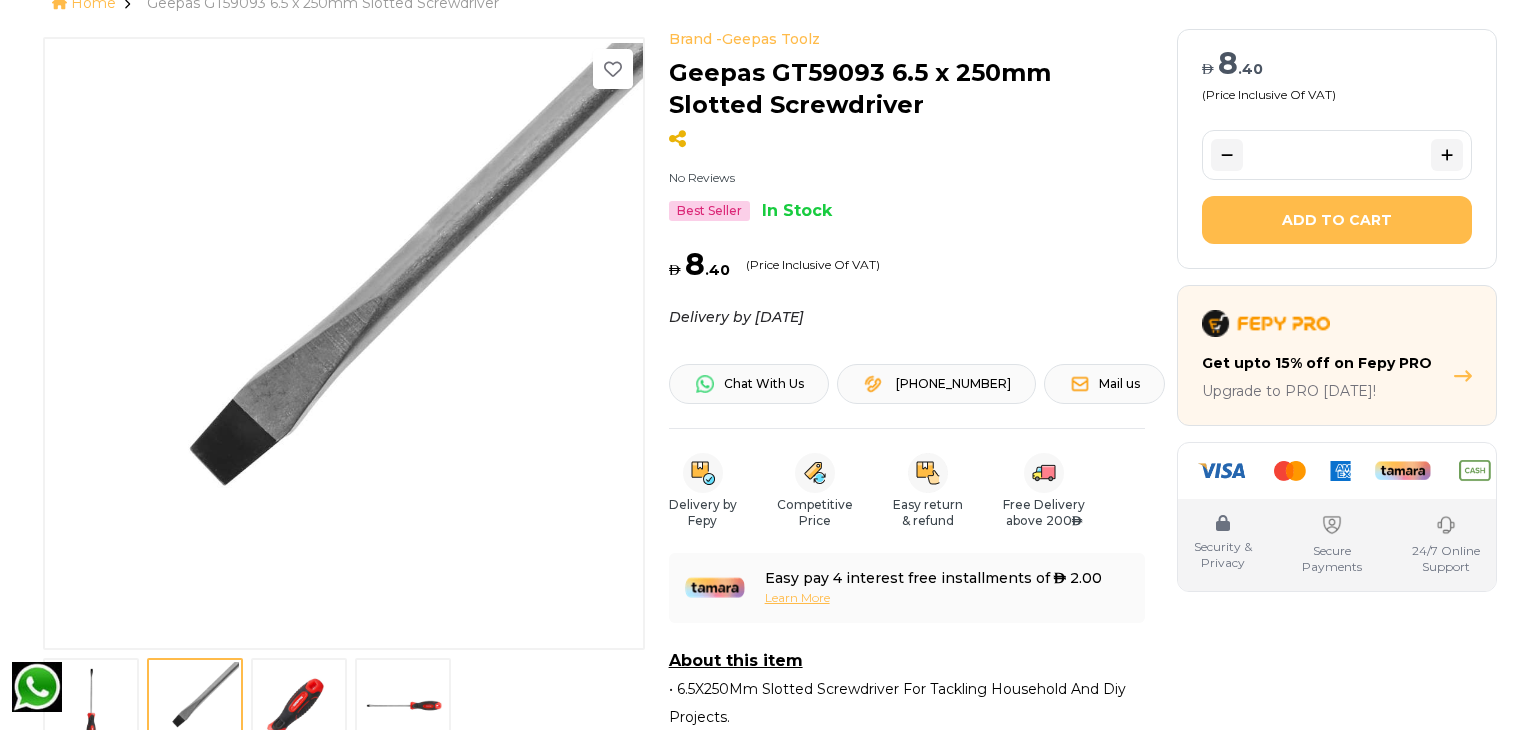 click at bounding box center [299, 706] 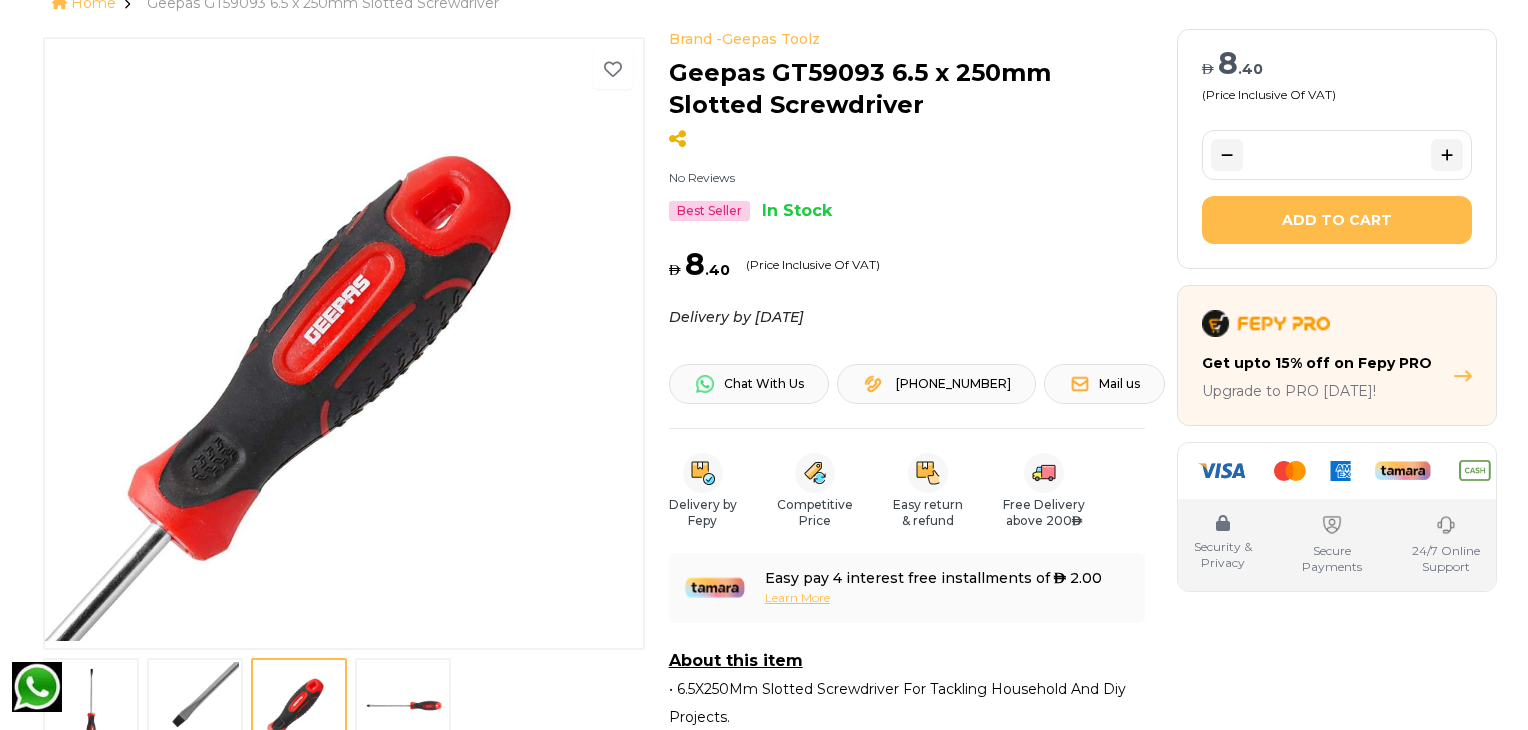 click at bounding box center [403, 706] 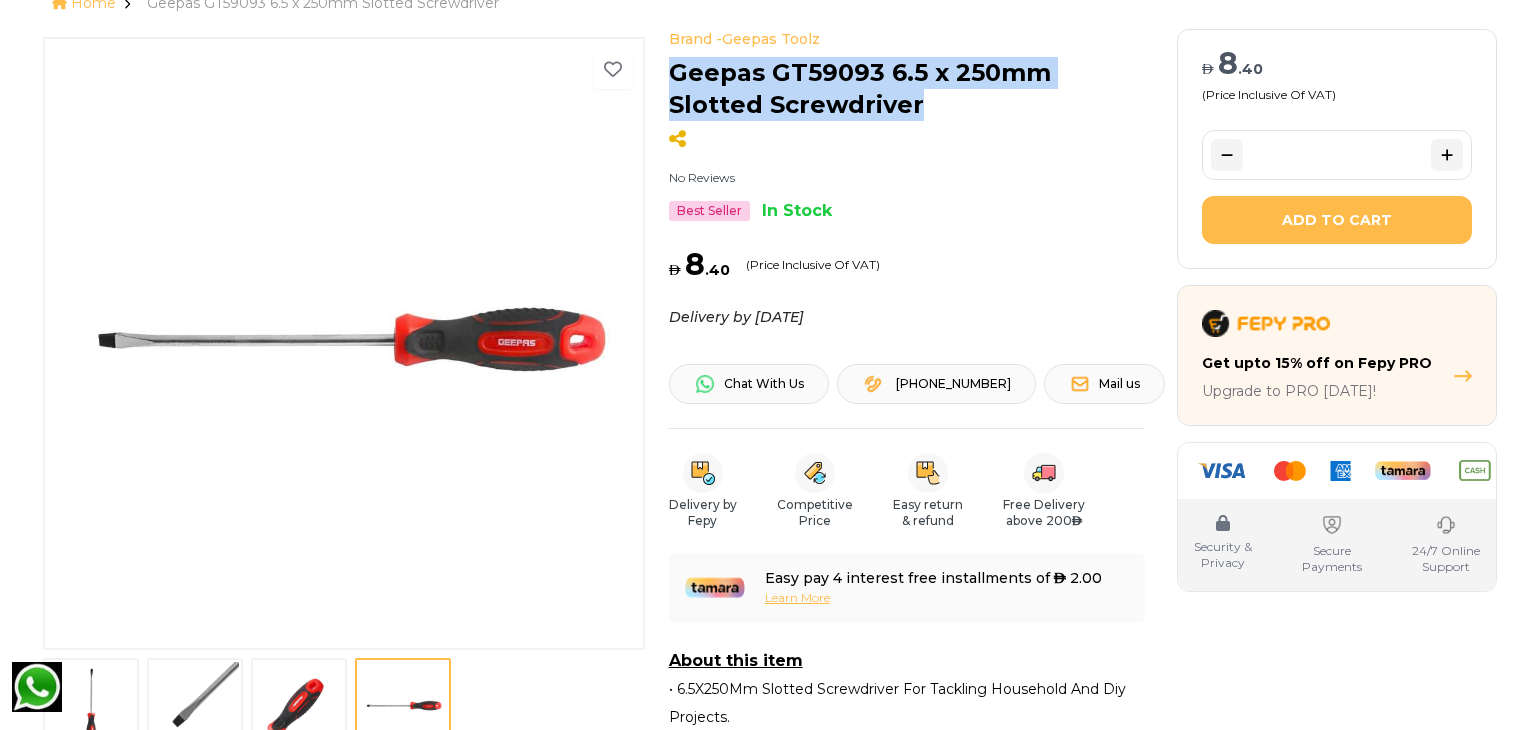 drag, startPoint x: 673, startPoint y: 70, endPoint x: 825, endPoint y: 95, distance: 154.0422 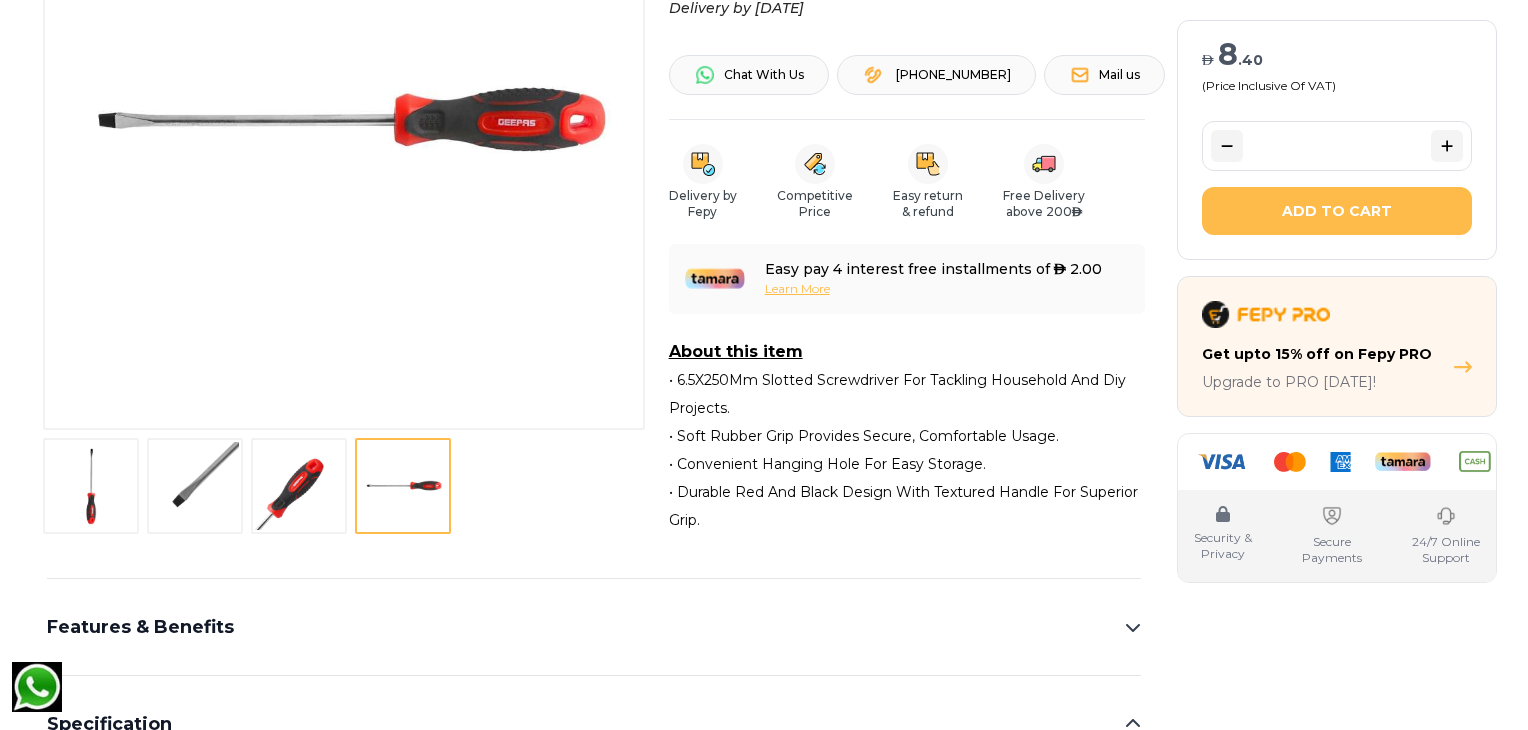 scroll, scrollTop: 568, scrollLeft: 0, axis: vertical 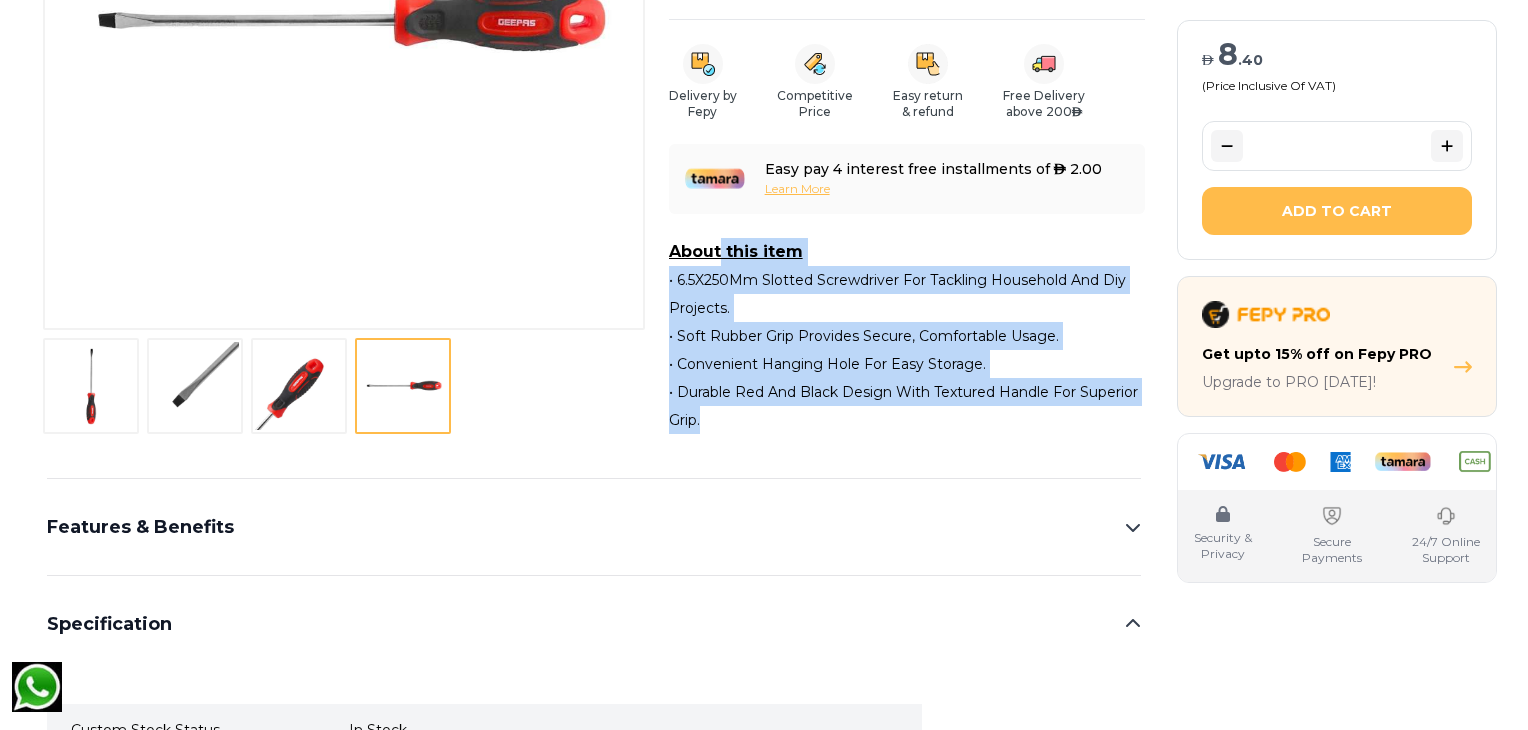 drag, startPoint x: 660, startPoint y: 247, endPoint x: 703, endPoint y: 429, distance: 187.0107 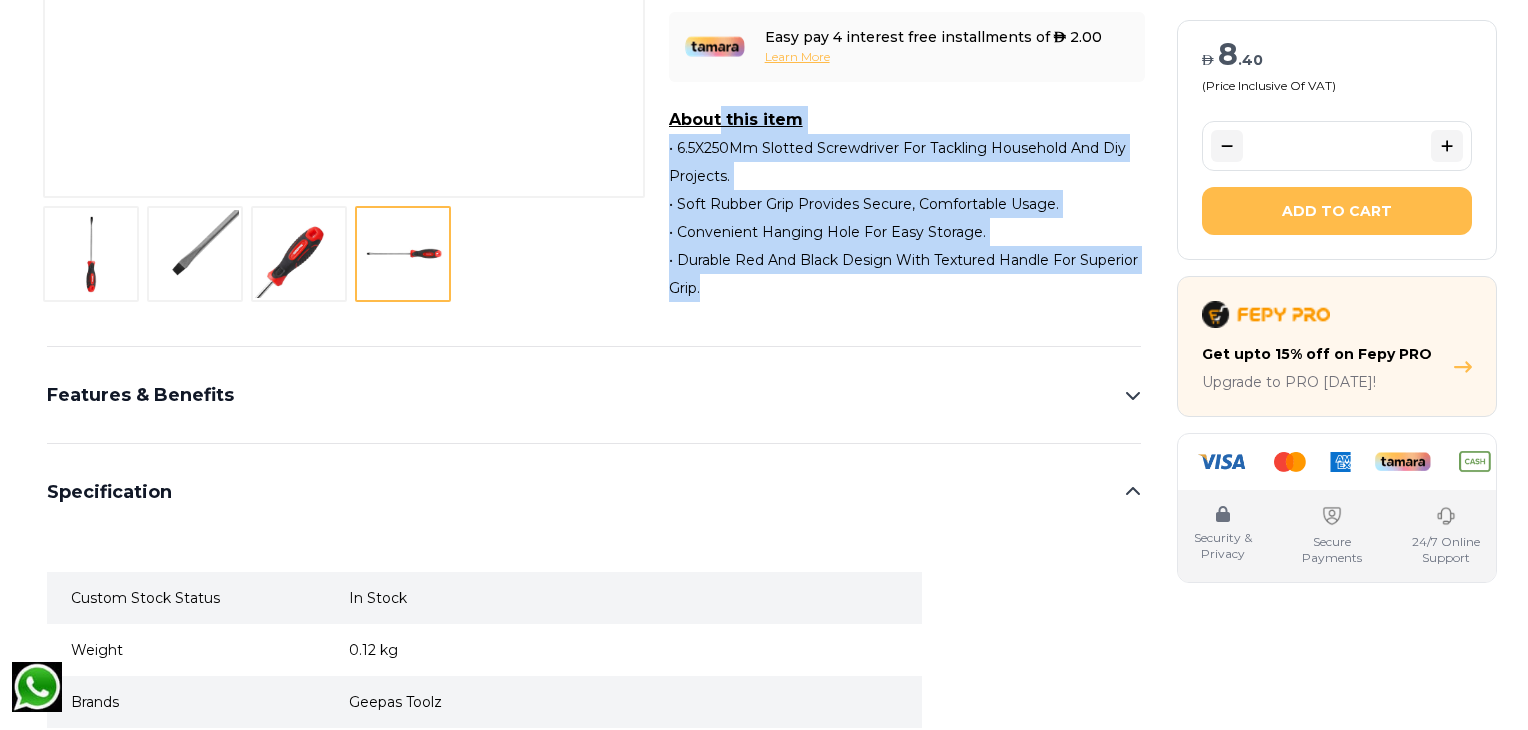 scroll, scrollTop: 890, scrollLeft: 0, axis: vertical 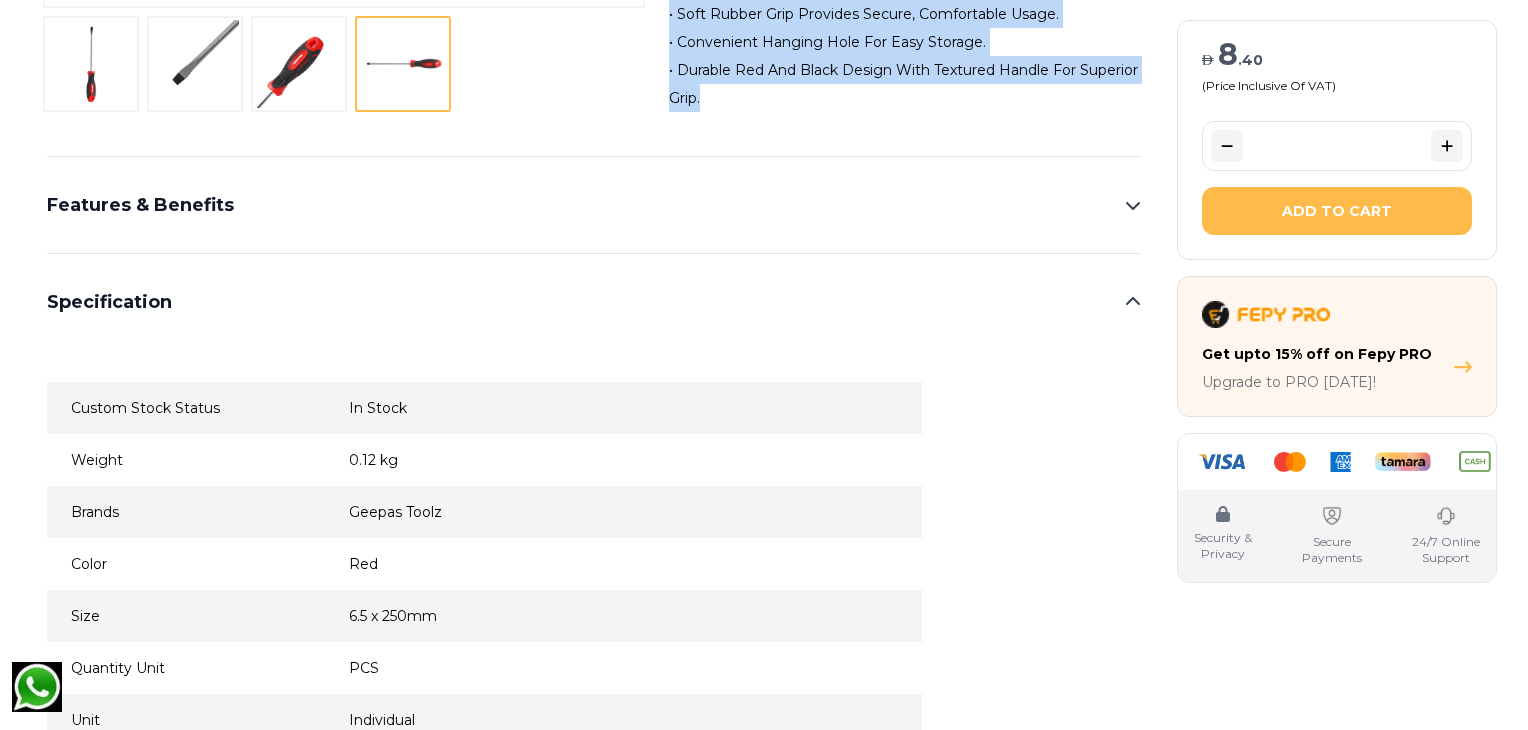 click on "Features & Benefits" at bounding box center (594, 205) 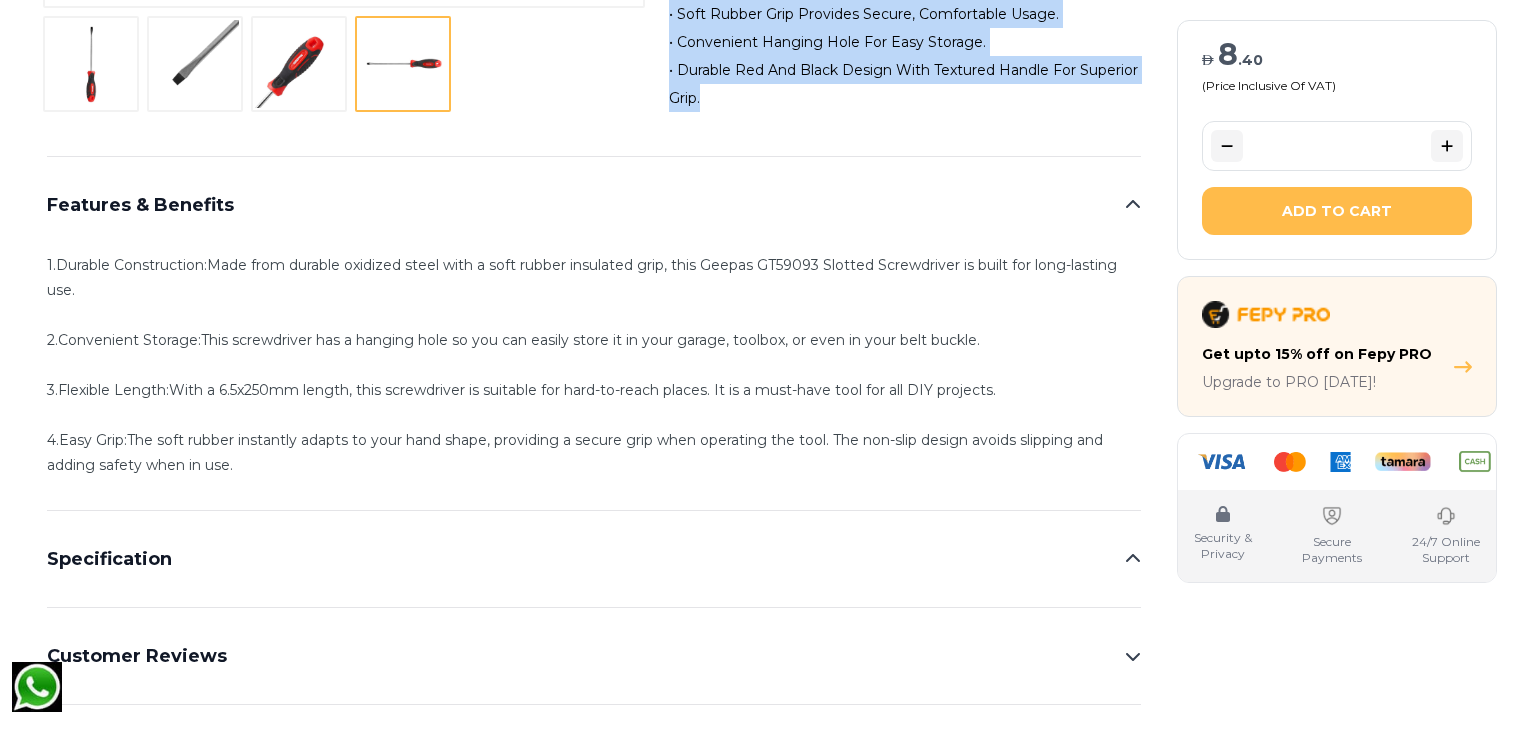 scroll, scrollTop: 1045, scrollLeft: 0, axis: vertical 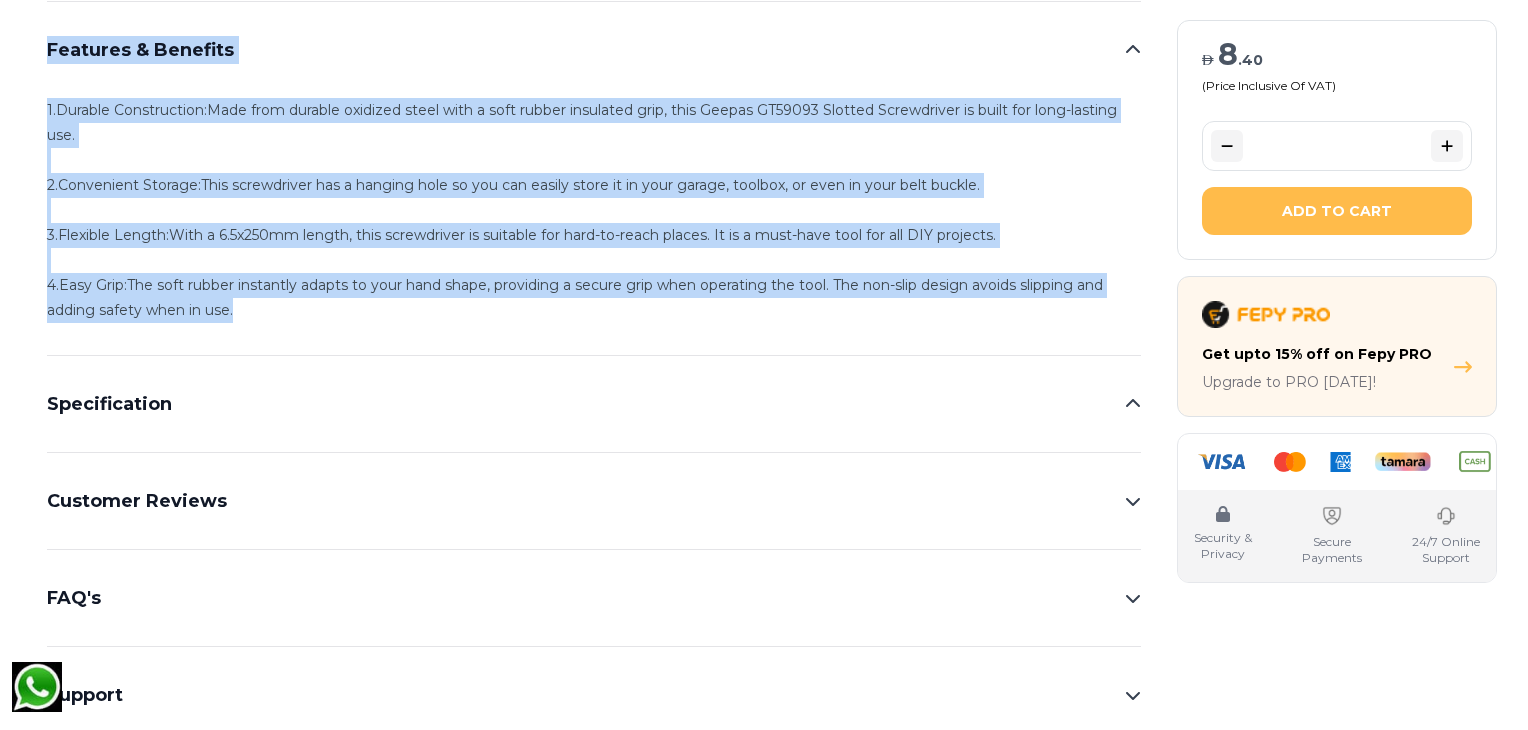 drag, startPoint x: 42, startPoint y: 38, endPoint x: 250, endPoint y: 319, distance: 349.60693 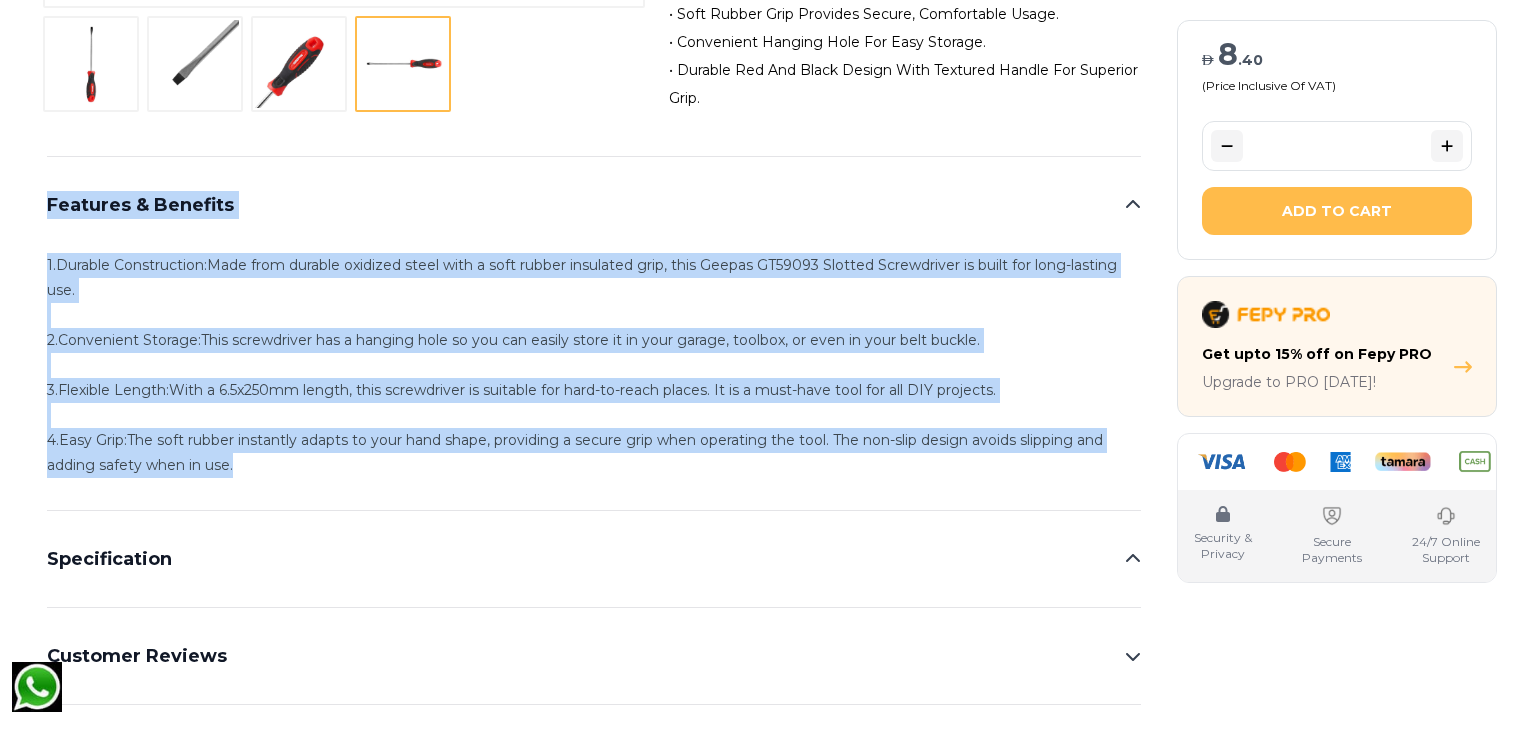 scroll, scrollTop: 0, scrollLeft: 0, axis: both 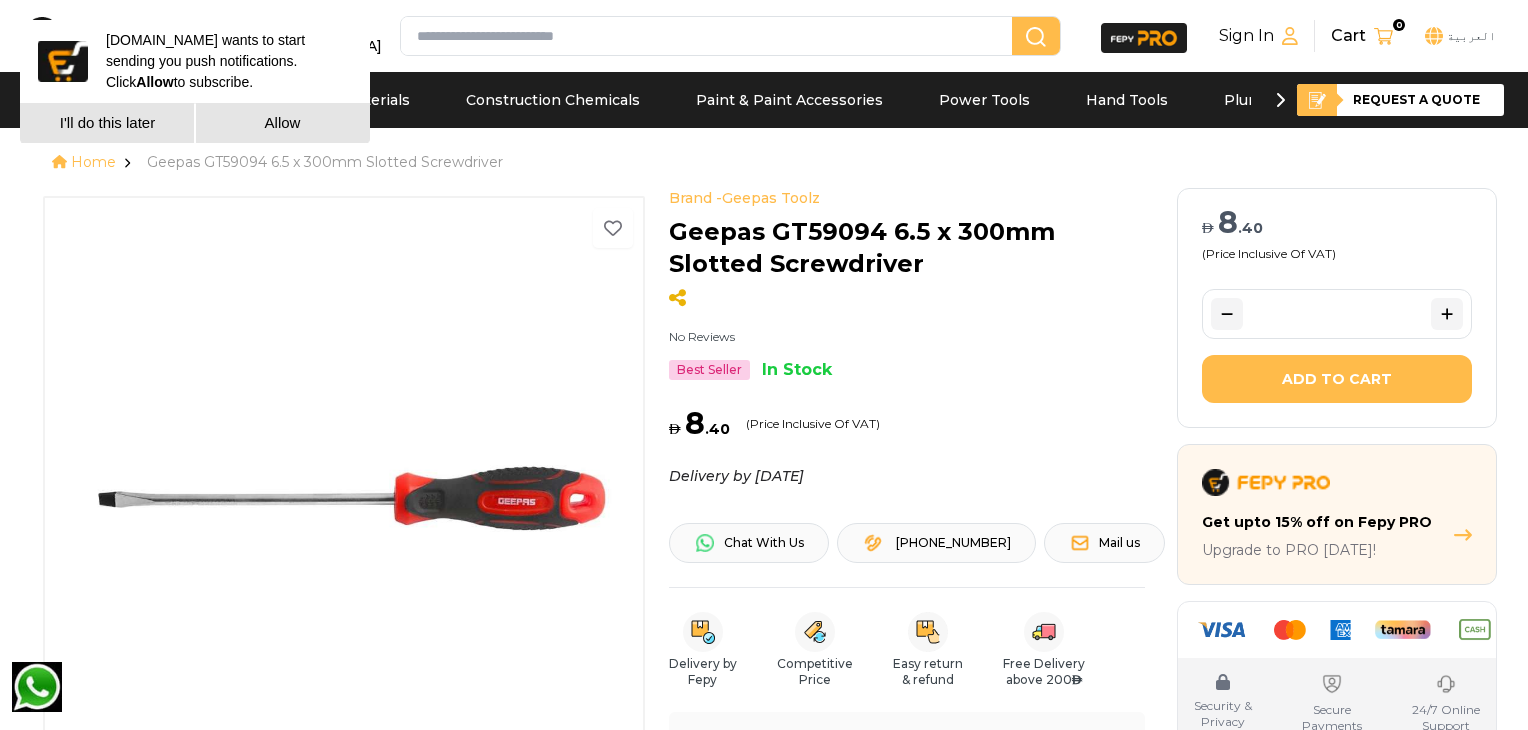 click on "I'll do this later" at bounding box center [107, 123] 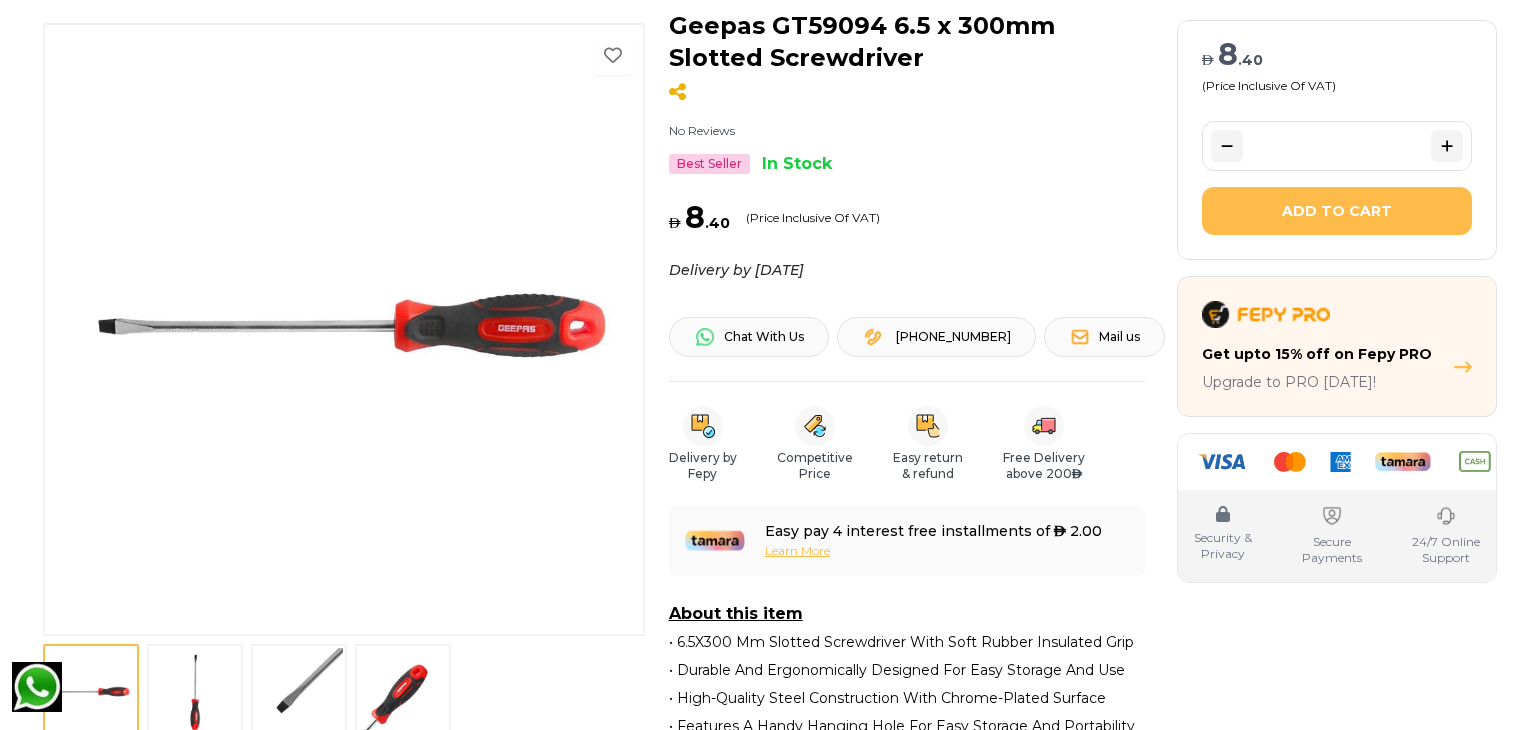 scroll, scrollTop: 273, scrollLeft: 0, axis: vertical 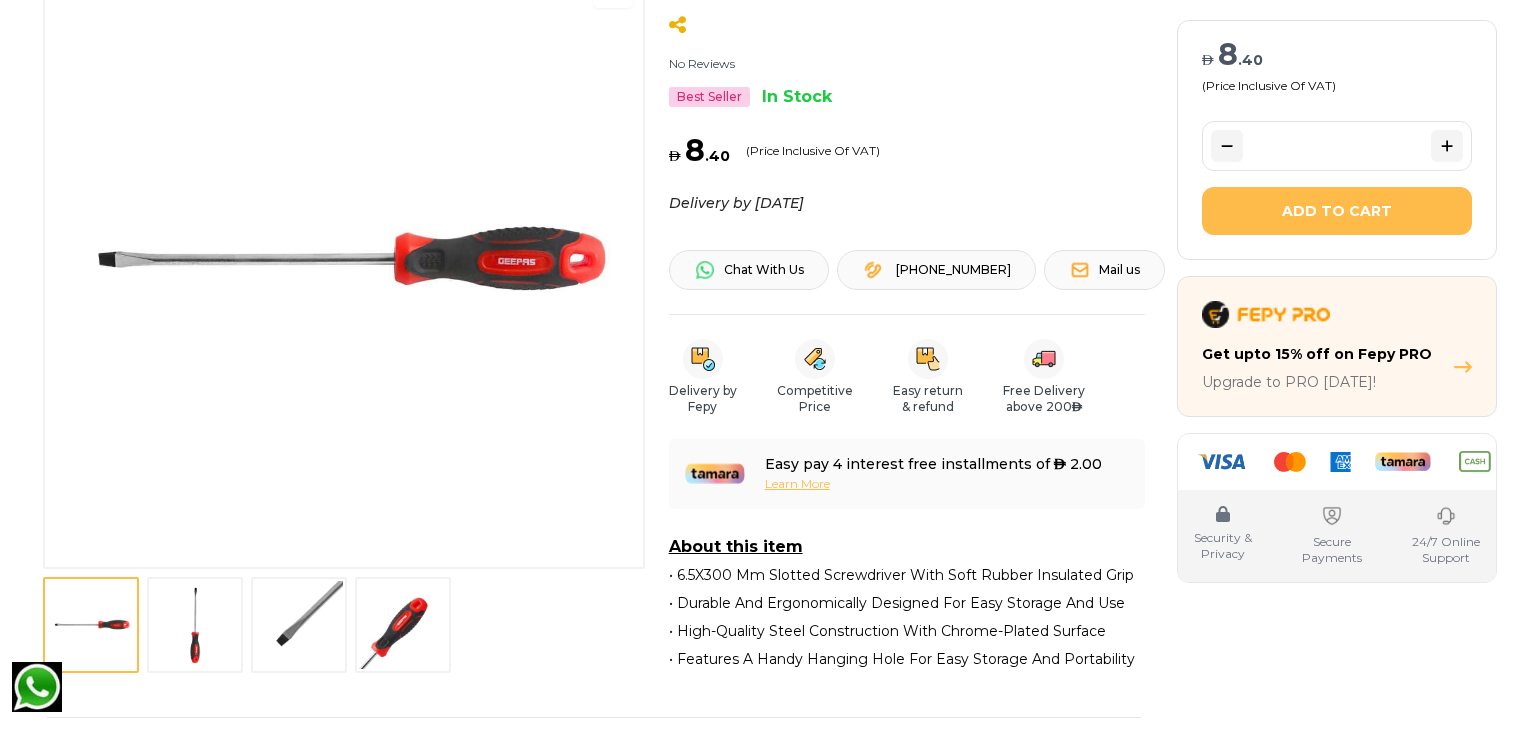 click at bounding box center (195, 625) 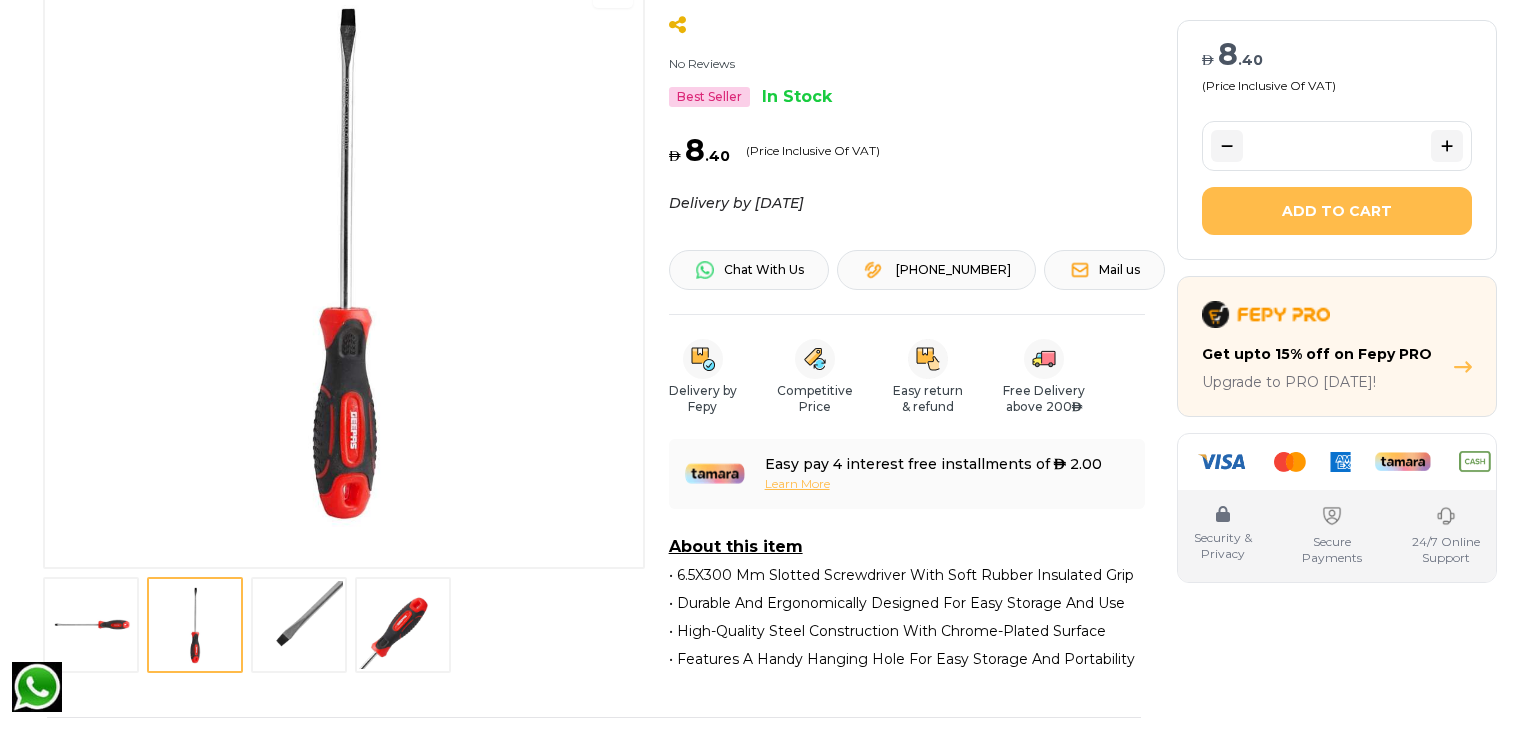 click at bounding box center [299, 625] 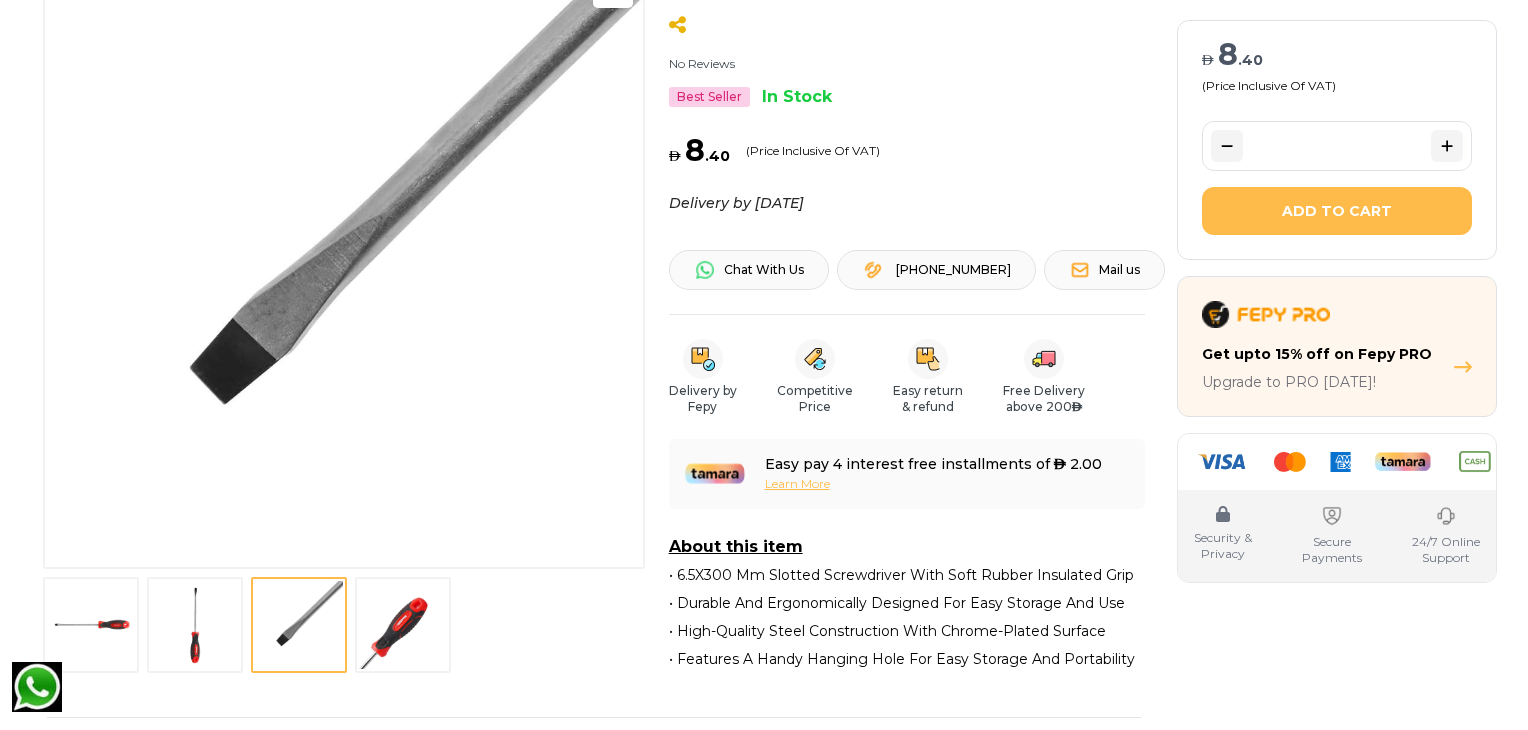 click at bounding box center (403, 625) 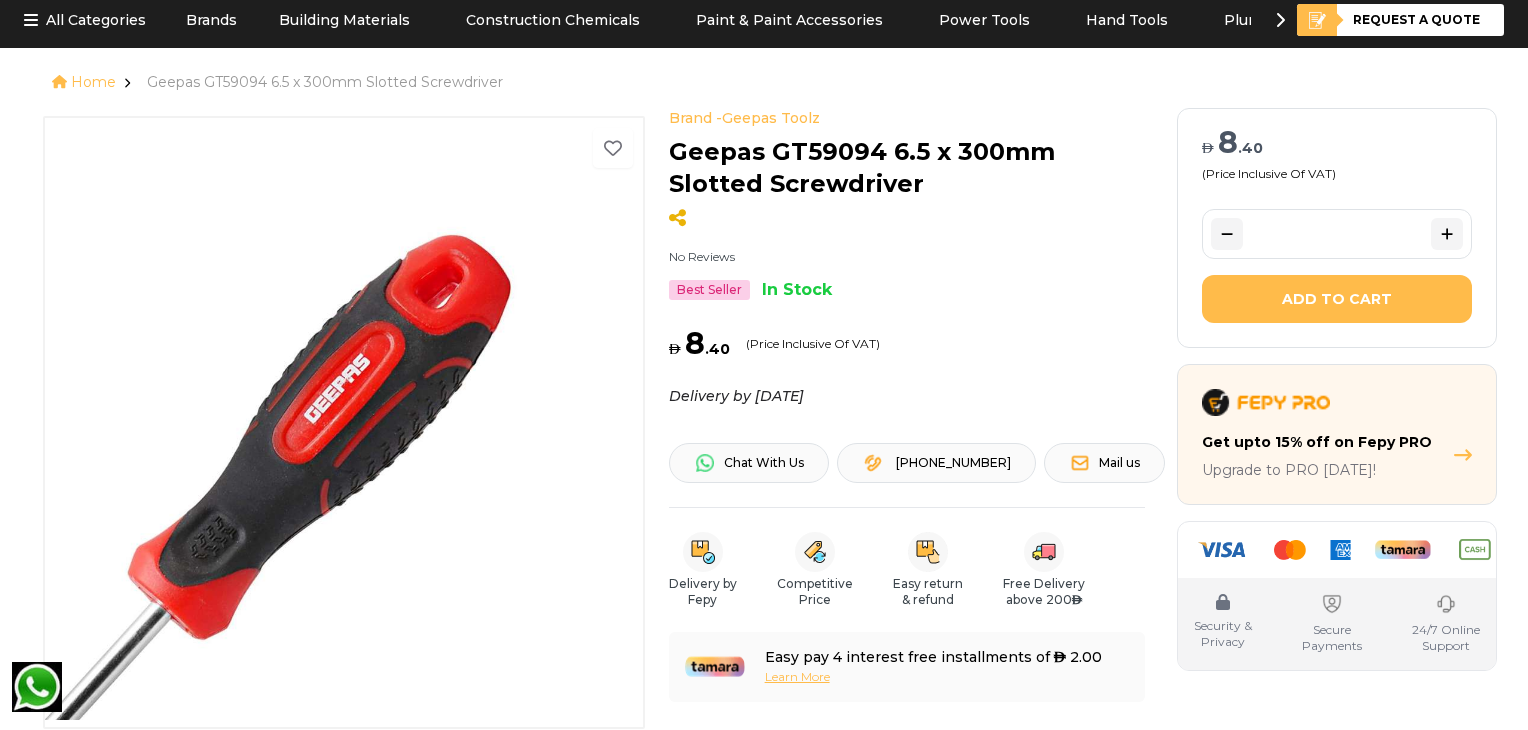 scroll, scrollTop: 67, scrollLeft: 0, axis: vertical 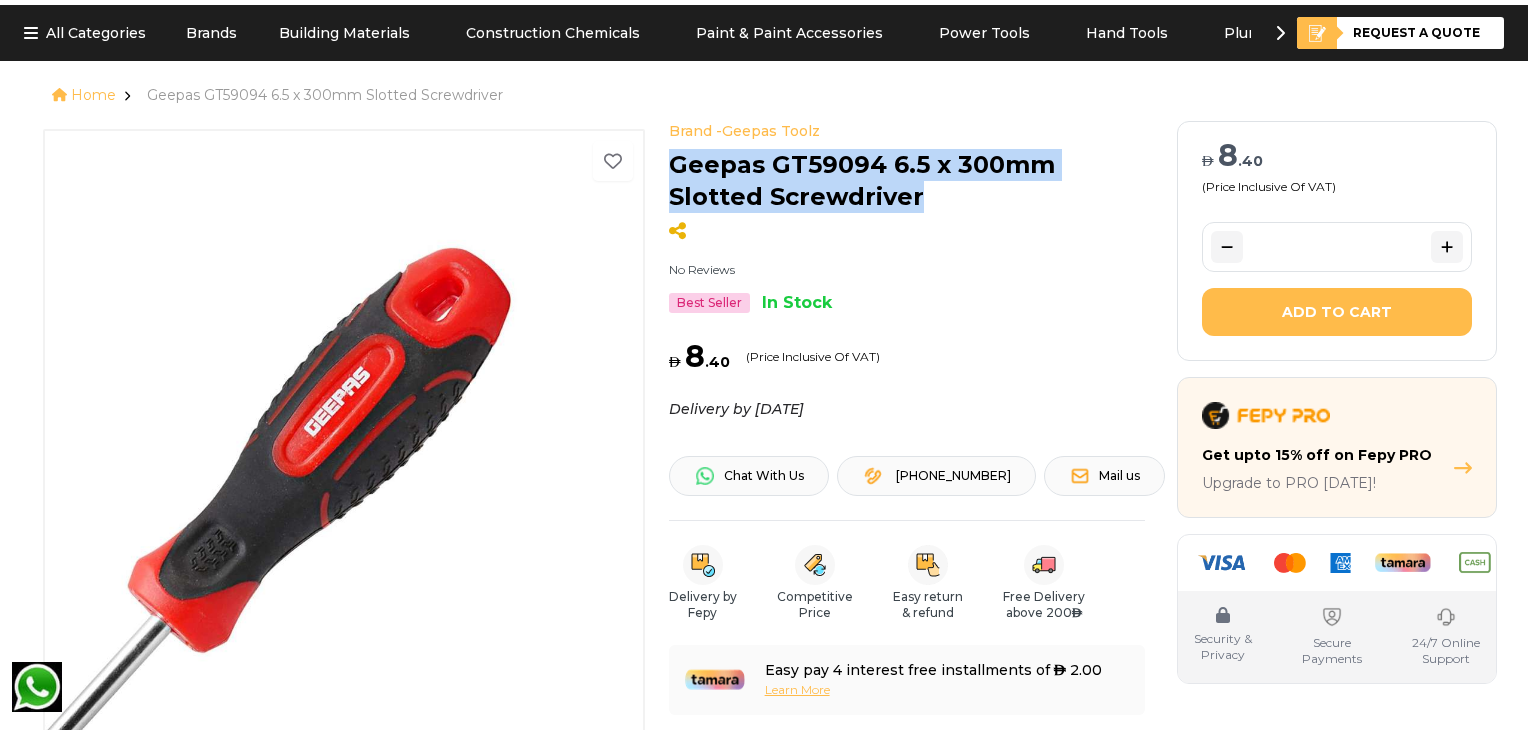 drag, startPoint x: 668, startPoint y: 158, endPoint x: 830, endPoint y: 185, distance: 164.23459 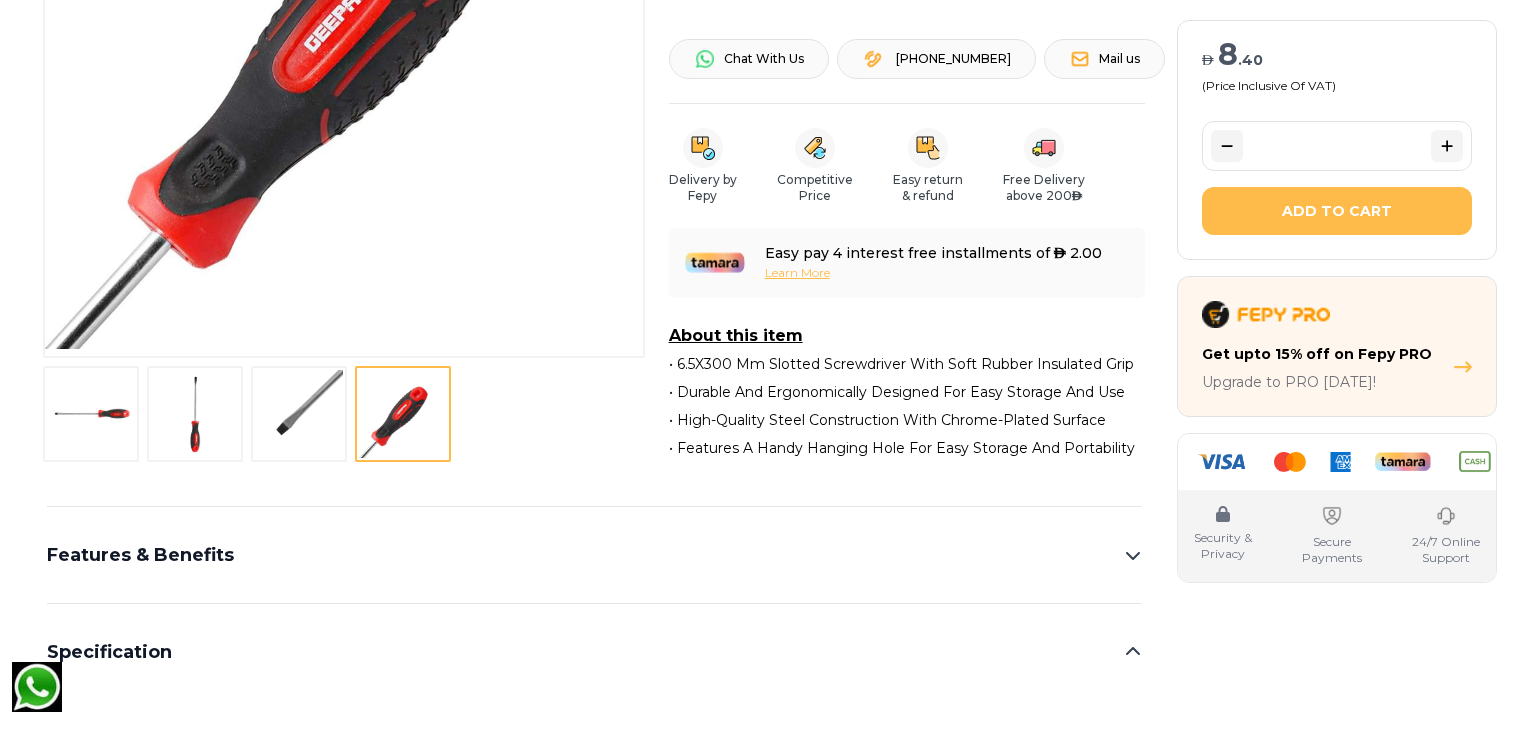 scroll, scrollTop: 506, scrollLeft: 0, axis: vertical 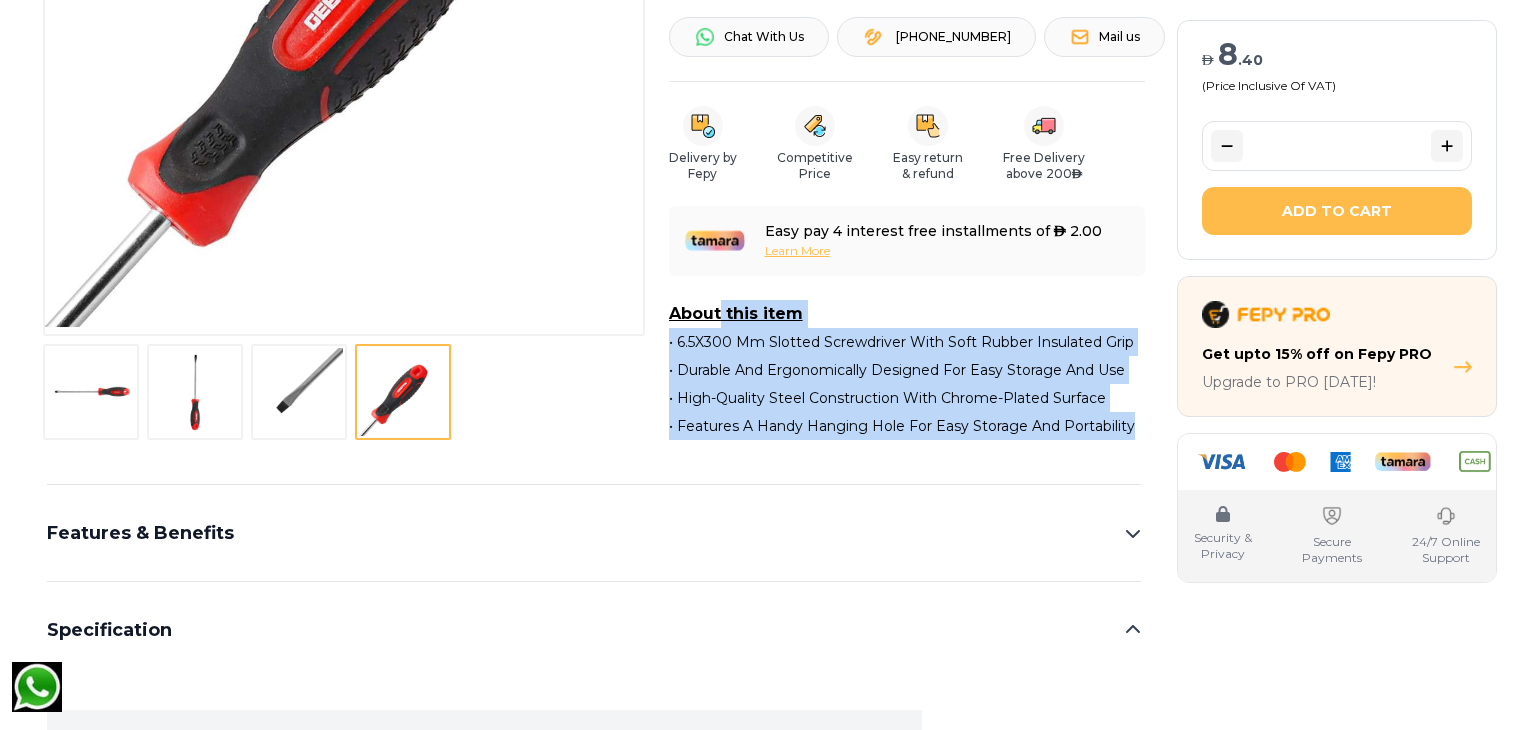drag, startPoint x: 662, startPoint y: 318, endPoint x: 1131, endPoint y: 418, distance: 479.54248 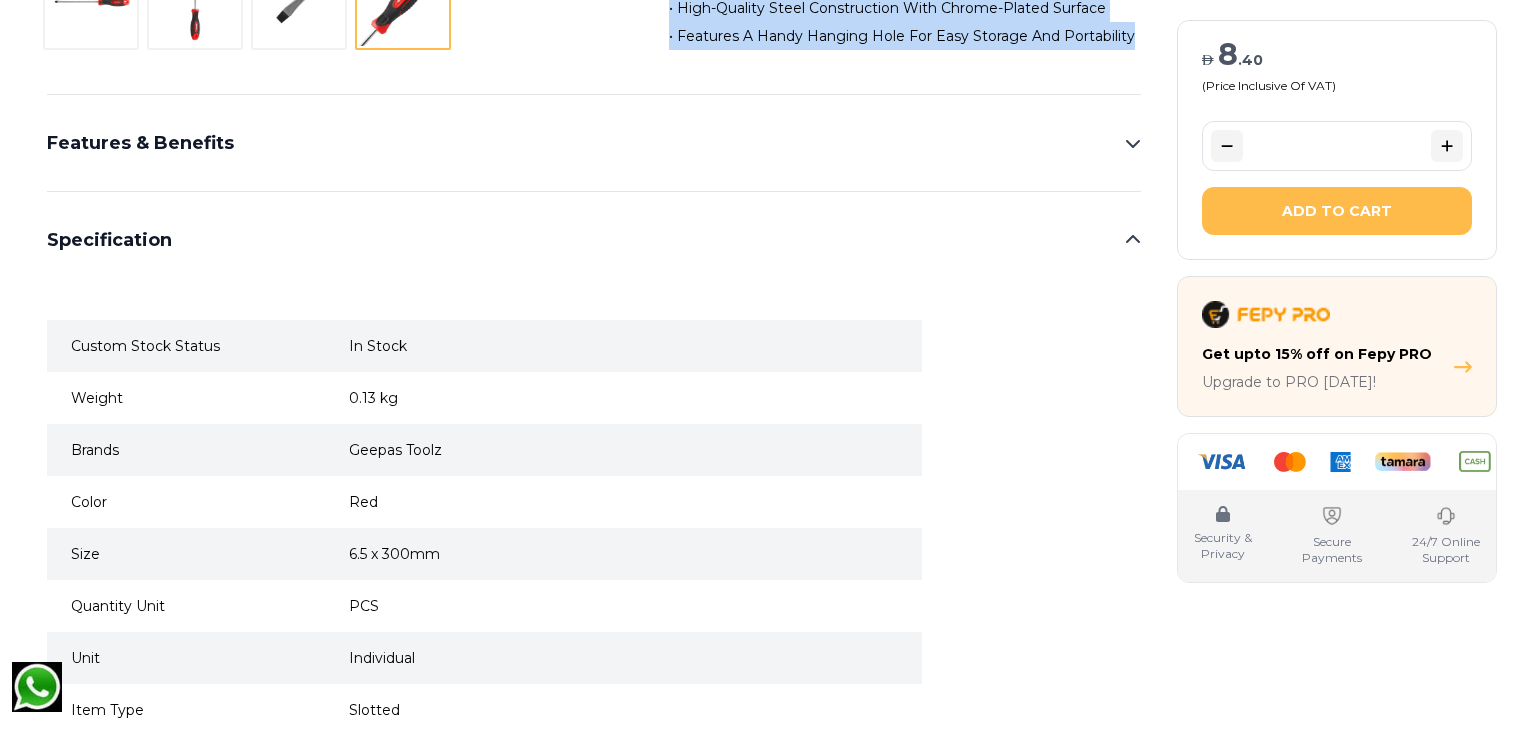scroll, scrollTop: 950, scrollLeft: 0, axis: vertical 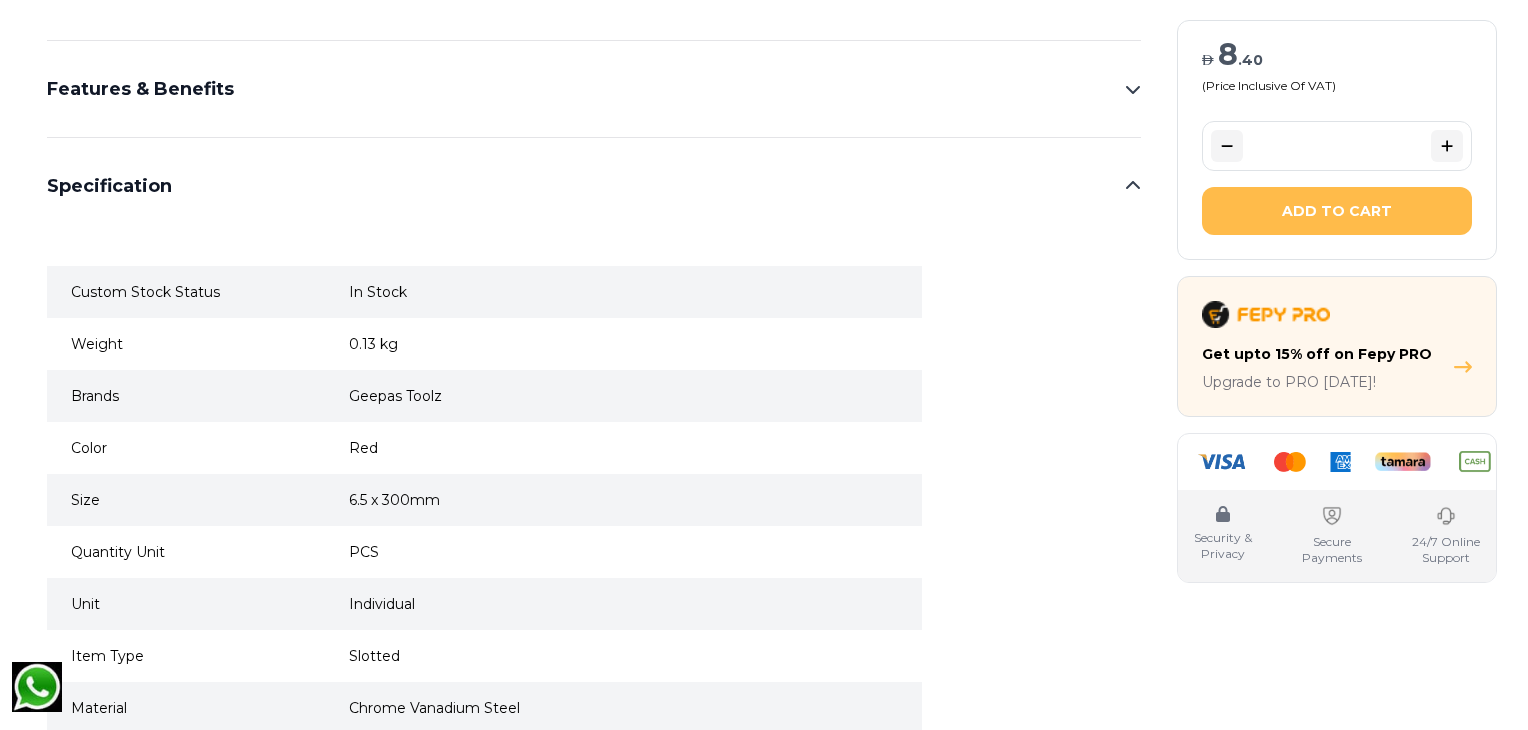 click on "Features & Benefits" at bounding box center [594, 89] 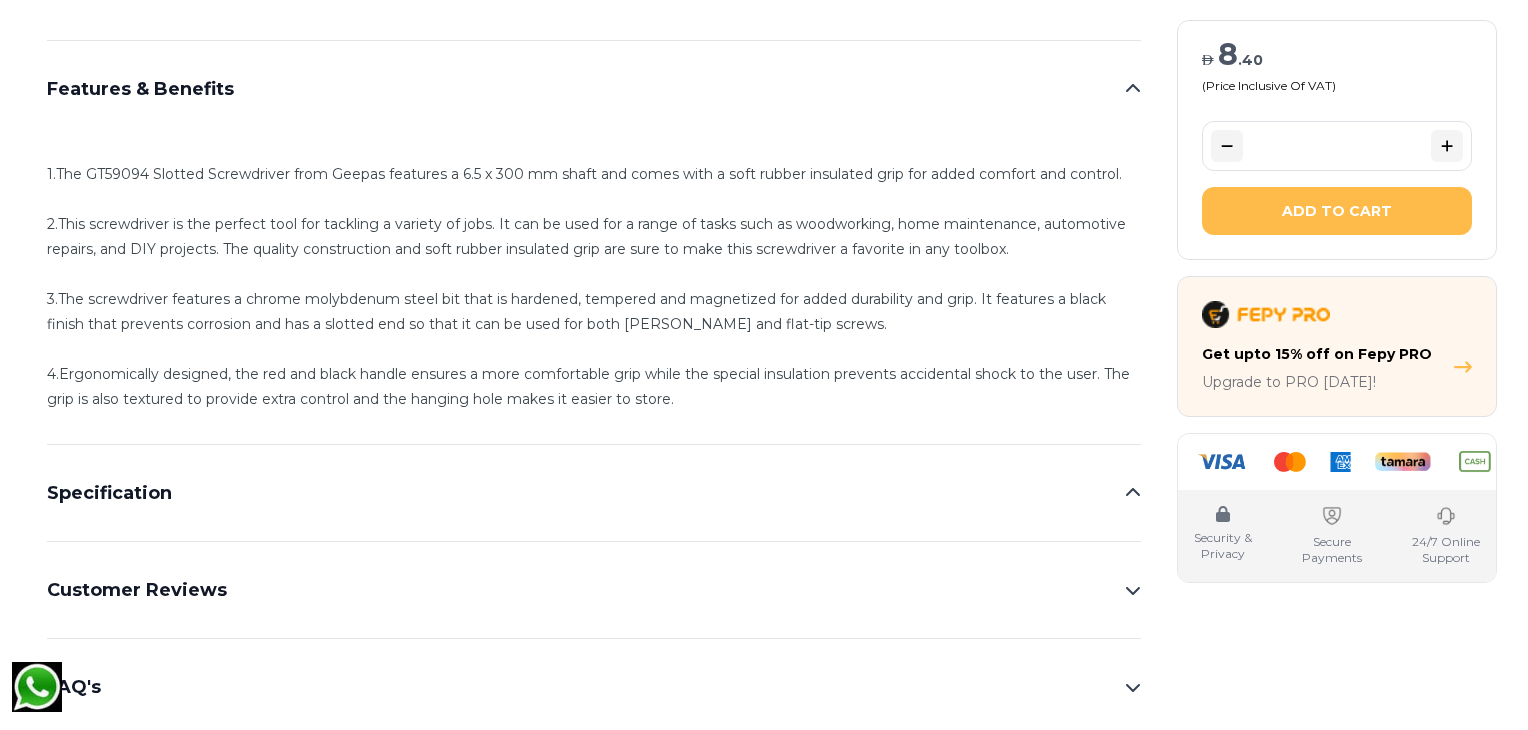 scroll, scrollTop: 989, scrollLeft: 0, axis: vertical 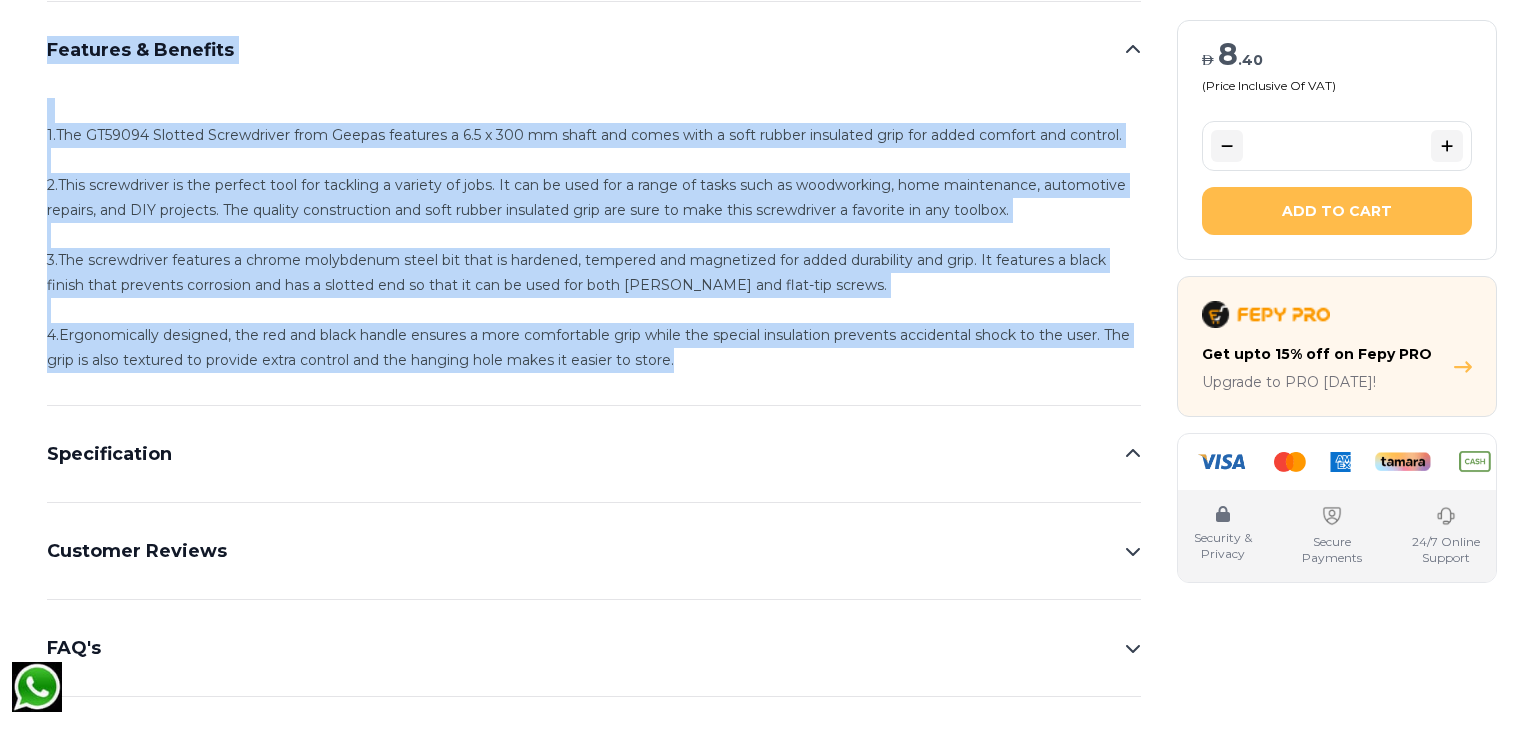 drag, startPoint x: 38, startPoint y: 47, endPoint x: 696, endPoint y: 372, distance: 733.8862 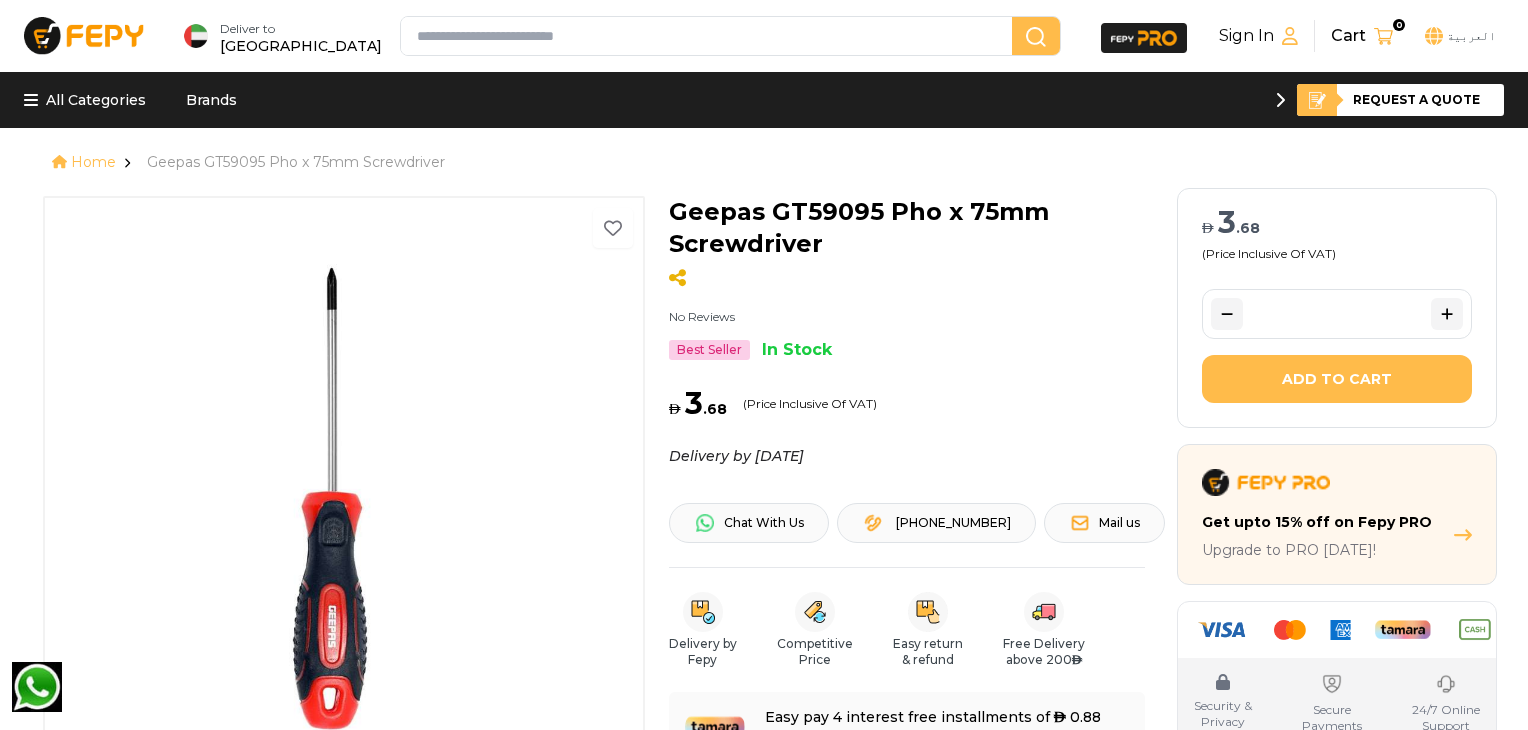 scroll, scrollTop: 0, scrollLeft: 0, axis: both 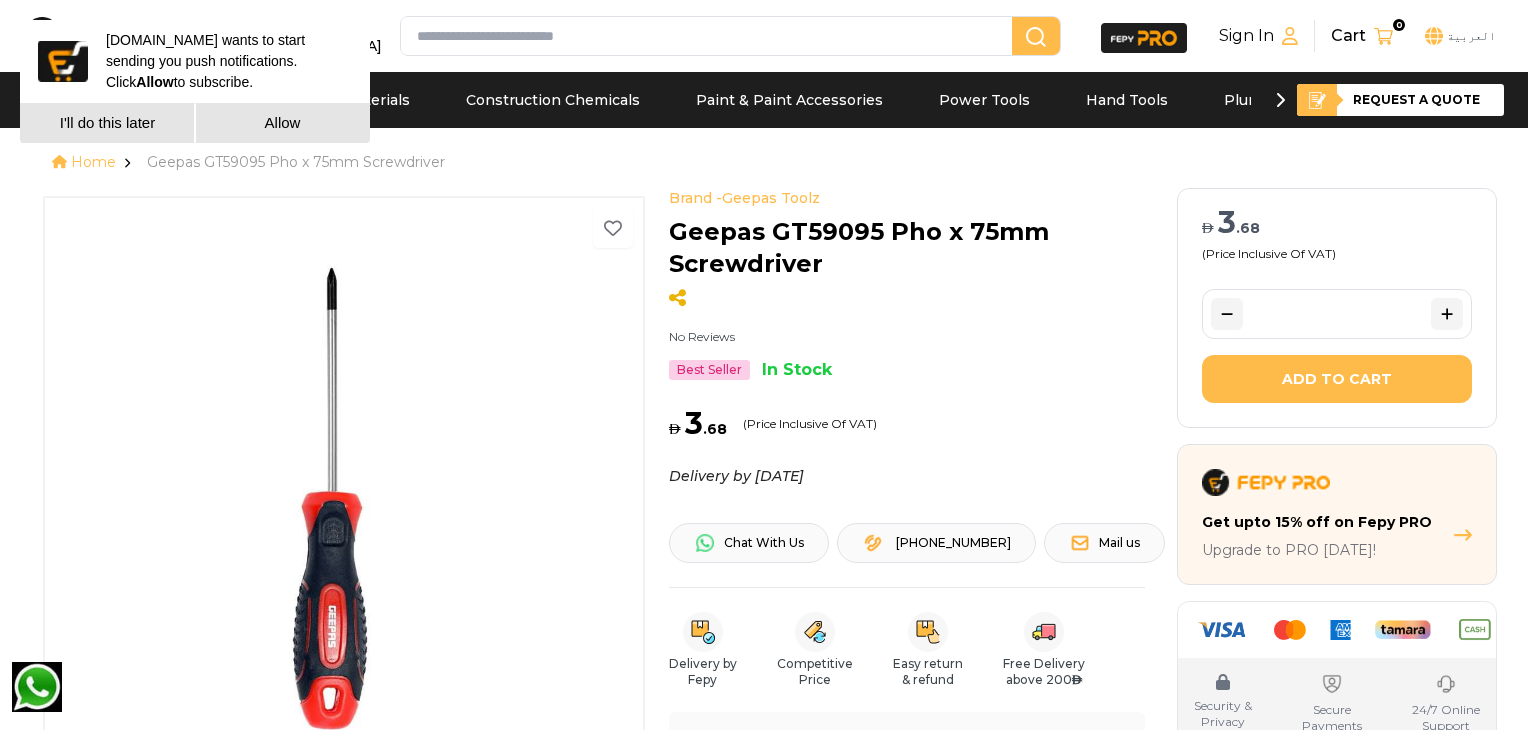 click on "I'll do this later" at bounding box center (107, 123) 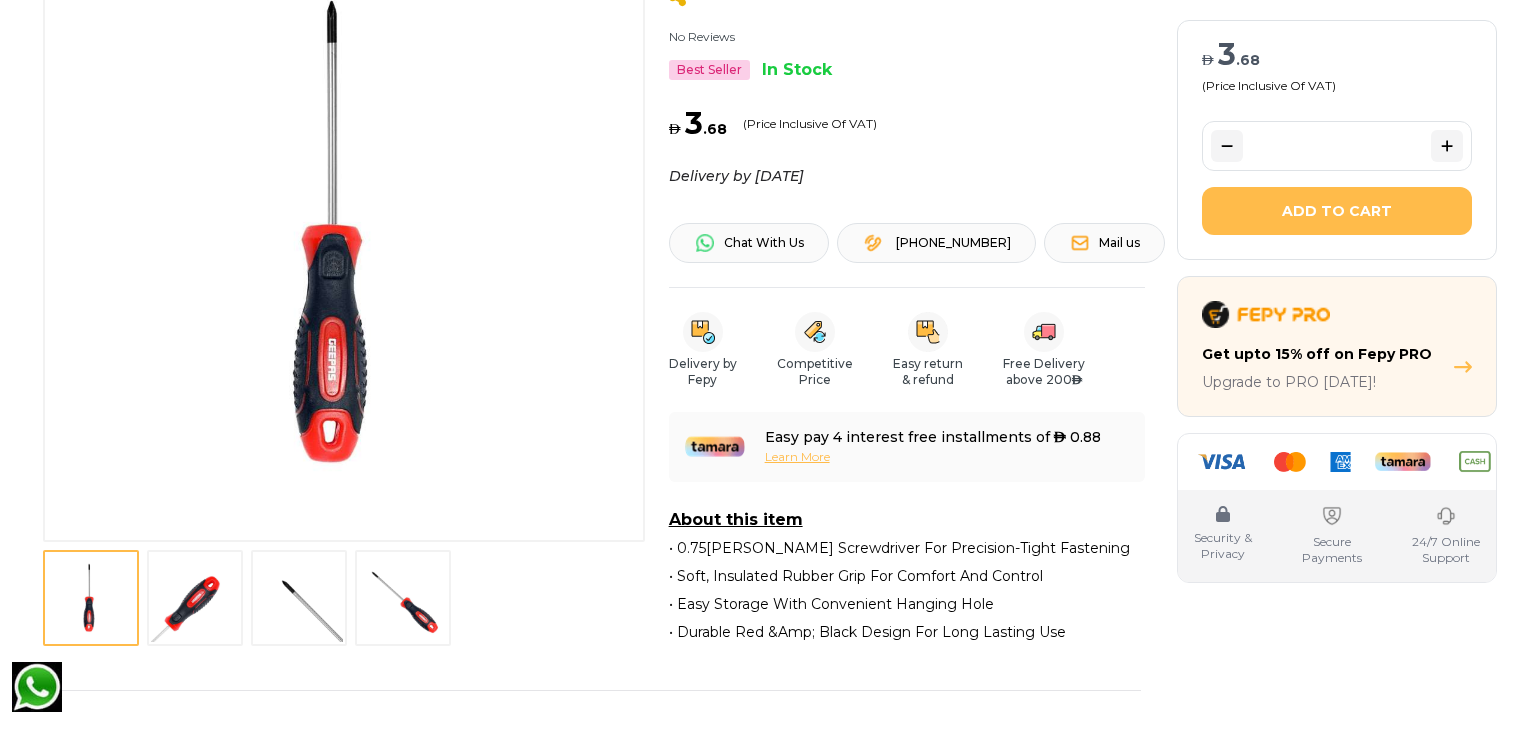 scroll, scrollTop: 304, scrollLeft: 0, axis: vertical 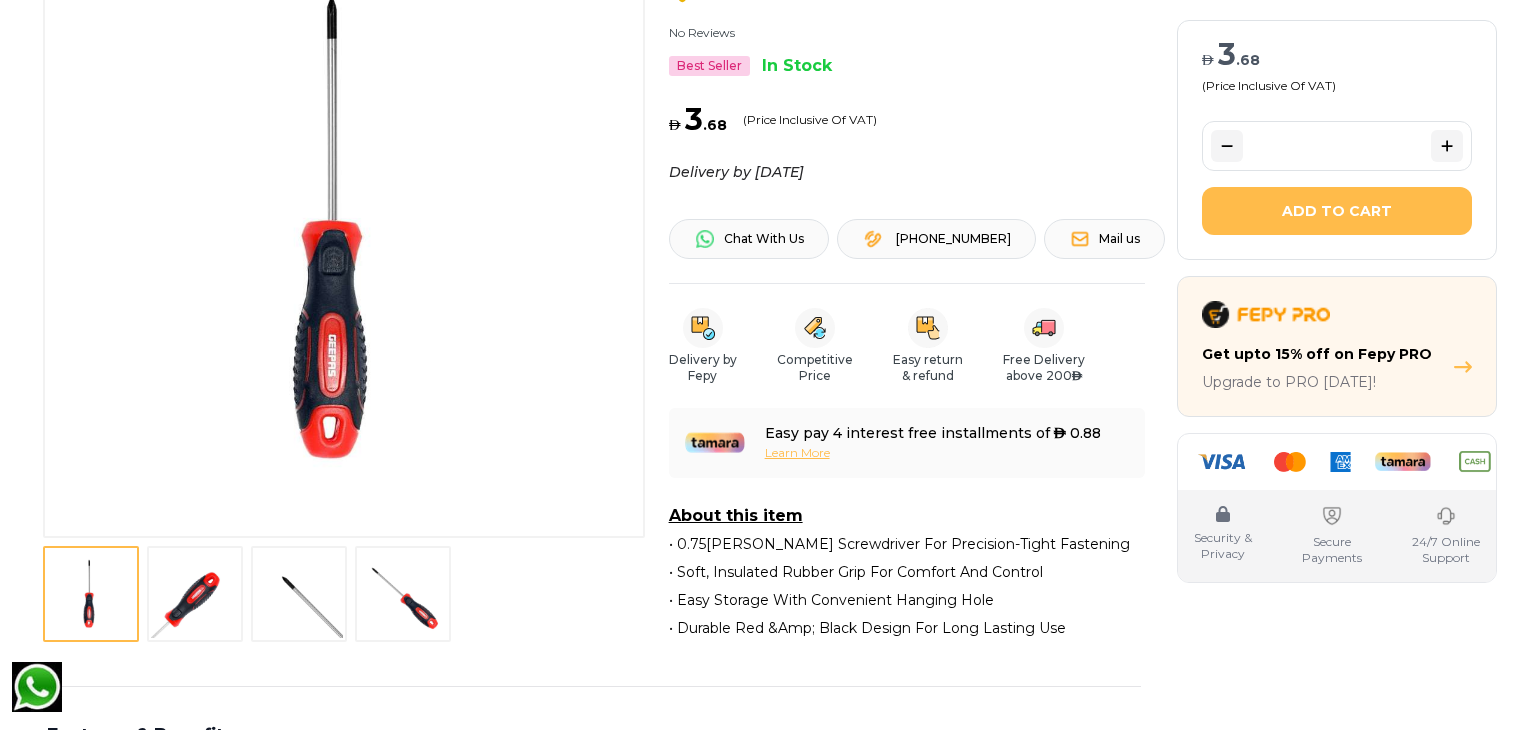 click at bounding box center (195, 594) 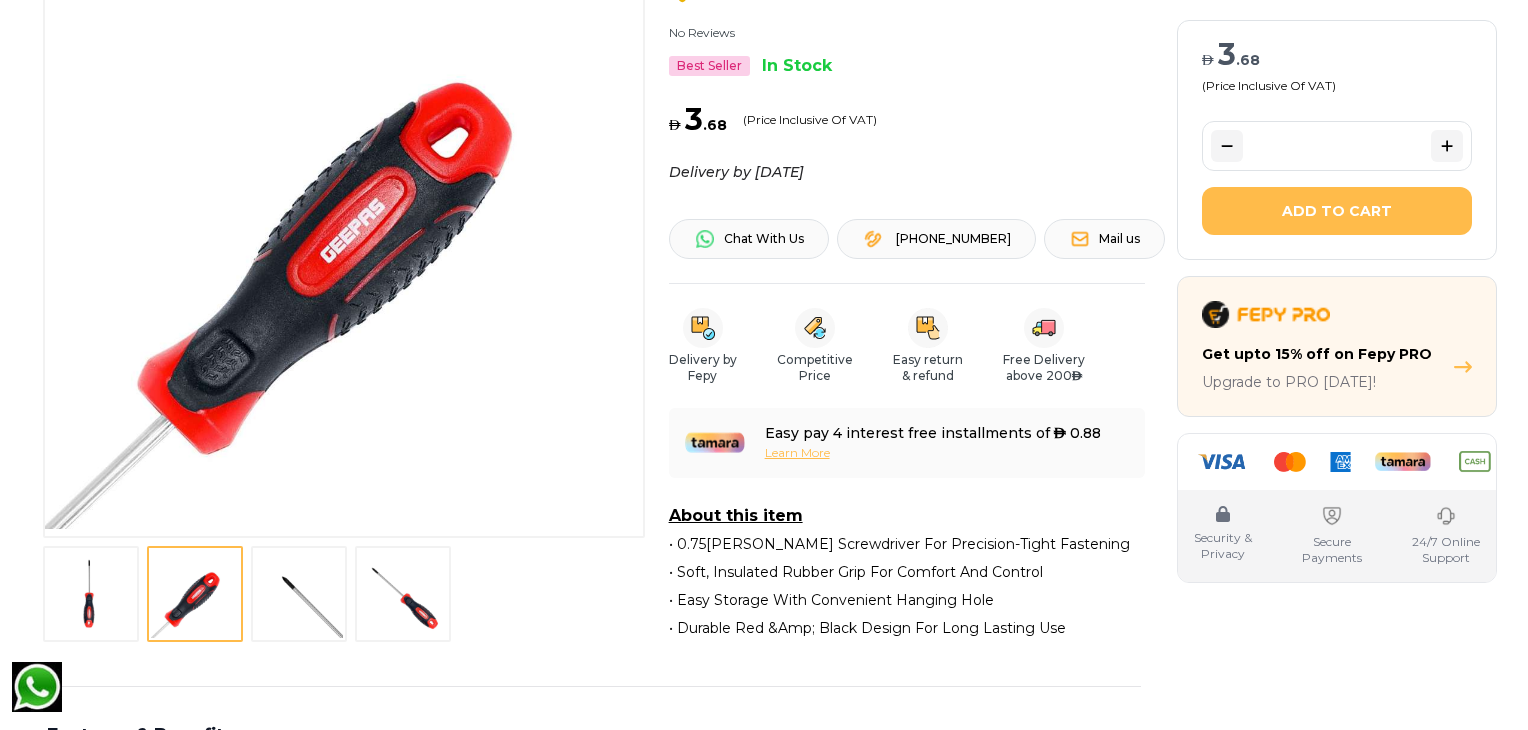 click at bounding box center [299, 594] 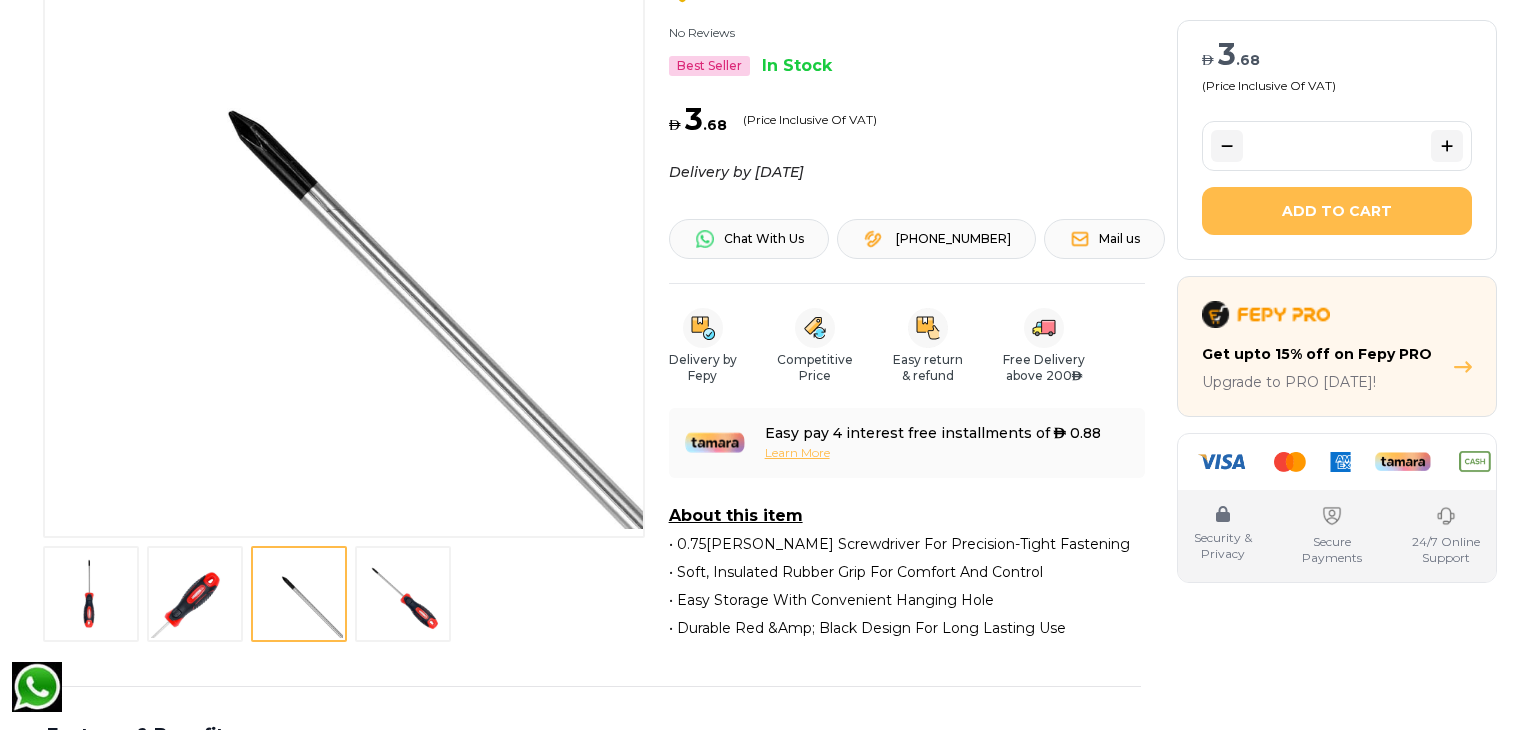 click at bounding box center (403, 594) 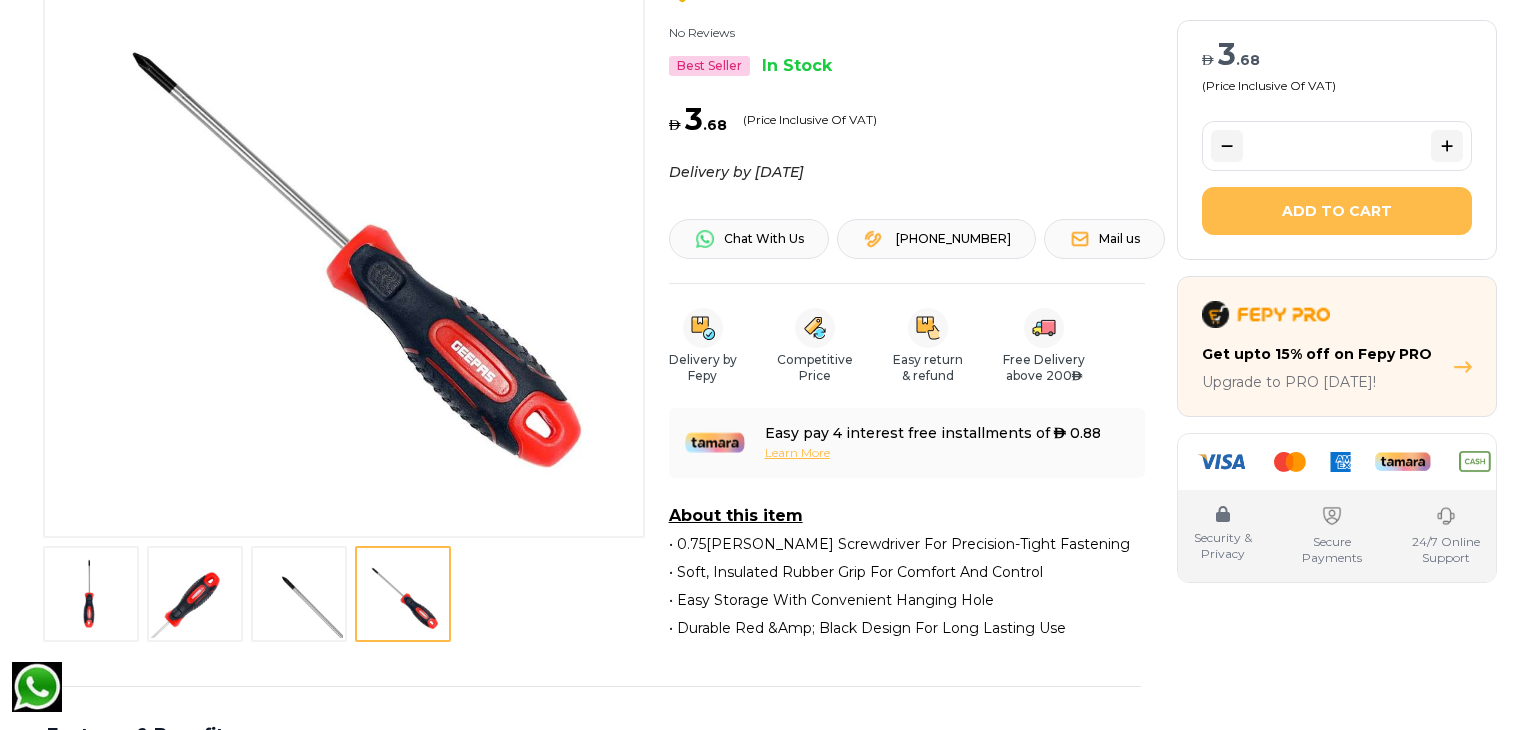 scroll, scrollTop: 0, scrollLeft: 0, axis: both 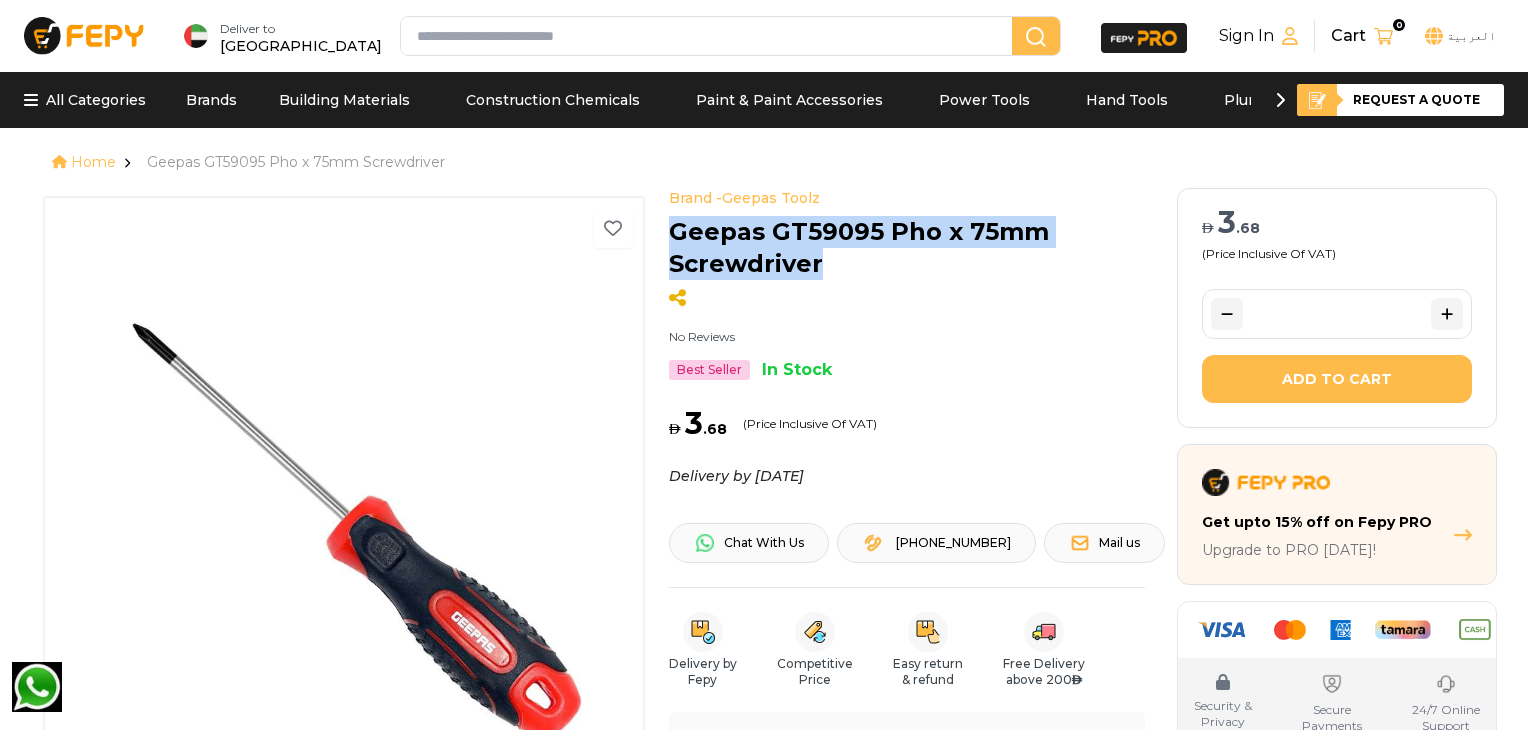 drag, startPoint x: 672, startPoint y: 229, endPoint x: 818, endPoint y: 257, distance: 148.66069 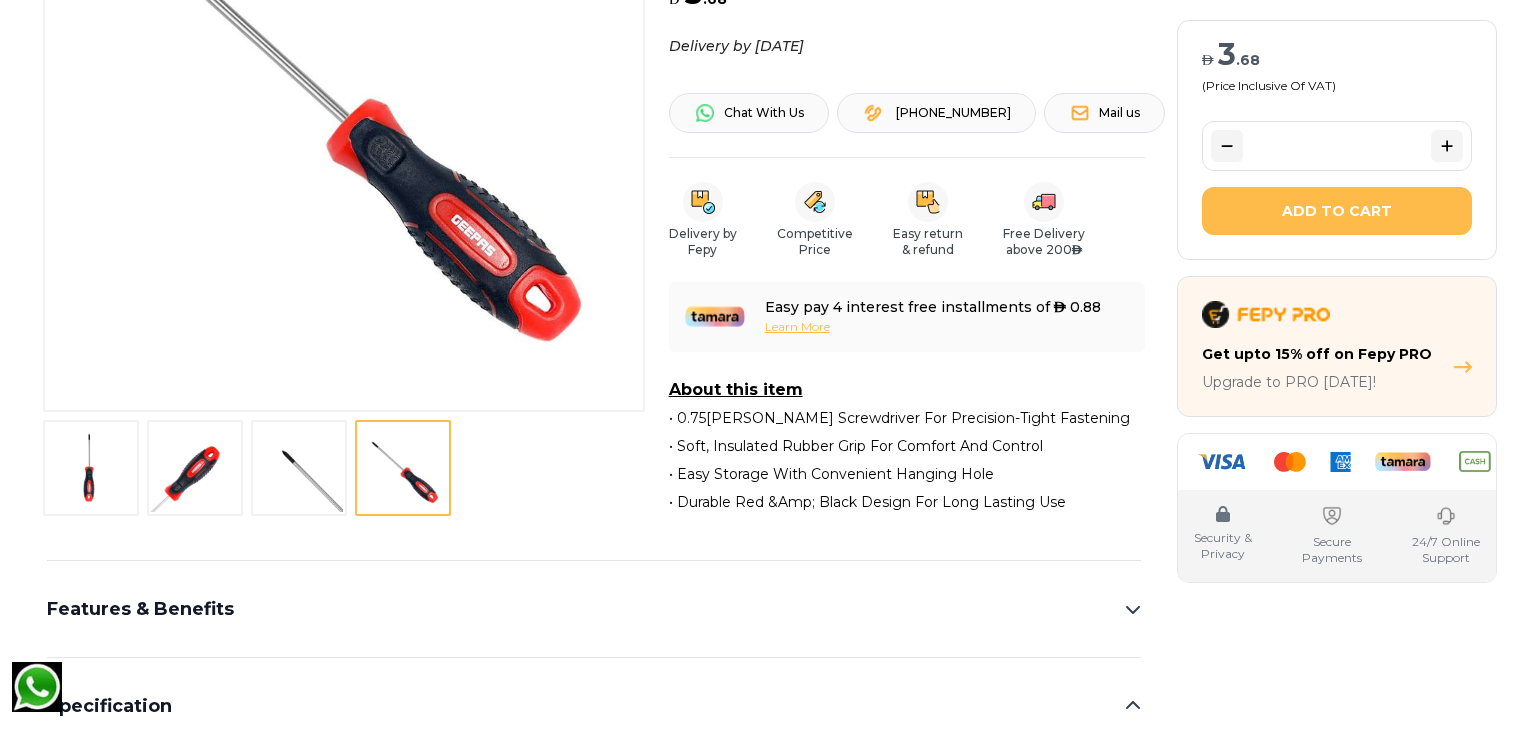 scroll, scrollTop: 434, scrollLeft: 0, axis: vertical 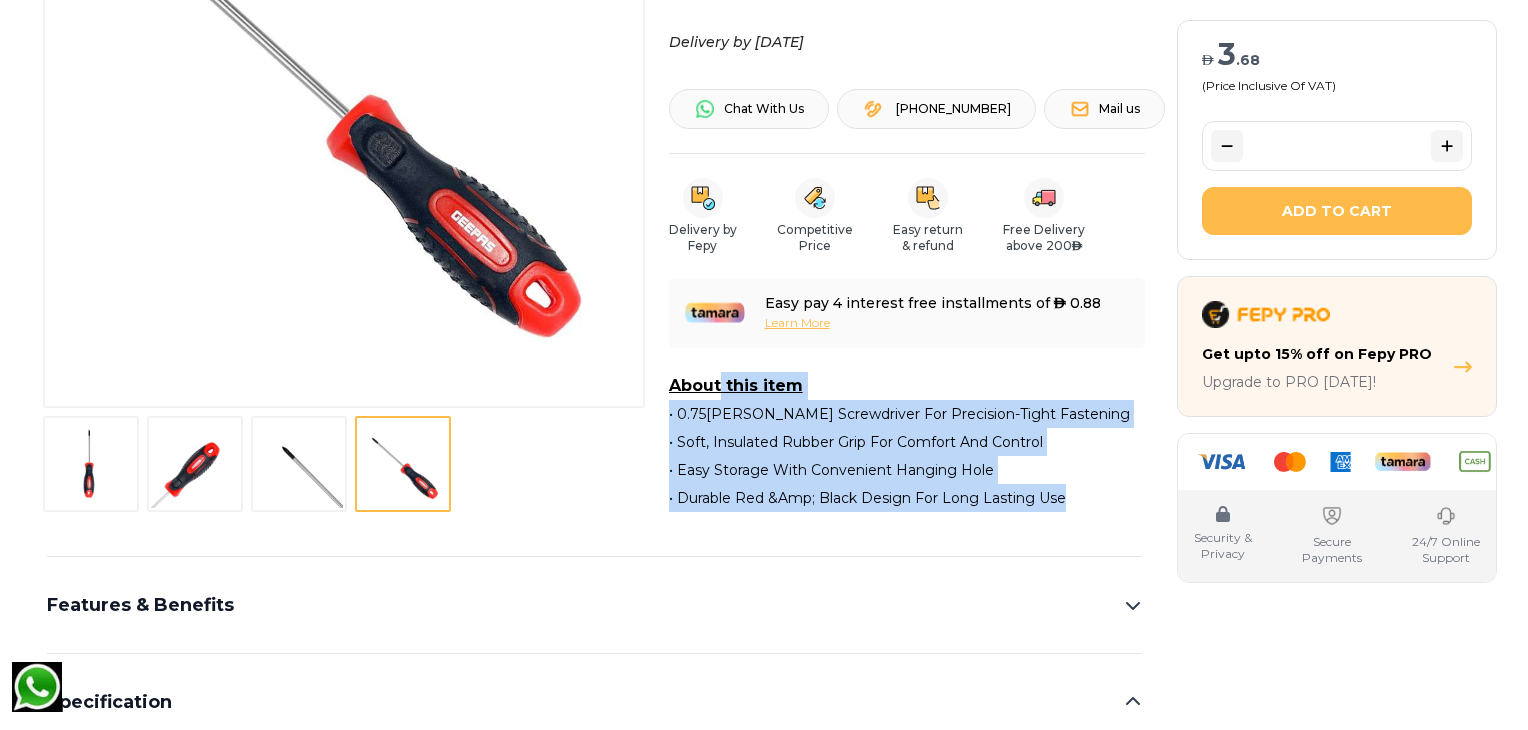 drag, startPoint x: 665, startPoint y: 385, endPoint x: 1089, endPoint y: 522, distance: 445.5839 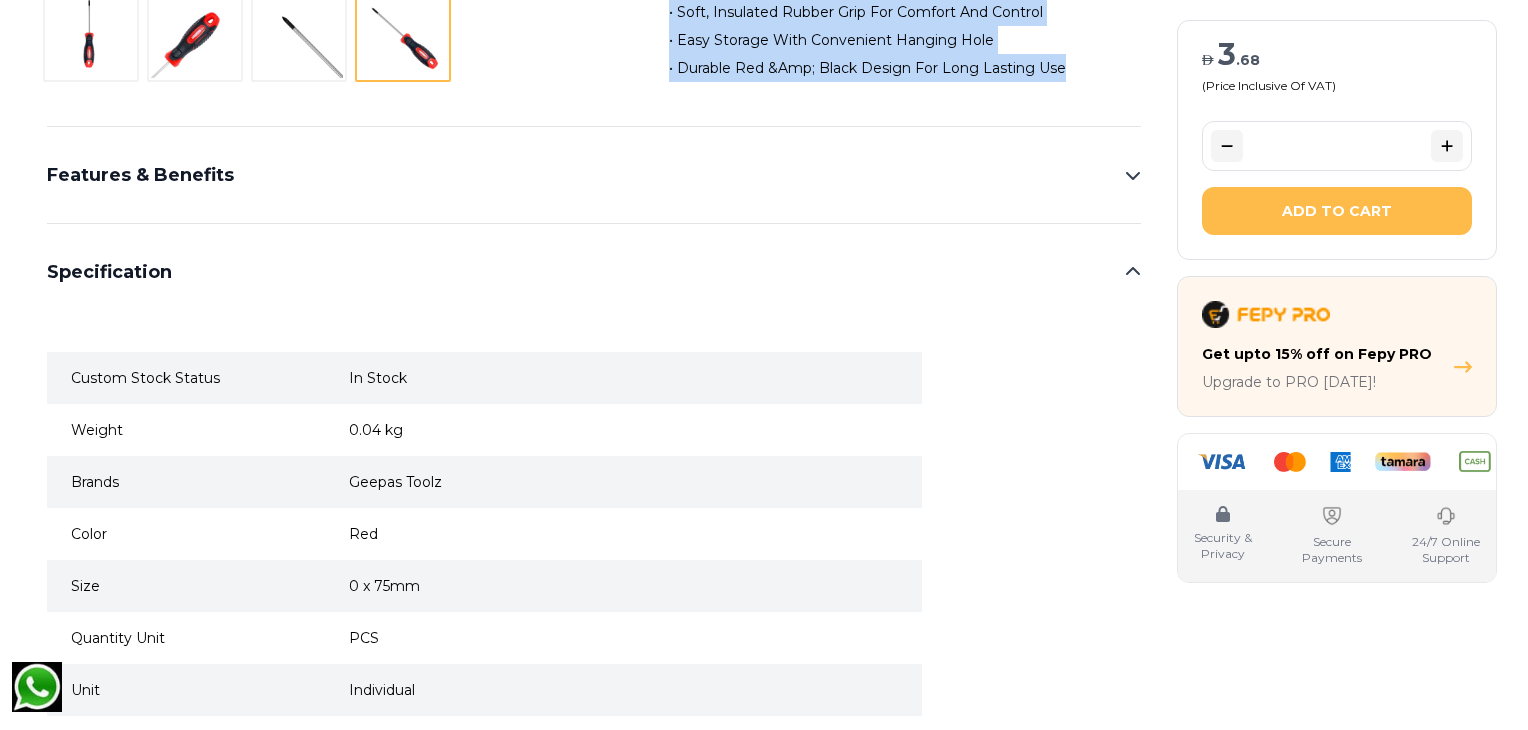 scroll, scrollTop: 900, scrollLeft: 0, axis: vertical 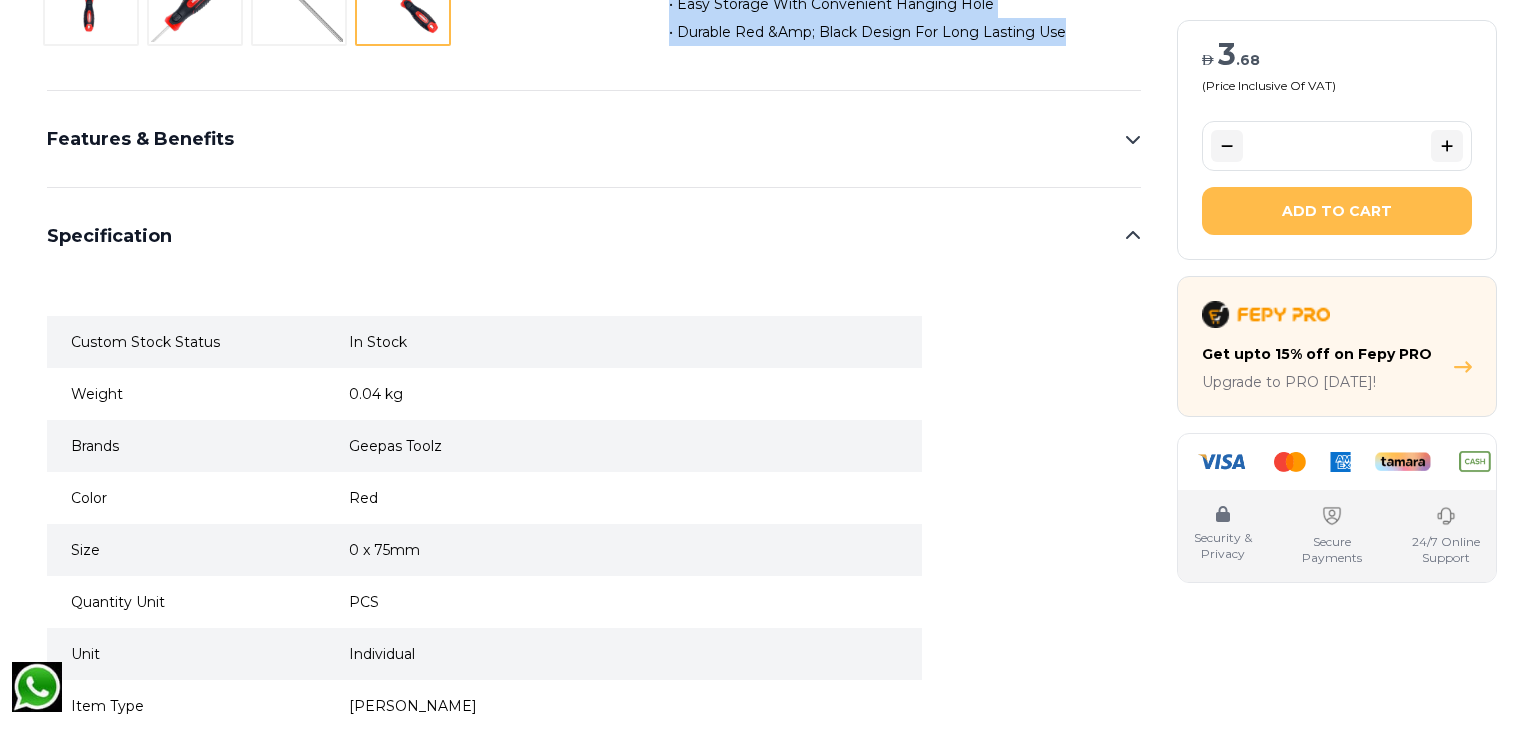 click on "Features & Benefits" at bounding box center [594, 139] 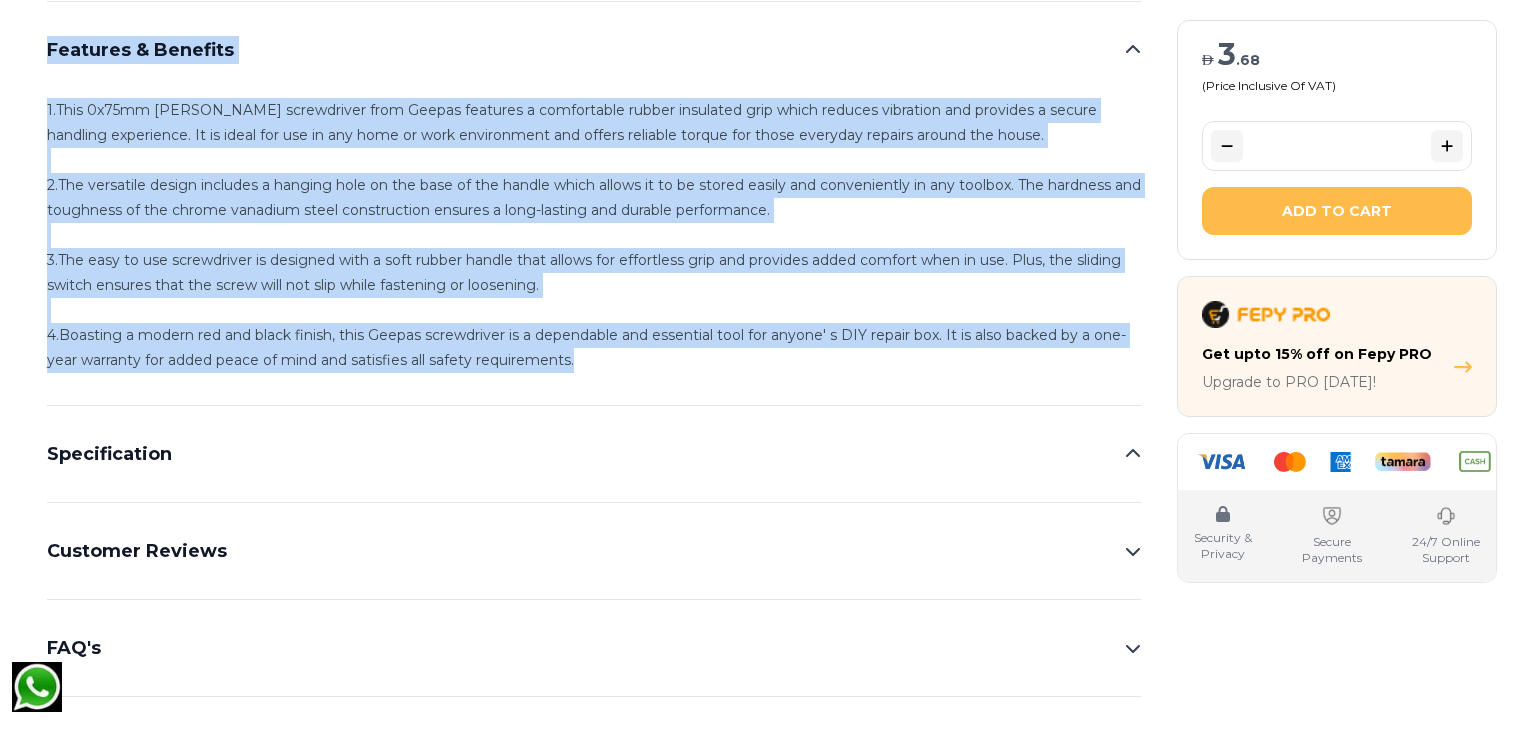 drag, startPoint x: 44, startPoint y: 50, endPoint x: 621, endPoint y: 393, distance: 671.2511 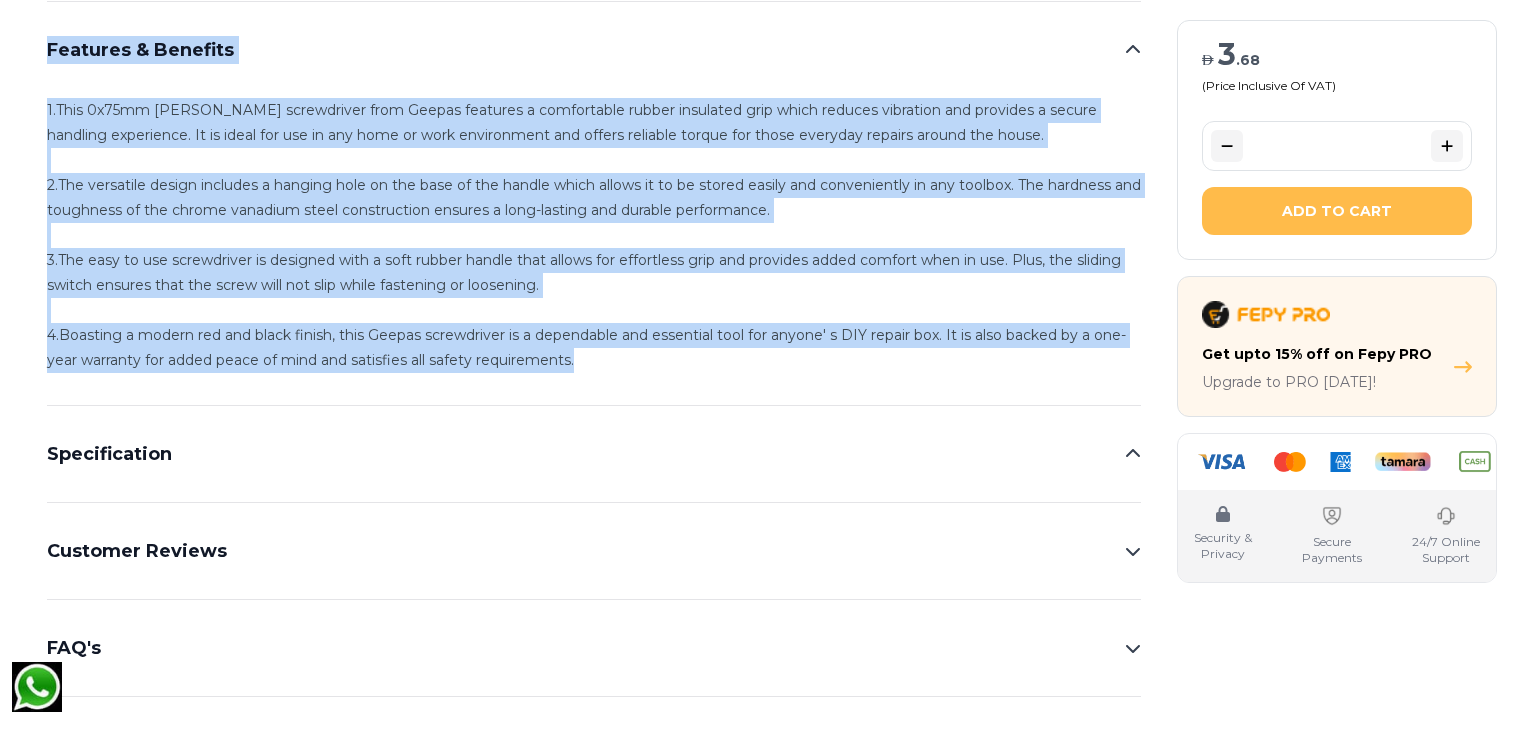 scroll, scrollTop: 900, scrollLeft: 0, axis: vertical 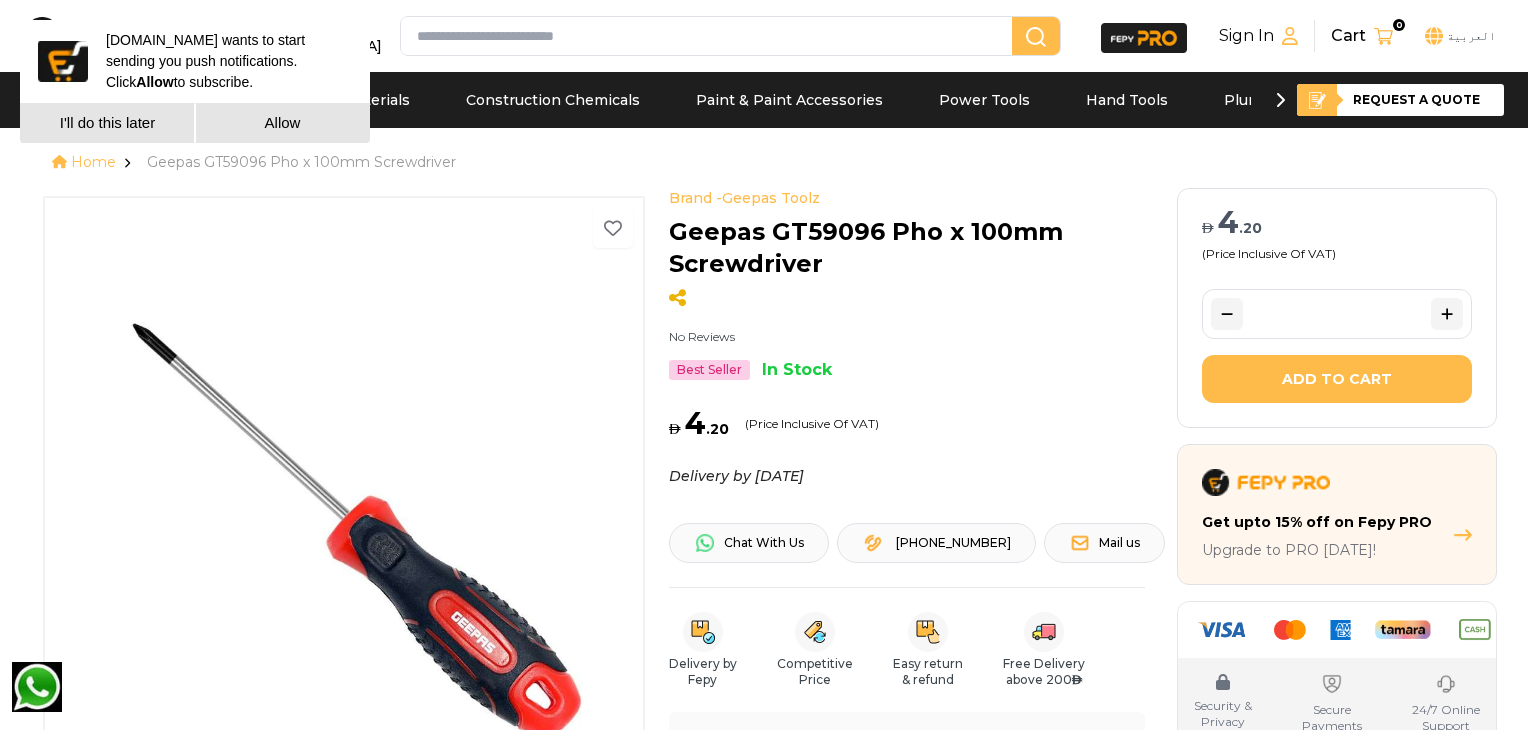 click on "I'll do this later" at bounding box center (107, 123) 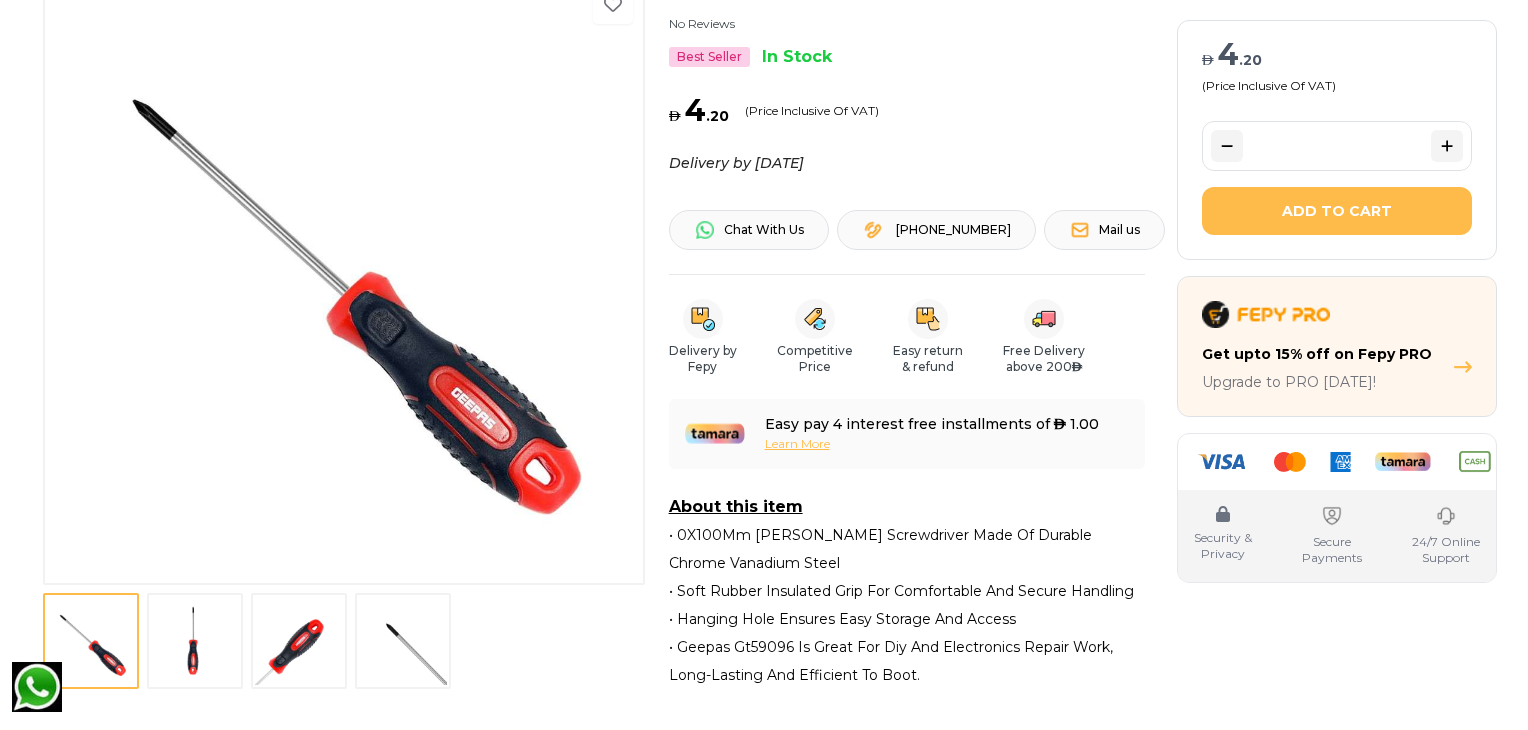 scroll, scrollTop: 350, scrollLeft: 0, axis: vertical 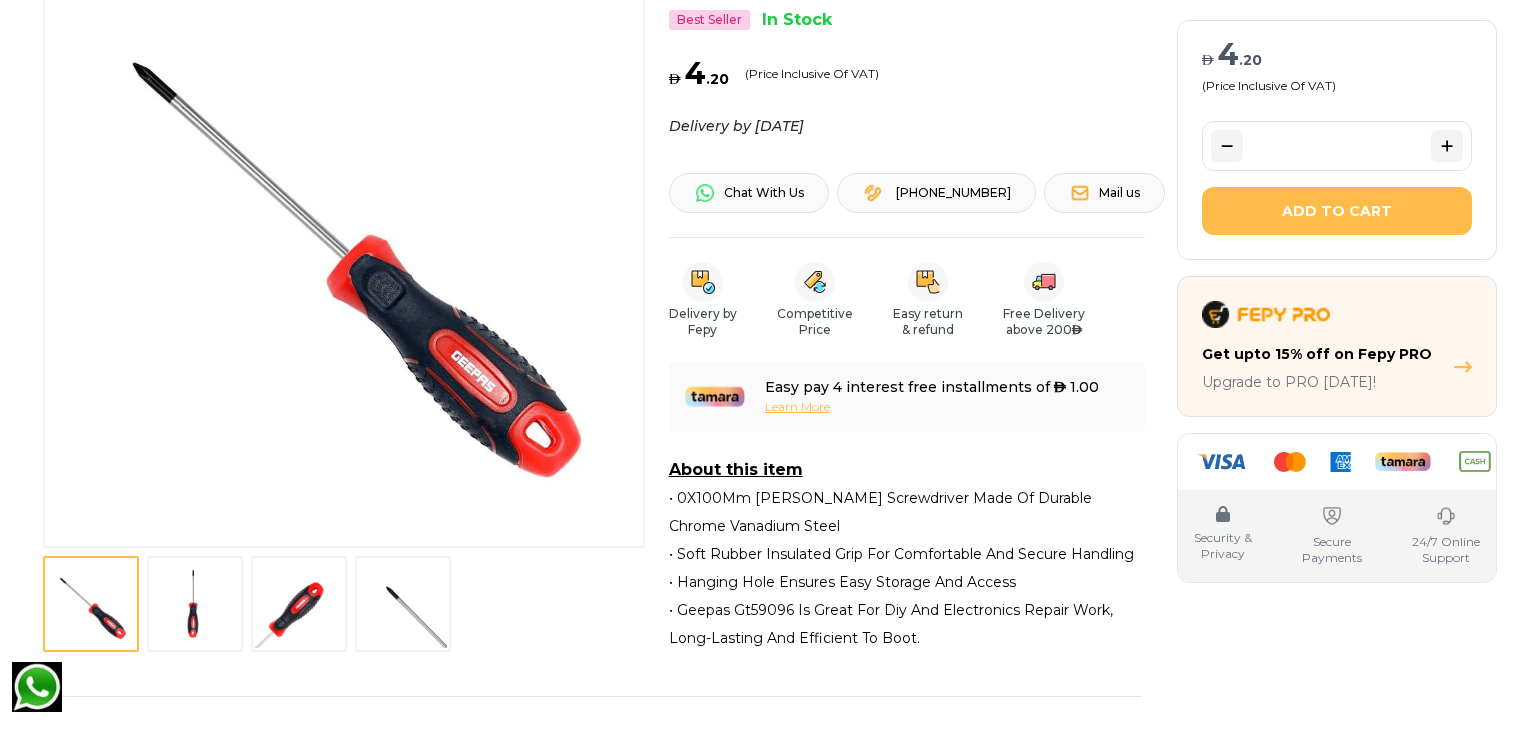 drag, startPoint x: 164, startPoint y: 601, endPoint x: 208, endPoint y: 566, distance: 56.22277 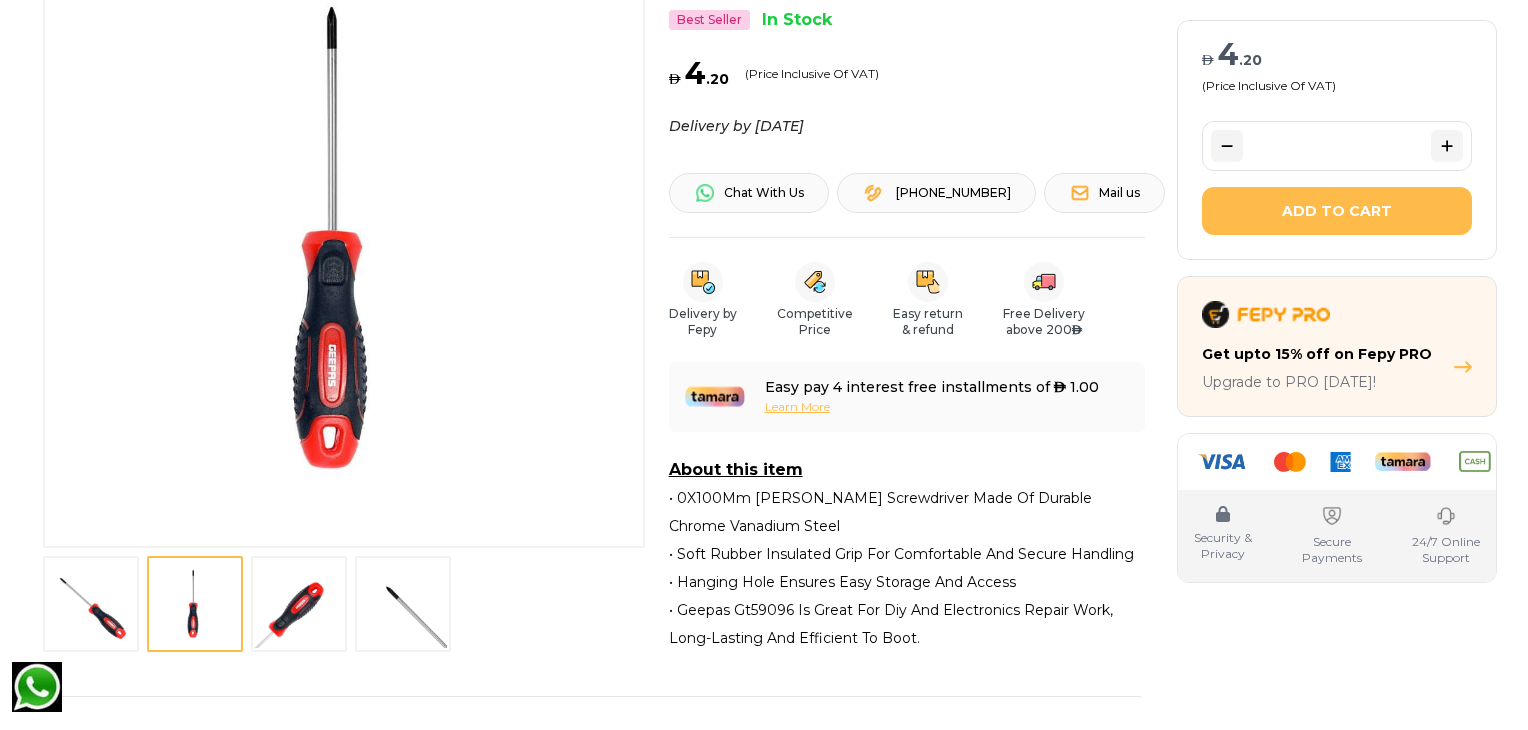 type 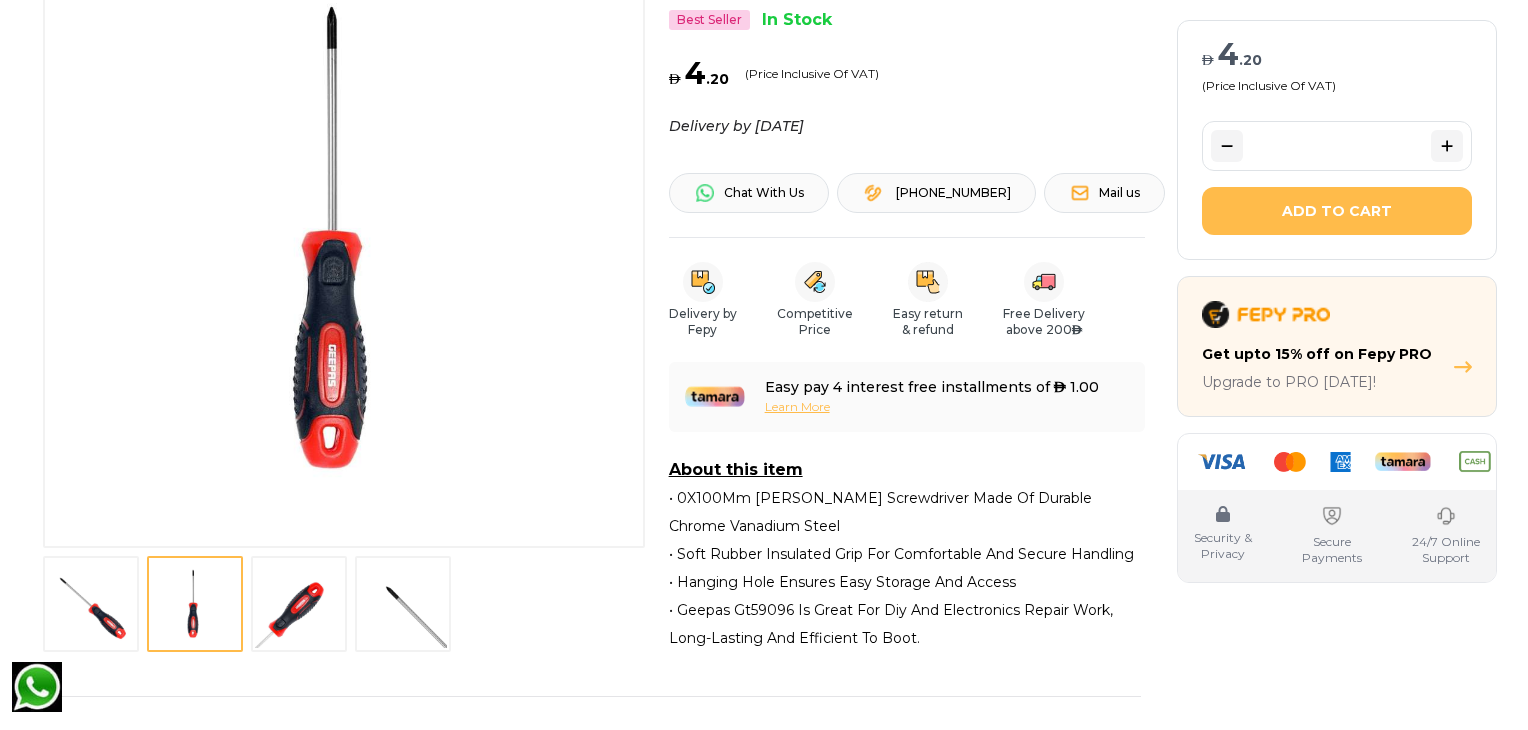 click at bounding box center (299, 604) 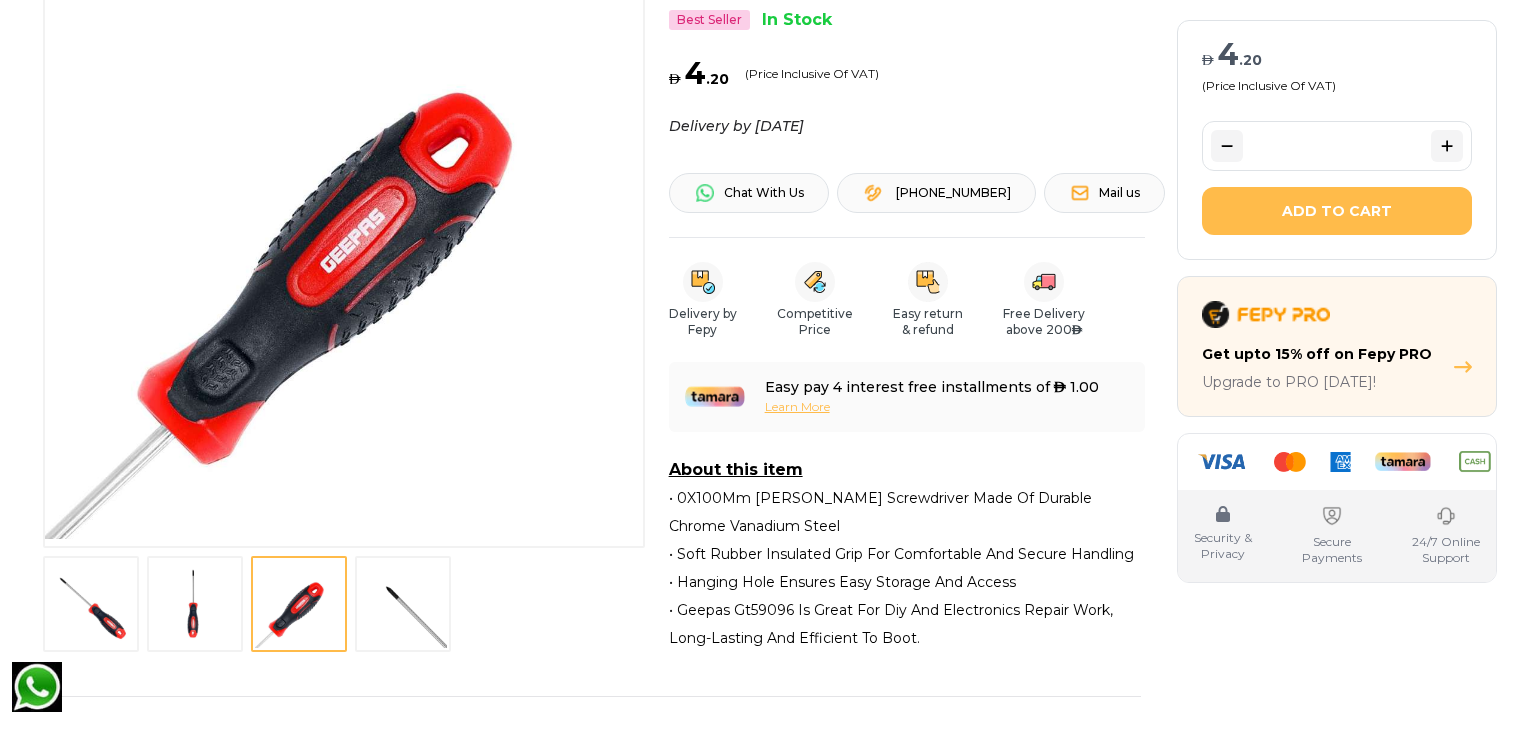 click at bounding box center [403, 604] 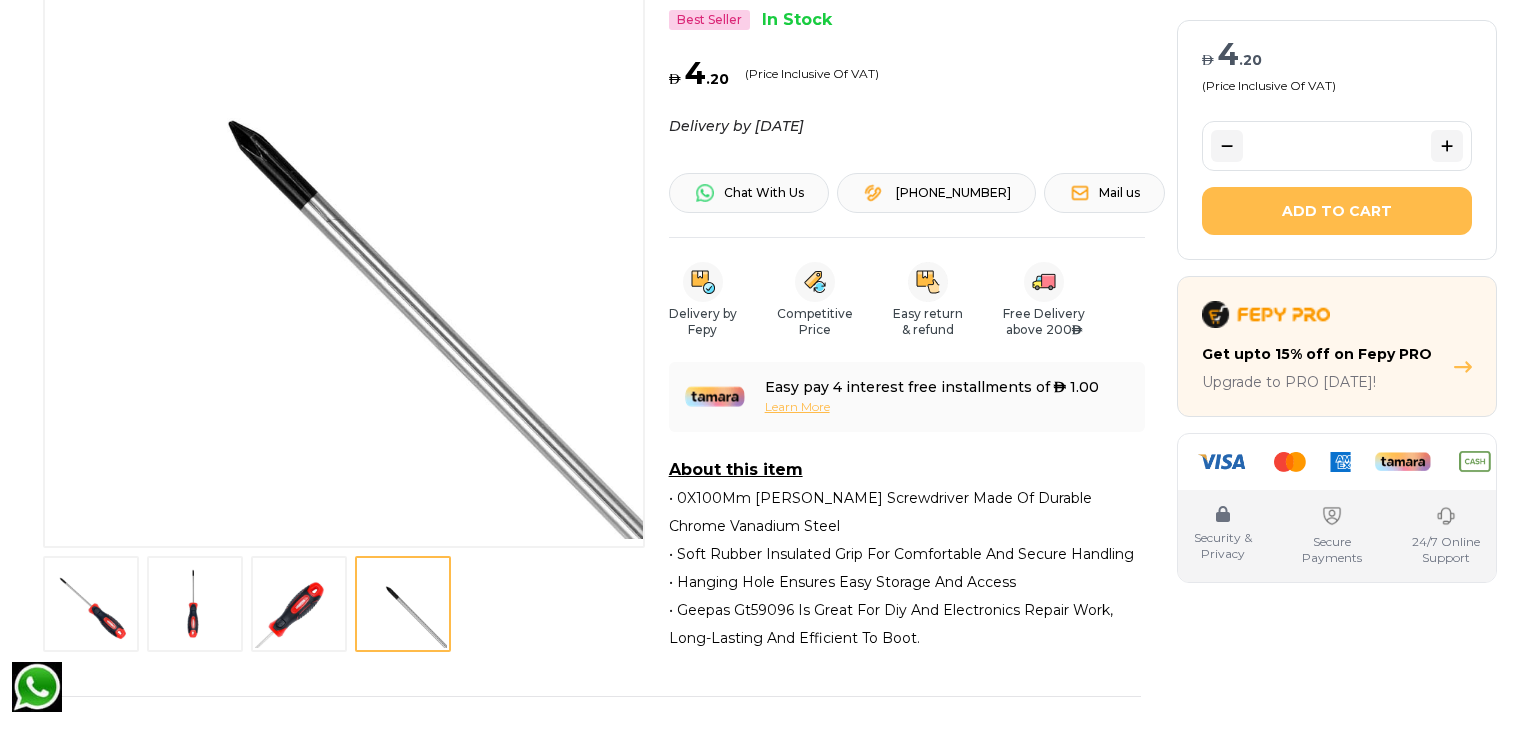 type 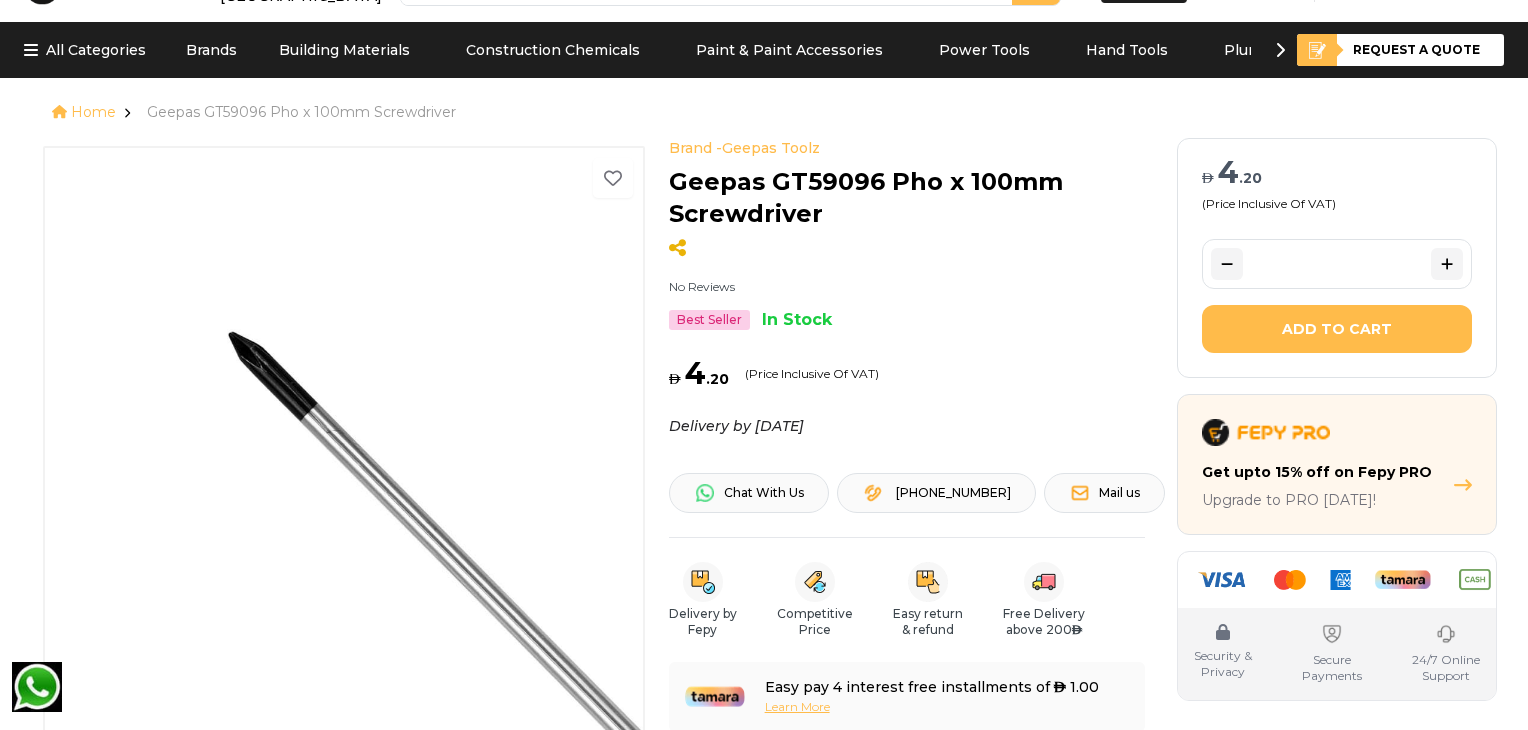scroll, scrollTop: 45, scrollLeft: 0, axis: vertical 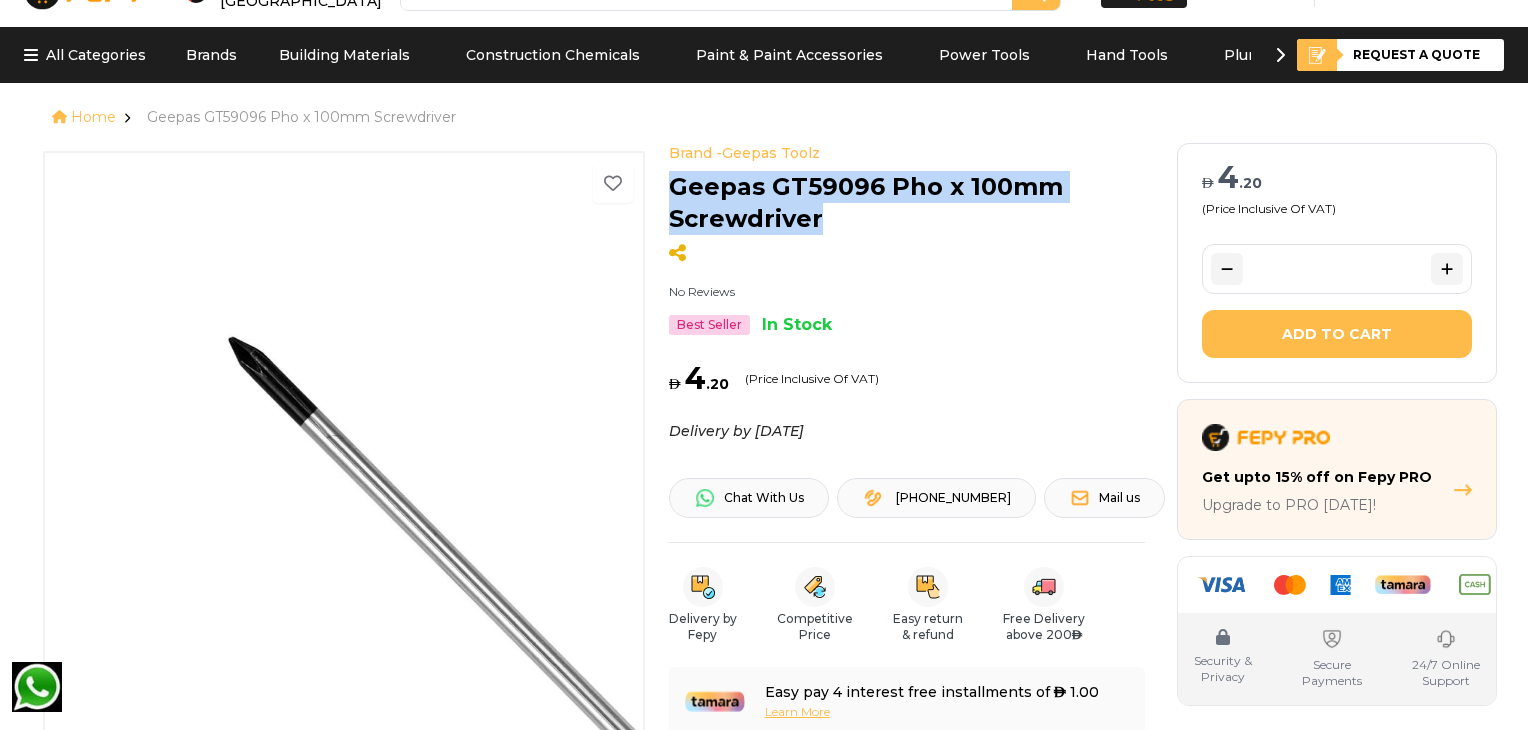 drag, startPoint x: 666, startPoint y: 183, endPoint x: 812, endPoint y: 203, distance: 147.3635 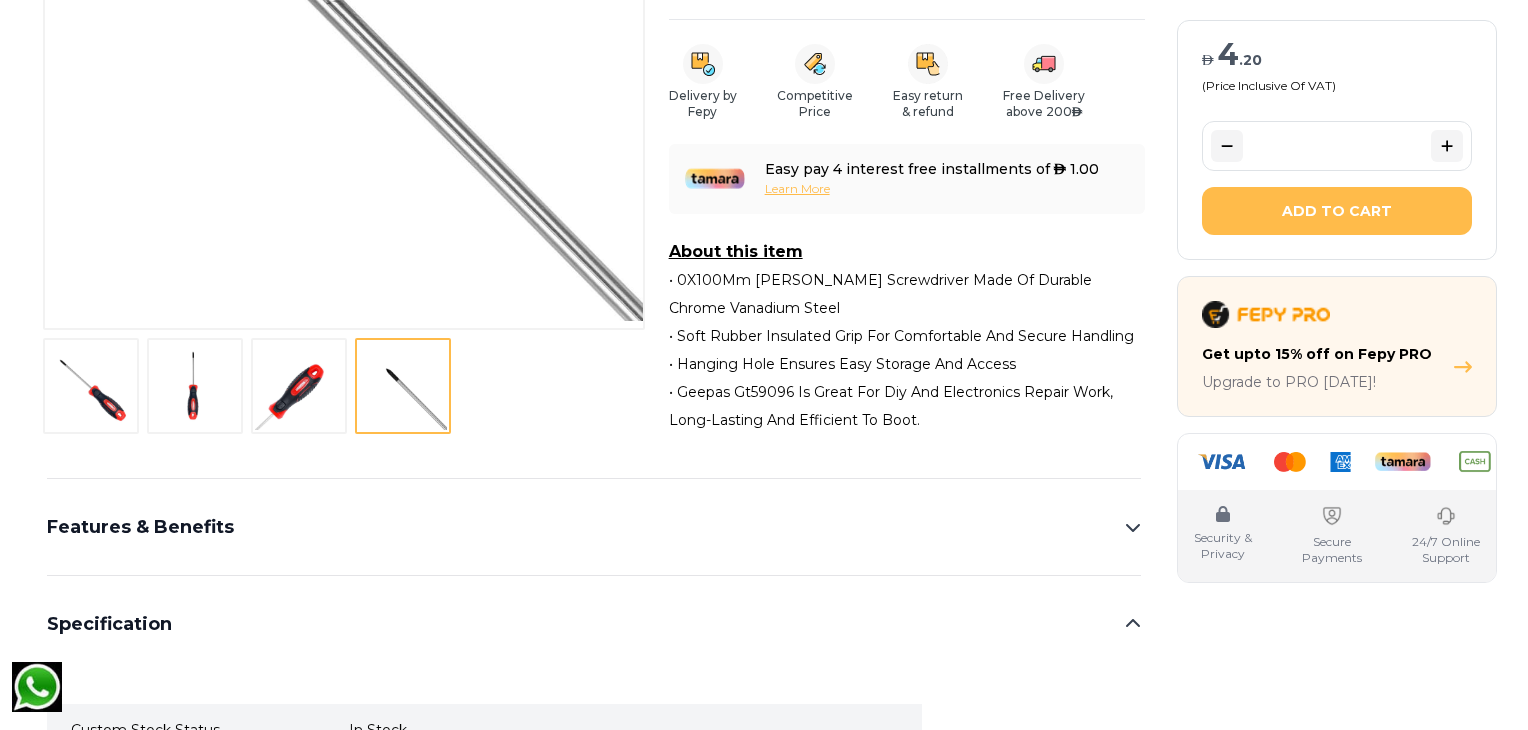 scroll, scrollTop: 600, scrollLeft: 0, axis: vertical 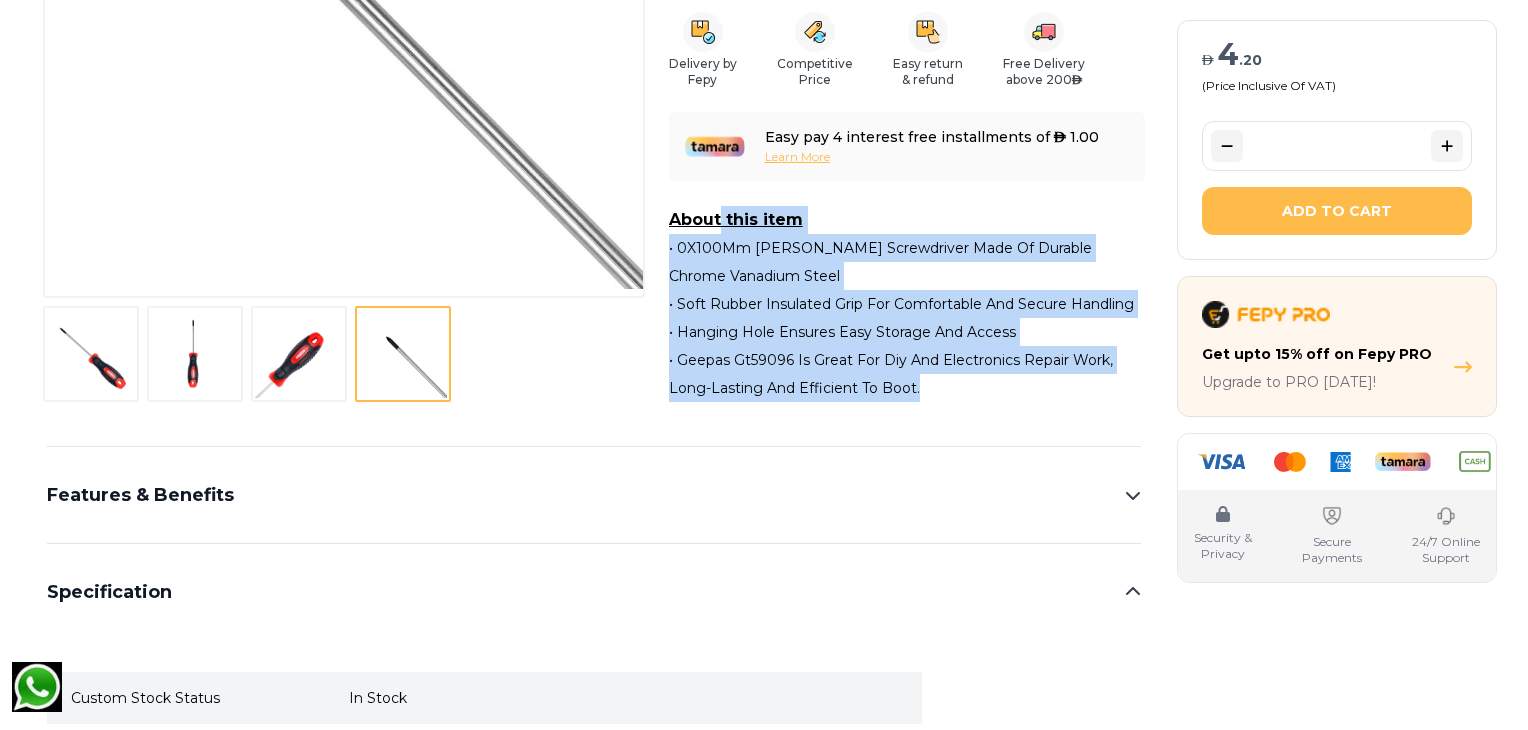 drag, startPoint x: 681, startPoint y: 285, endPoint x: 959, endPoint y: 405, distance: 302.79367 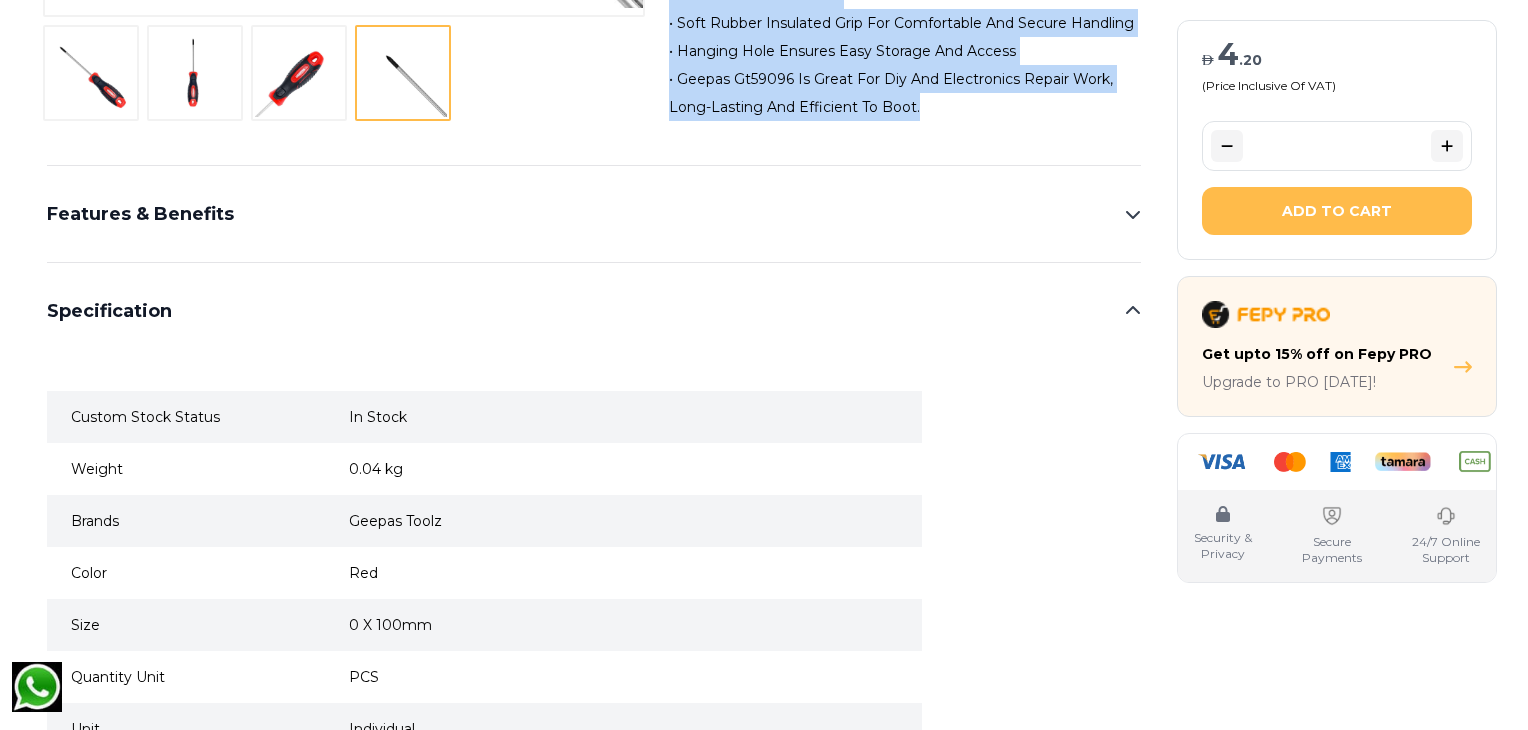 click on "Features & Benefits" at bounding box center [594, 214] 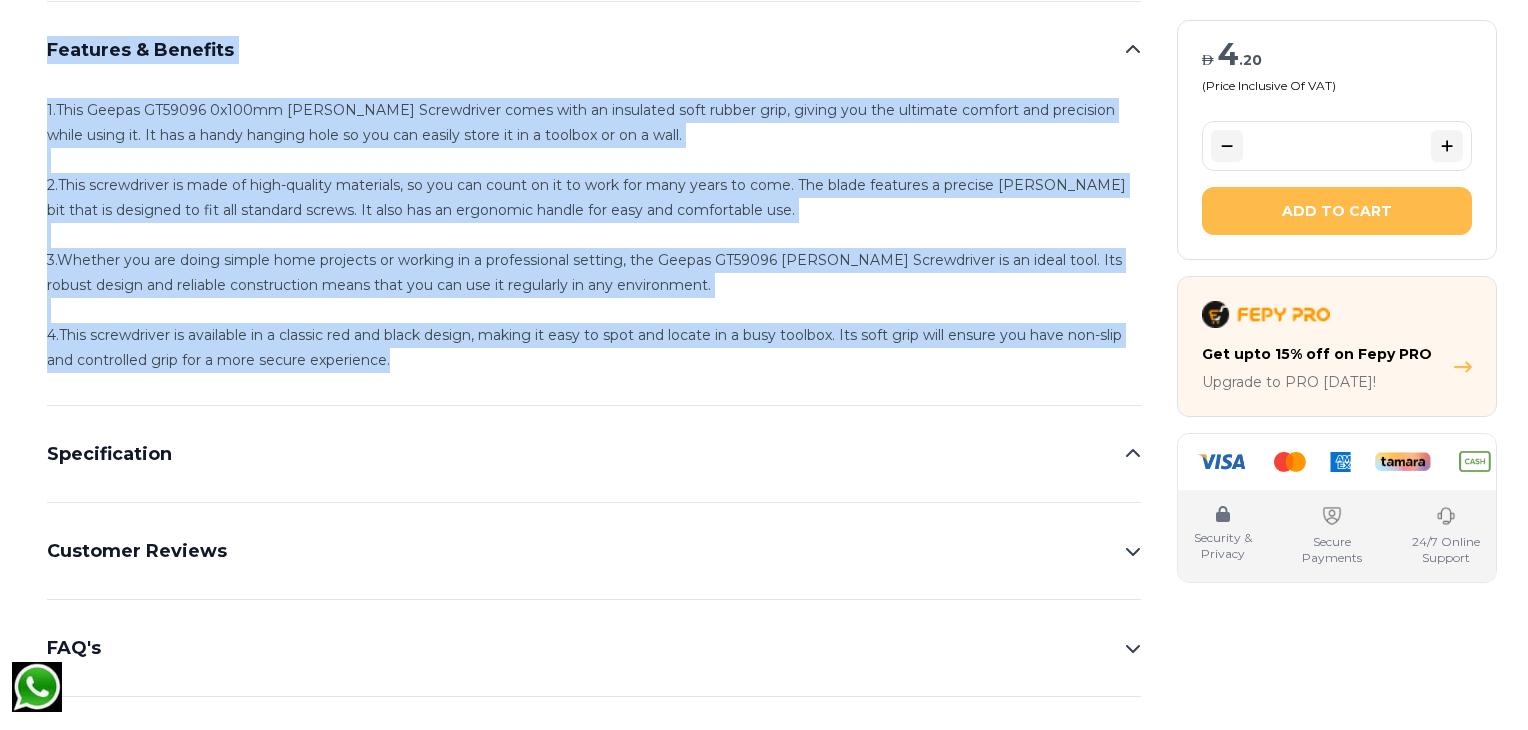 drag, startPoint x: 42, startPoint y: 47, endPoint x: 416, endPoint y: 365, distance: 490.9175 